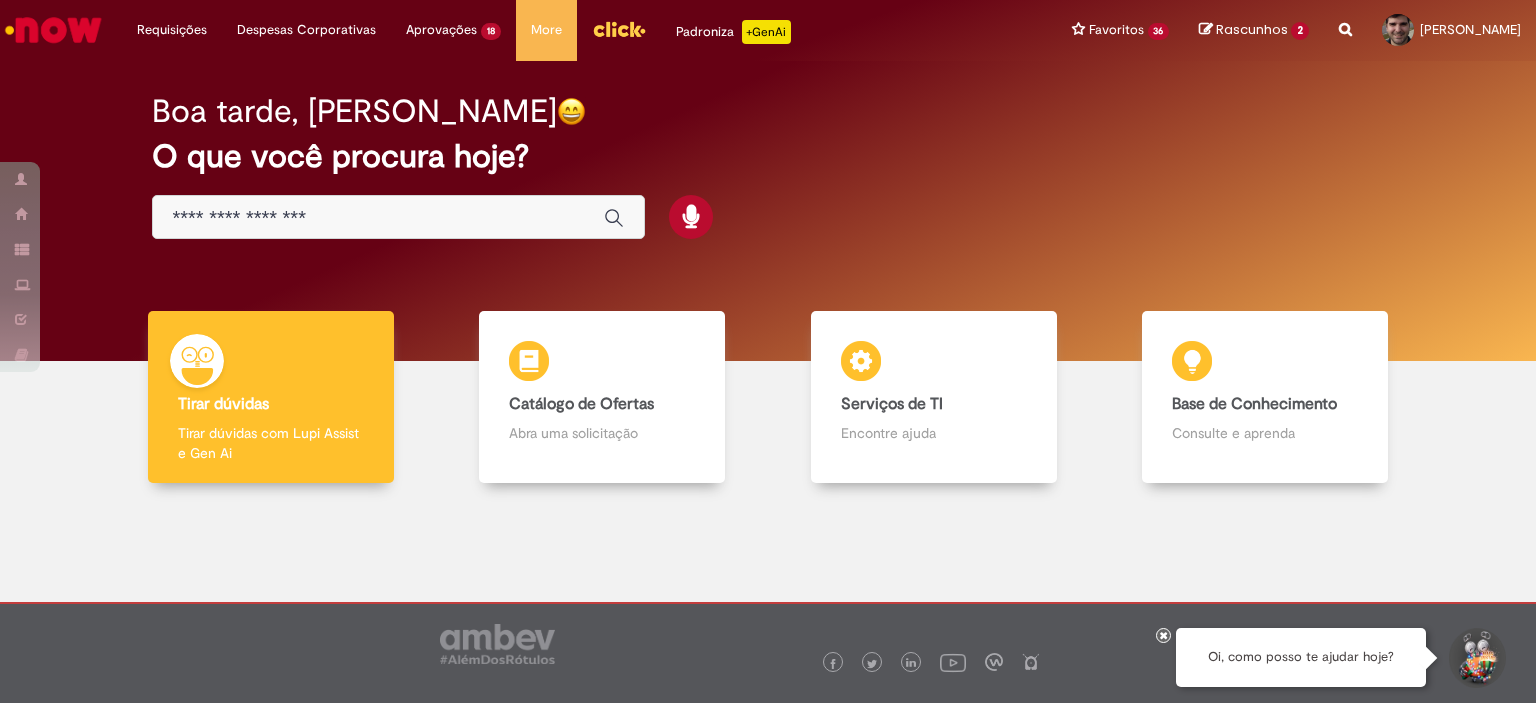 scroll, scrollTop: 0, scrollLeft: 0, axis: both 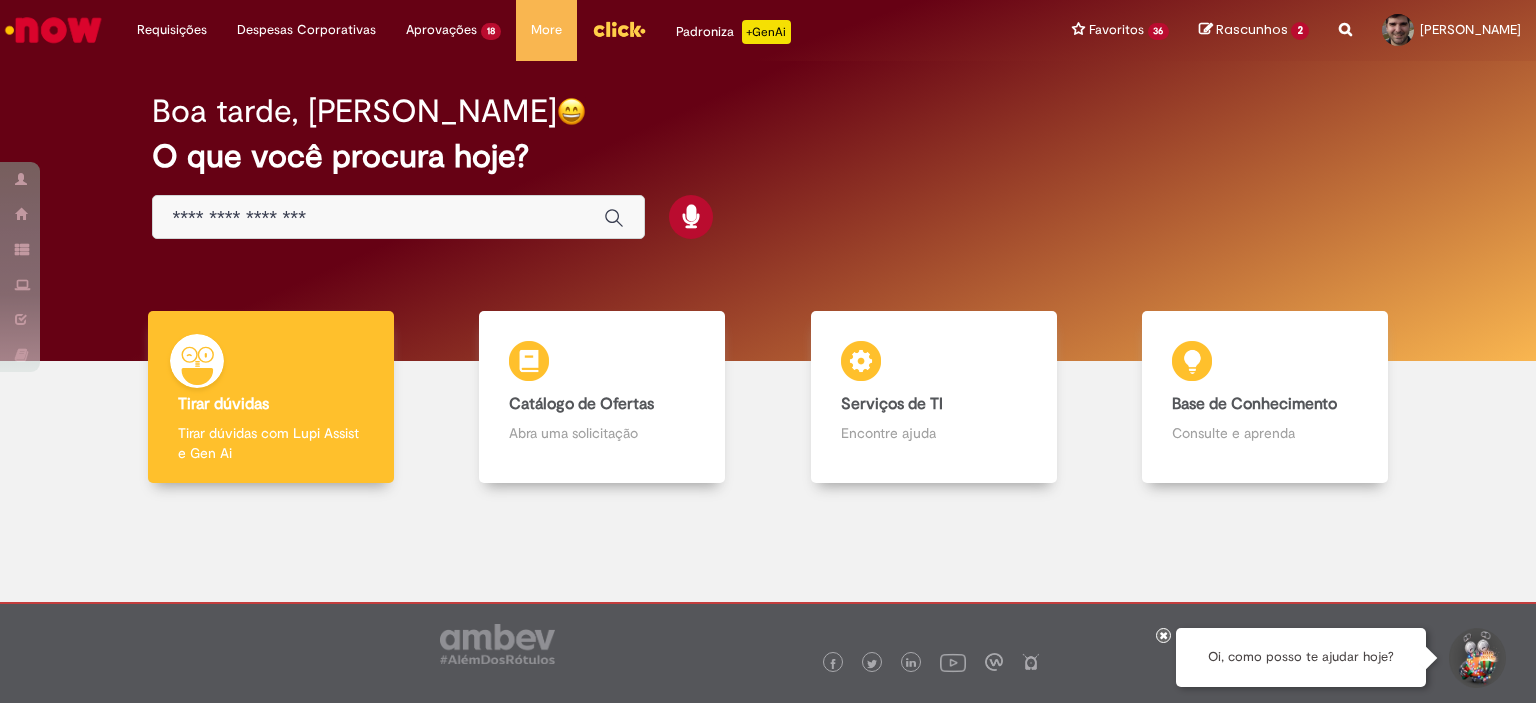 click at bounding box center (378, 218) 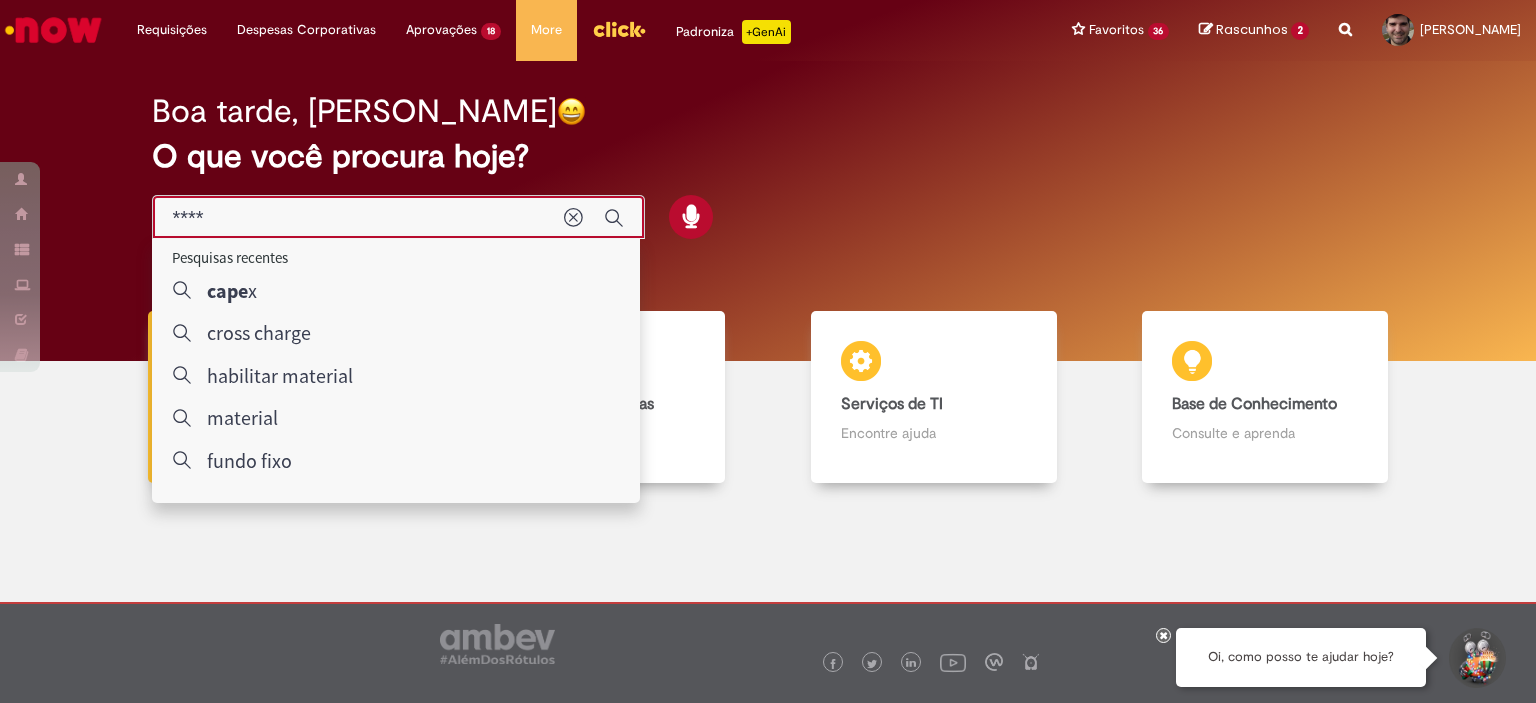type on "*****" 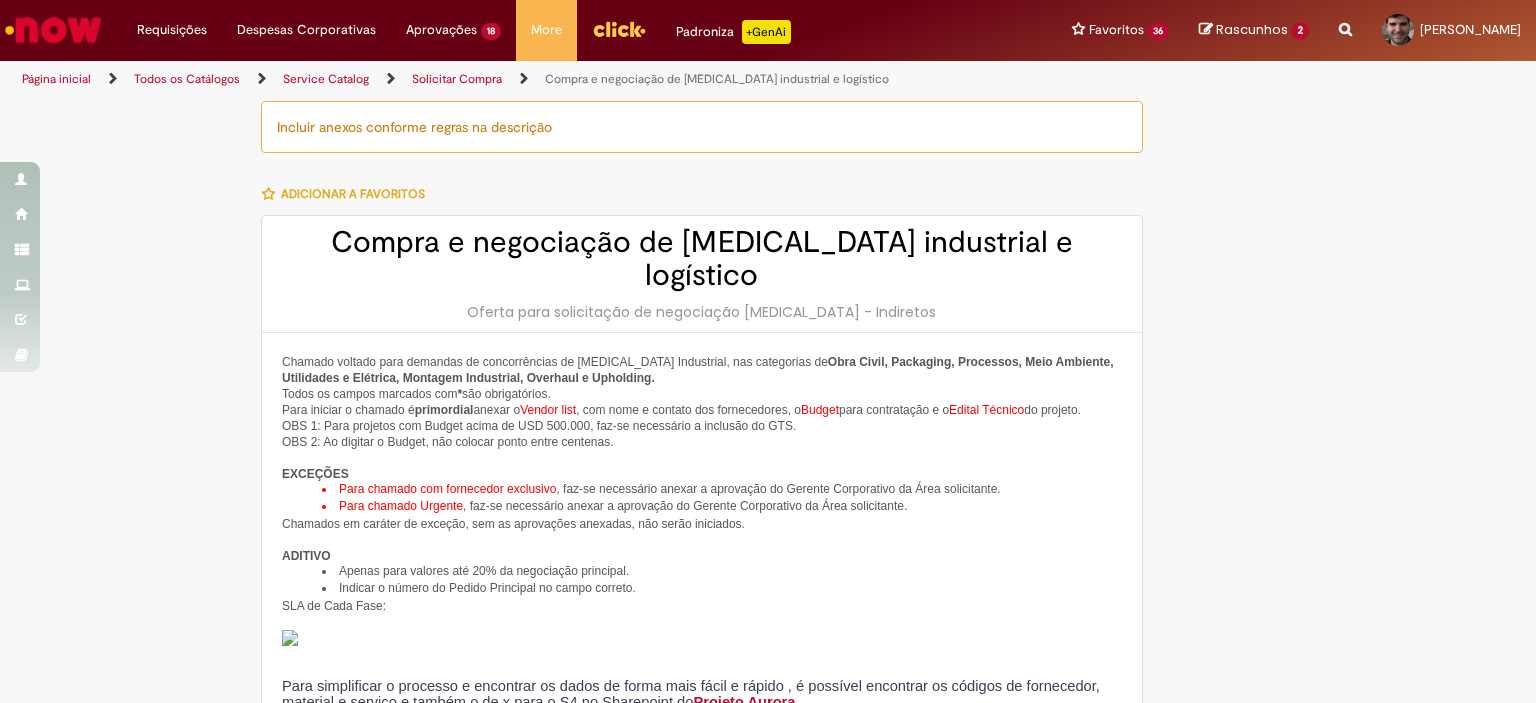type on "********" 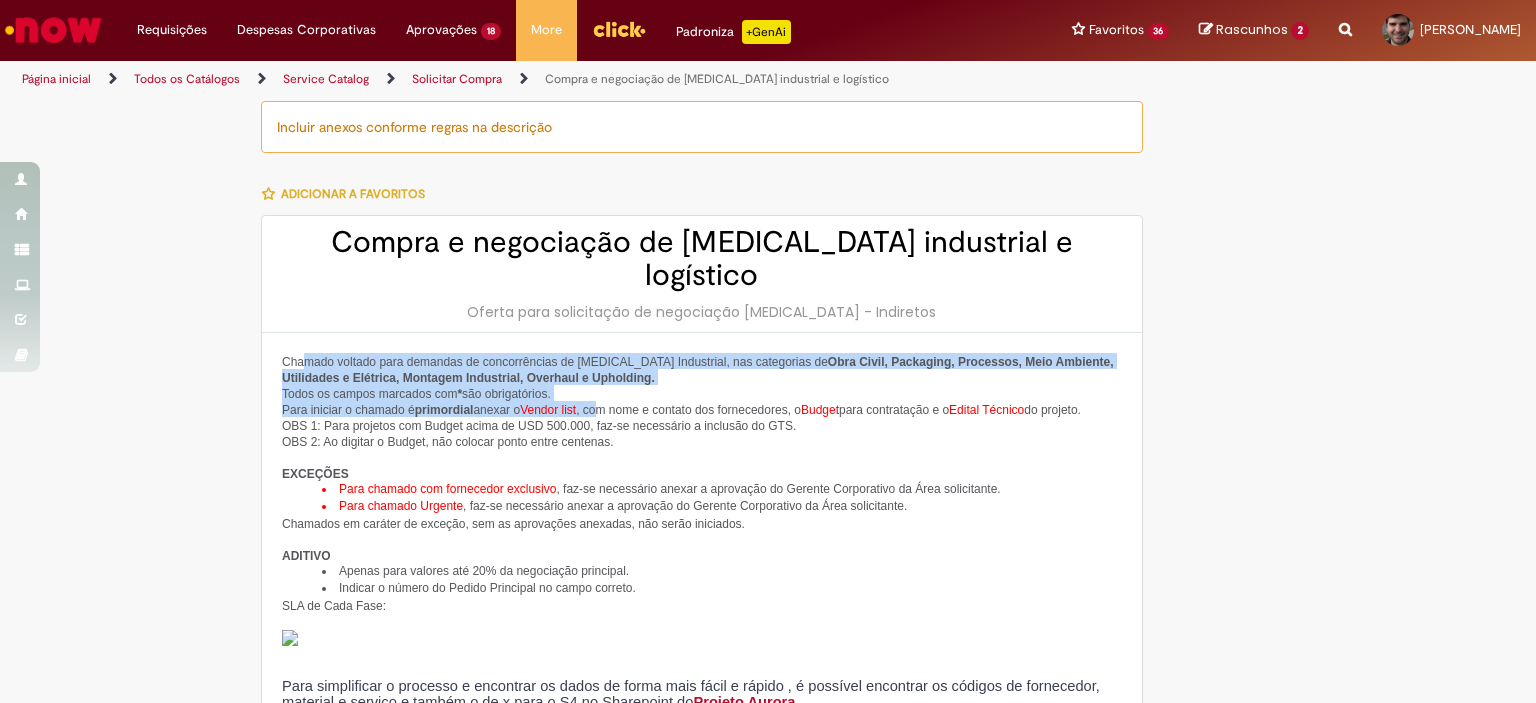 drag, startPoint x: 304, startPoint y: 323, endPoint x: 644, endPoint y: 395, distance: 347.53992 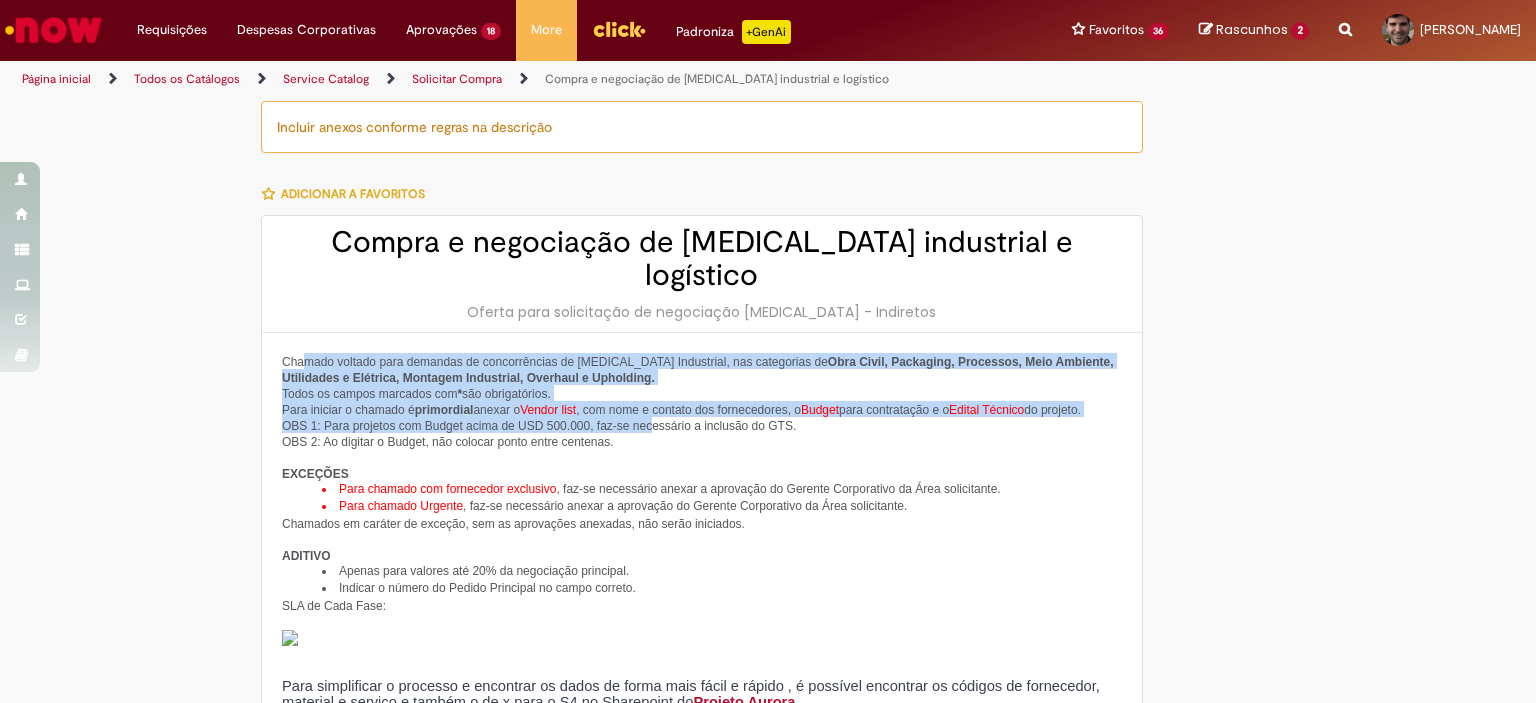 click on "Chamado voltado para demandas de concorrências de [MEDICAL_DATA] Industrial, nas categorias de  Obra Civil, Packaging, Processos, Meio Ambiente, Utilidades e Elétrica, Montagem Industrial, Overhaul e Upholding.
Todos os campos marcados com  *  são obrigatórios.
Para iniciar o chamado é  primordial  anexar o  Vendor list , com nome e contato dos fornecedores, o  Budget  para contratação e o  Edital Técnico  do projeto. OBS 1: Para projetos com Budget acima de USD 500.000, faz-se necessário a inclusão do GTS. OBS 2: Ao digitar o Budget, não colocar ponto entre centenas.
EXCEÇÕES
Para chamado com fornecedor exclusivo , faz-se necessário anexar a aprovação do Gerente Corporativo da Área solicitante.
Para chamado Urgente , faz-se necessário anexar a aprovação do Gerente Corporativo da Área solicitante.
Chamados em caráter de exceção, sem as aprovações anexadas, não serão iniciados.
ADITIVO
SLA de Cada Fase:" at bounding box center (702, 532) 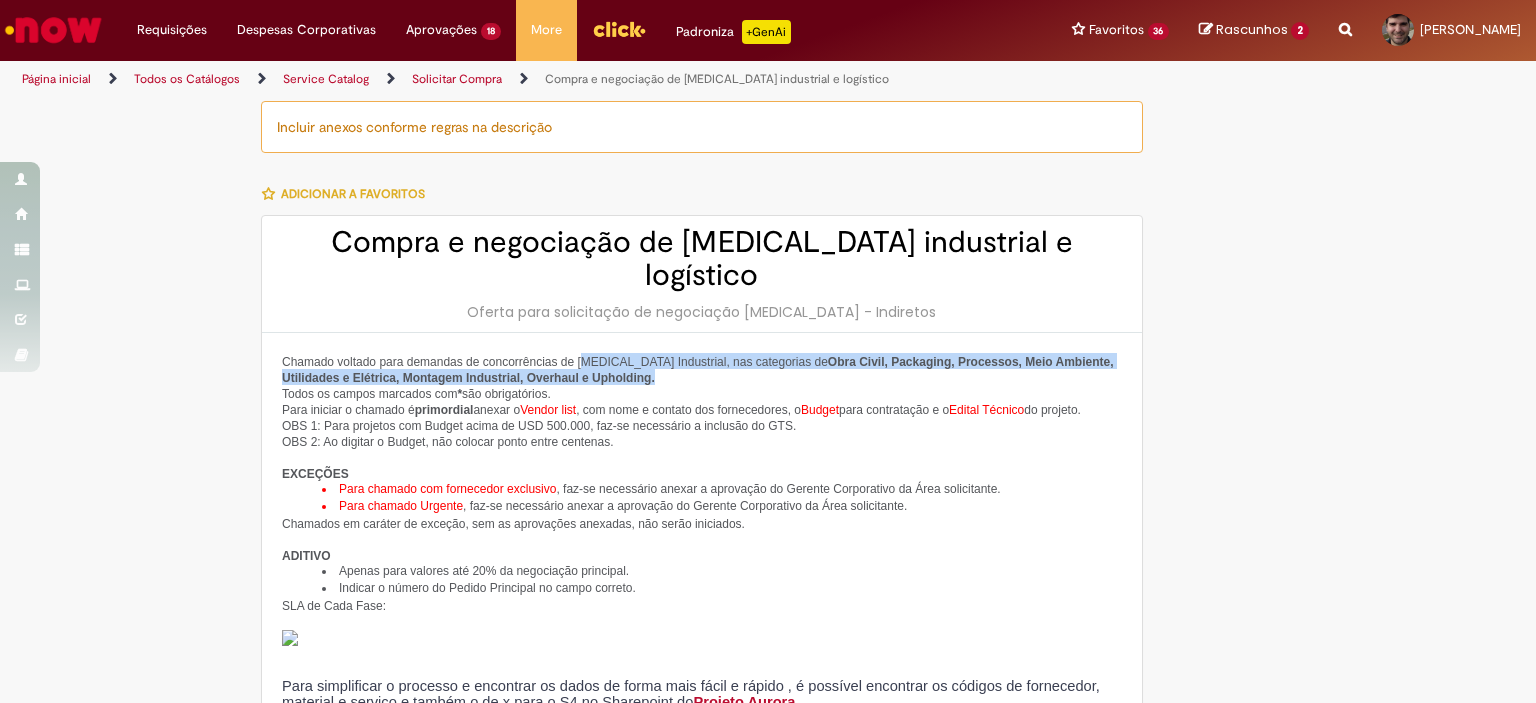 drag, startPoint x: 668, startPoint y: 325, endPoint x: 788, endPoint y: 347, distance: 122 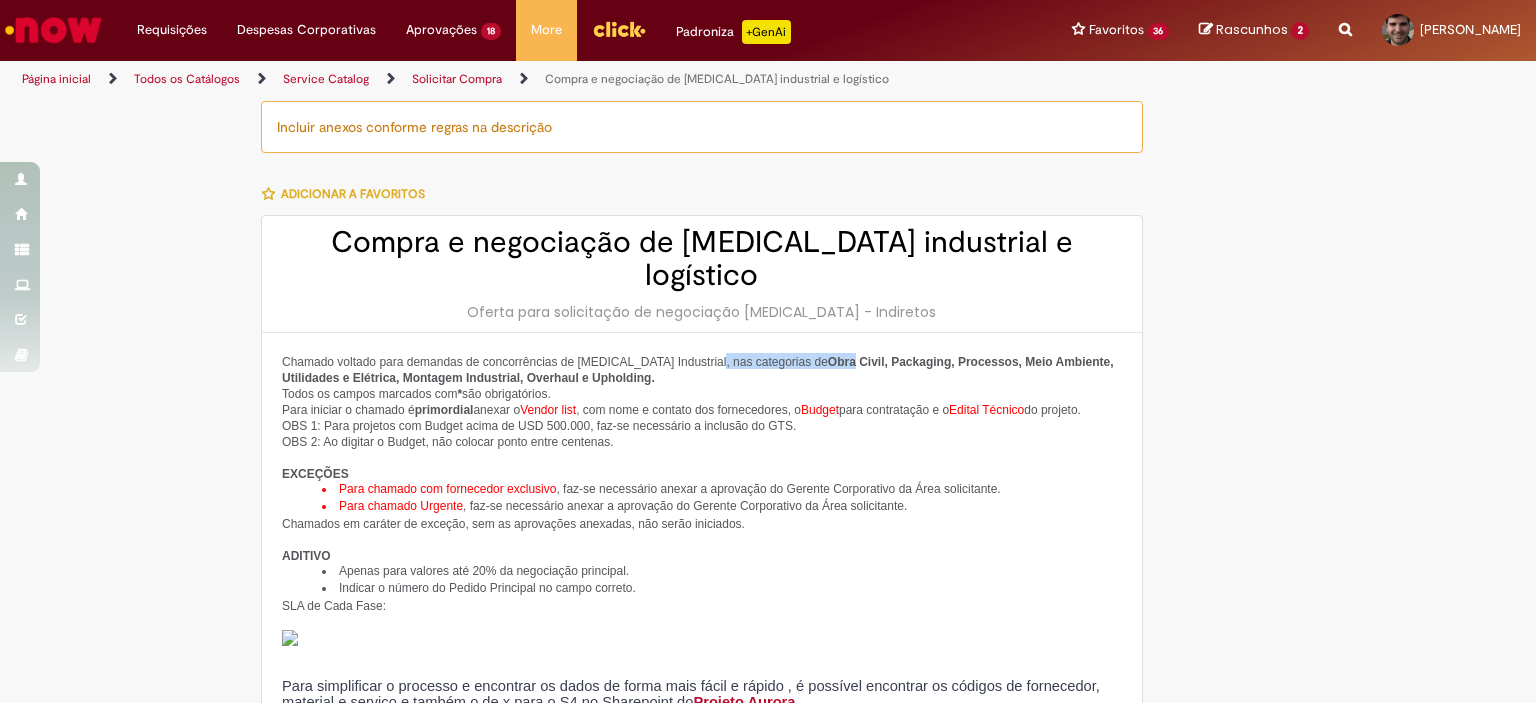drag, startPoint x: 699, startPoint y: 311, endPoint x: 821, endPoint y: 343, distance: 126.12692 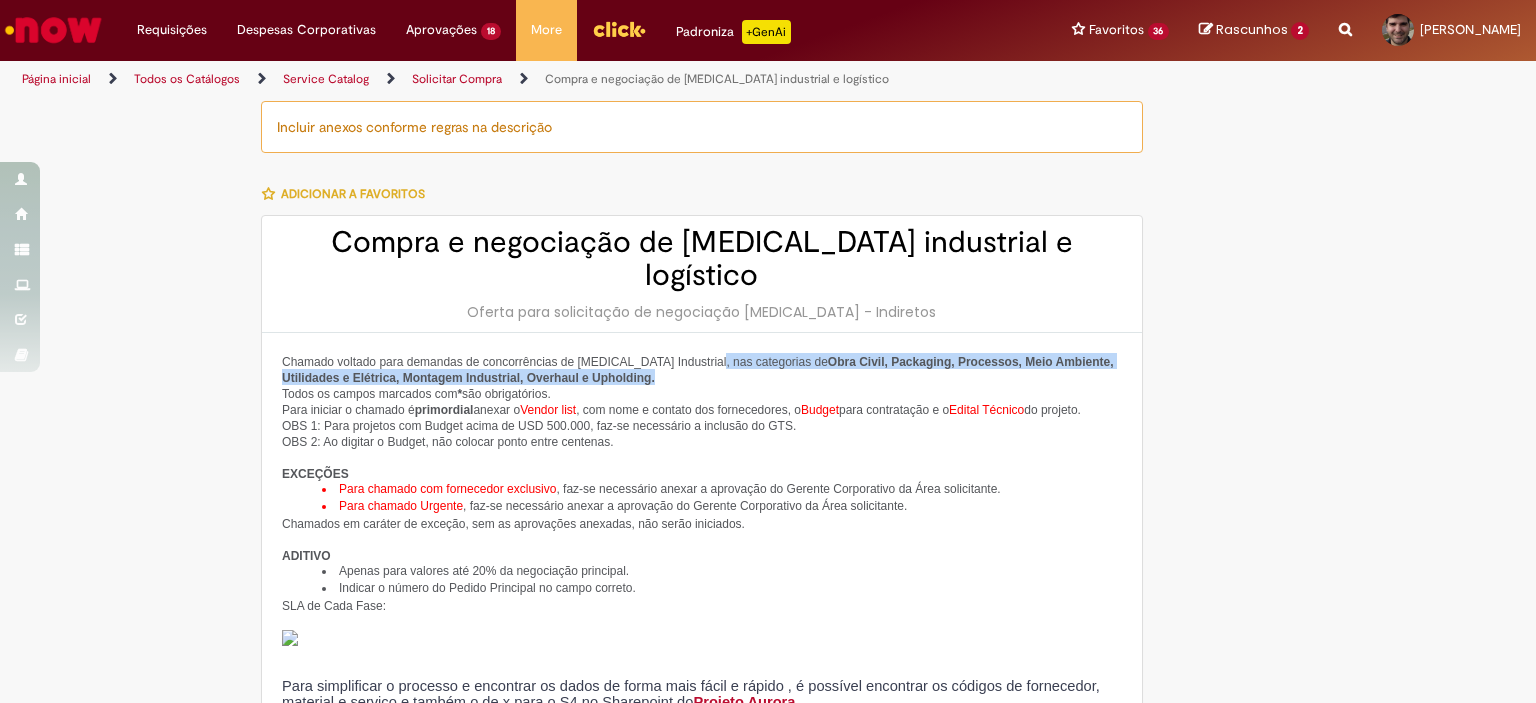 drag, startPoint x: 821, startPoint y: 343, endPoint x: 843, endPoint y: 331, distance: 25.059929 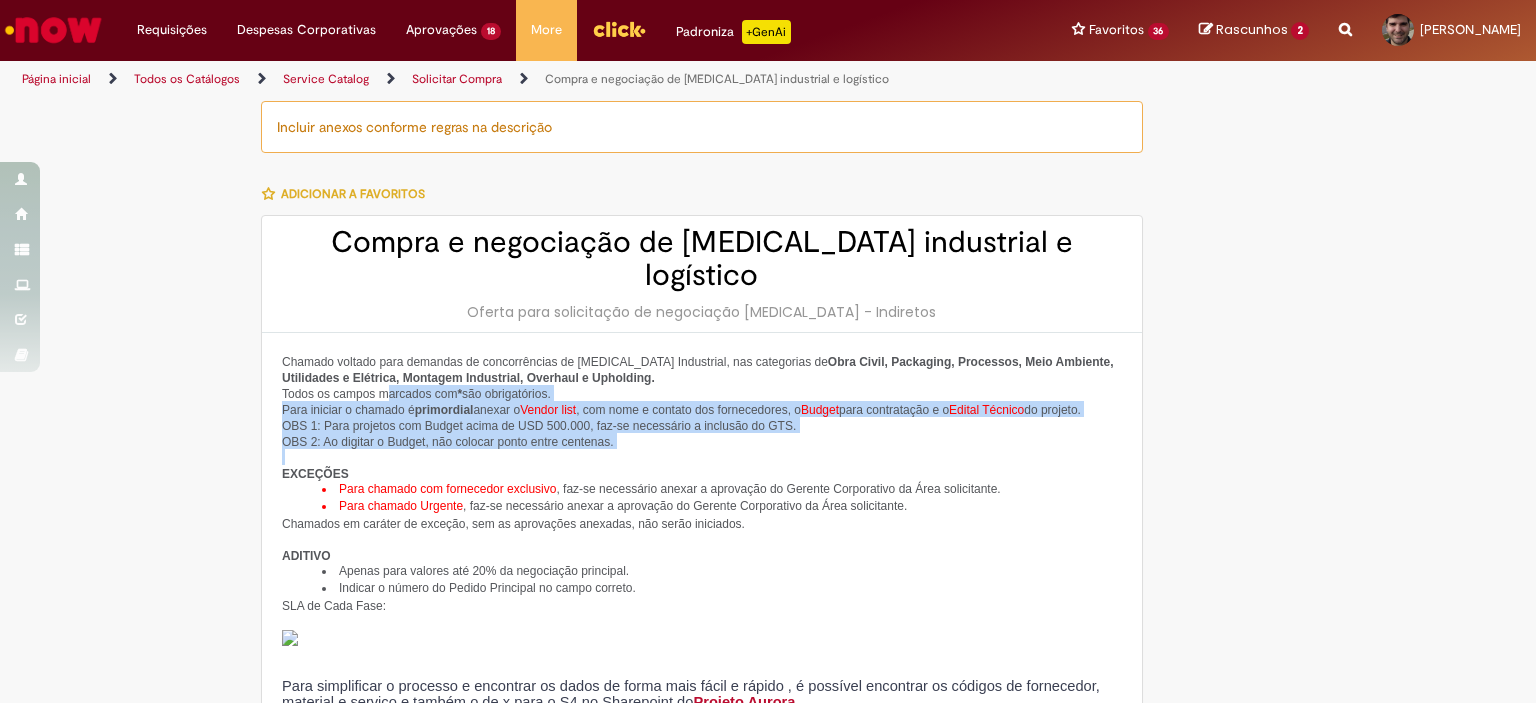 drag, startPoint x: 414, startPoint y: 359, endPoint x: 884, endPoint y: 467, distance: 482.2489 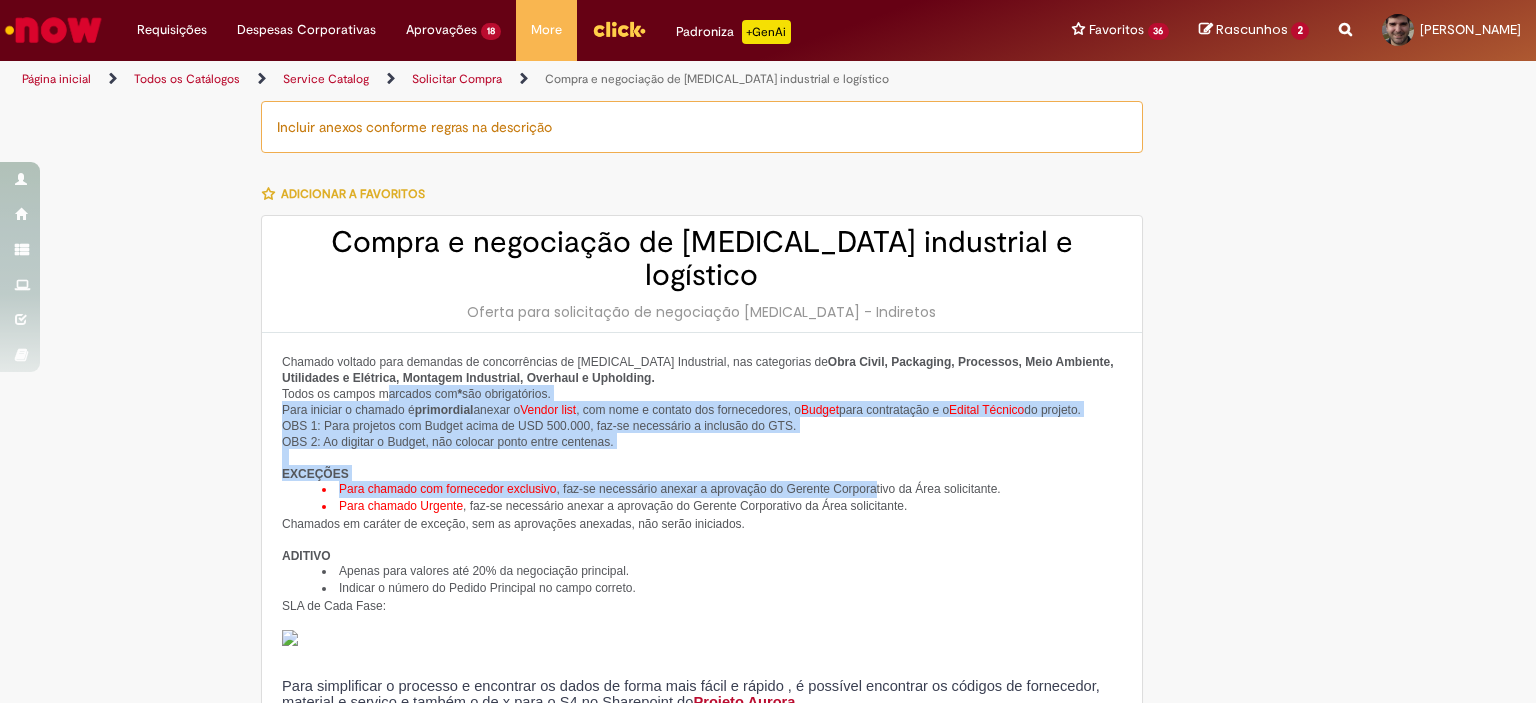 click on "EXCEÇÕES" at bounding box center (702, 473) 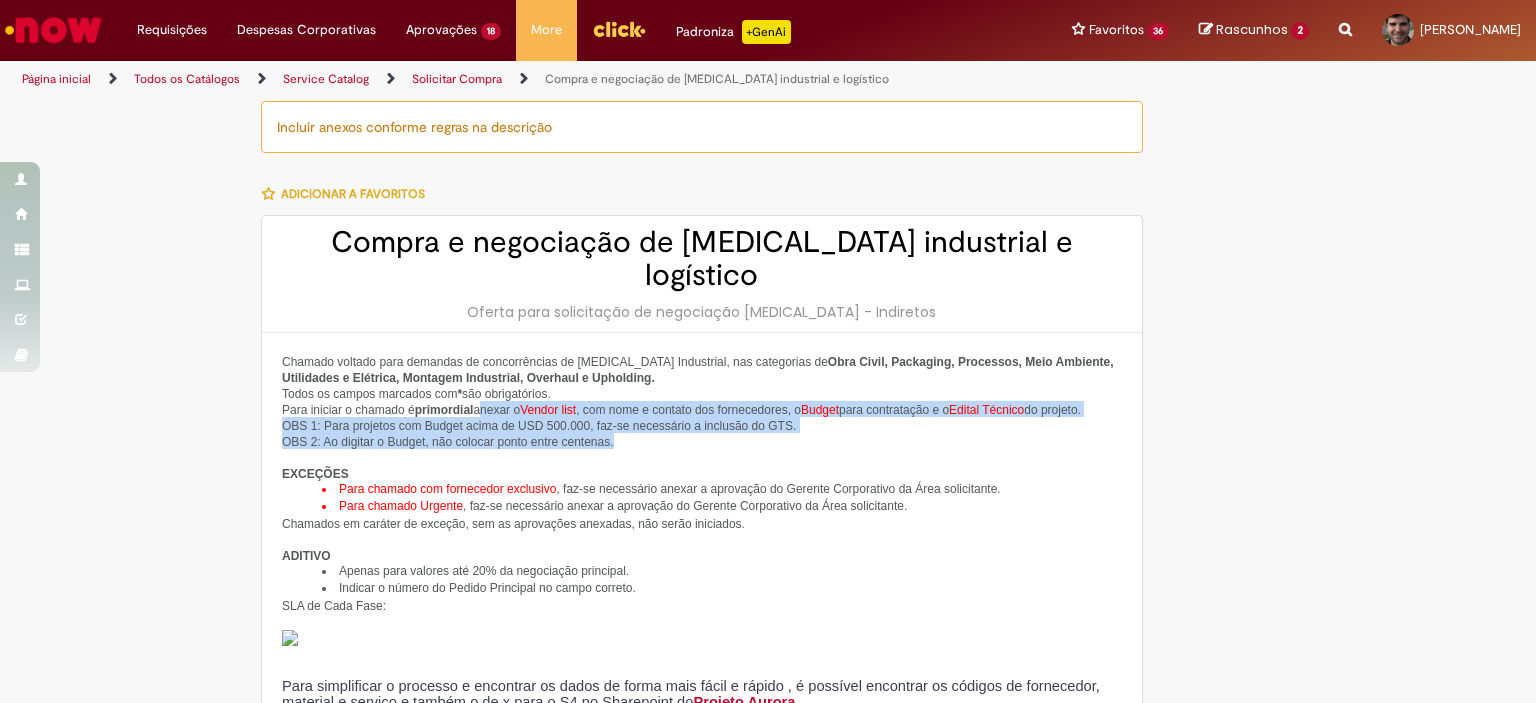 drag, startPoint x: 468, startPoint y: 380, endPoint x: 788, endPoint y: 431, distance: 324.03857 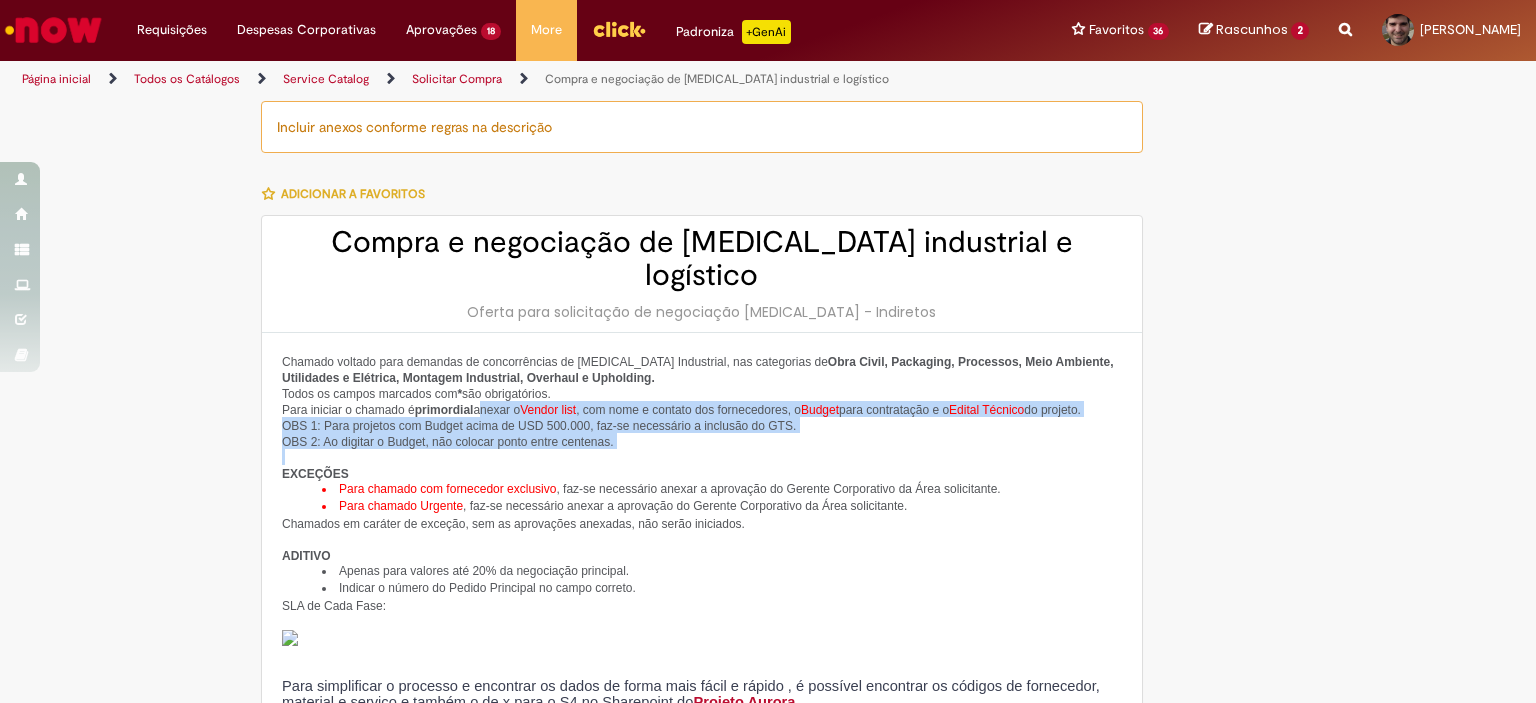 click at bounding box center [702, 457] 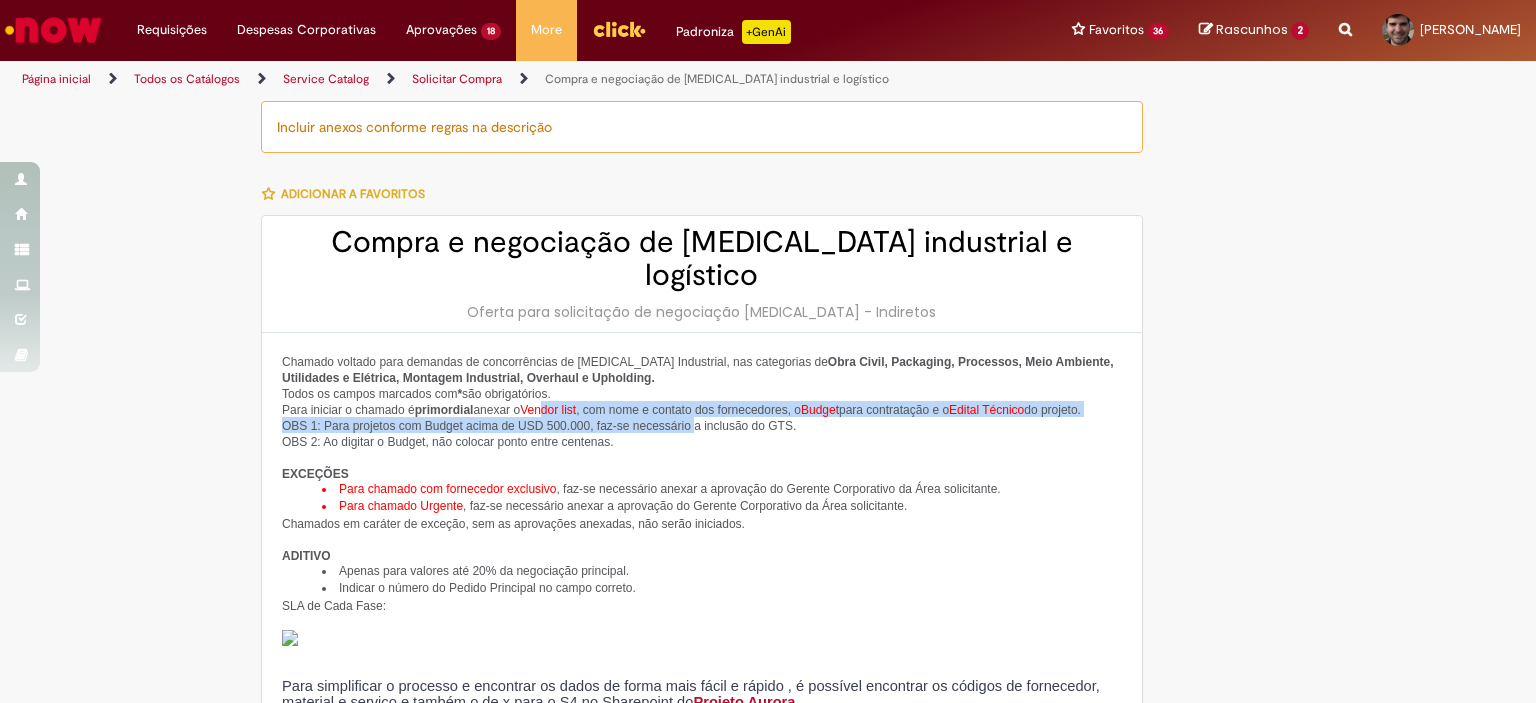 drag, startPoint x: 538, startPoint y: 380, endPoint x: 697, endPoint y: 413, distance: 162.38843 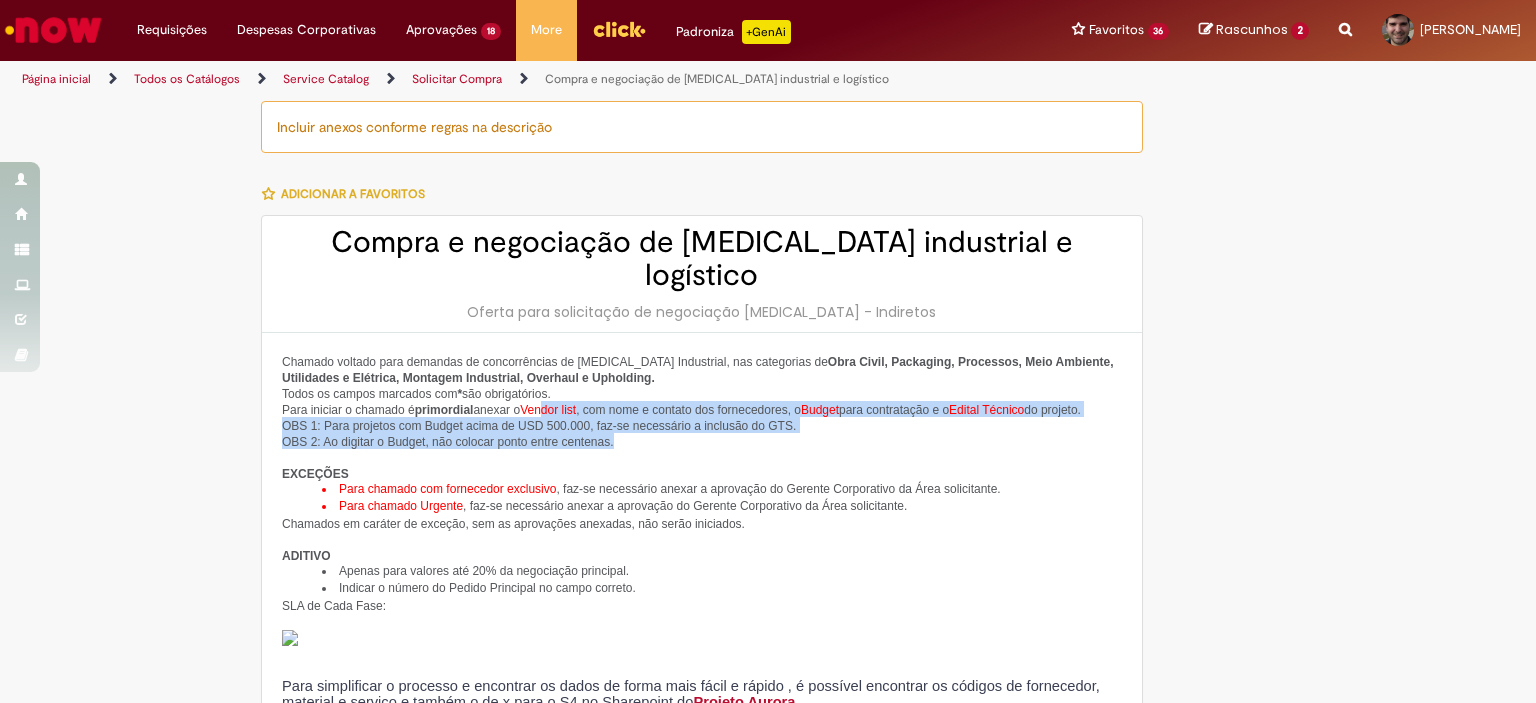 drag, startPoint x: 717, startPoint y: 413, endPoint x: 742, endPoint y: 403, distance: 26.925823 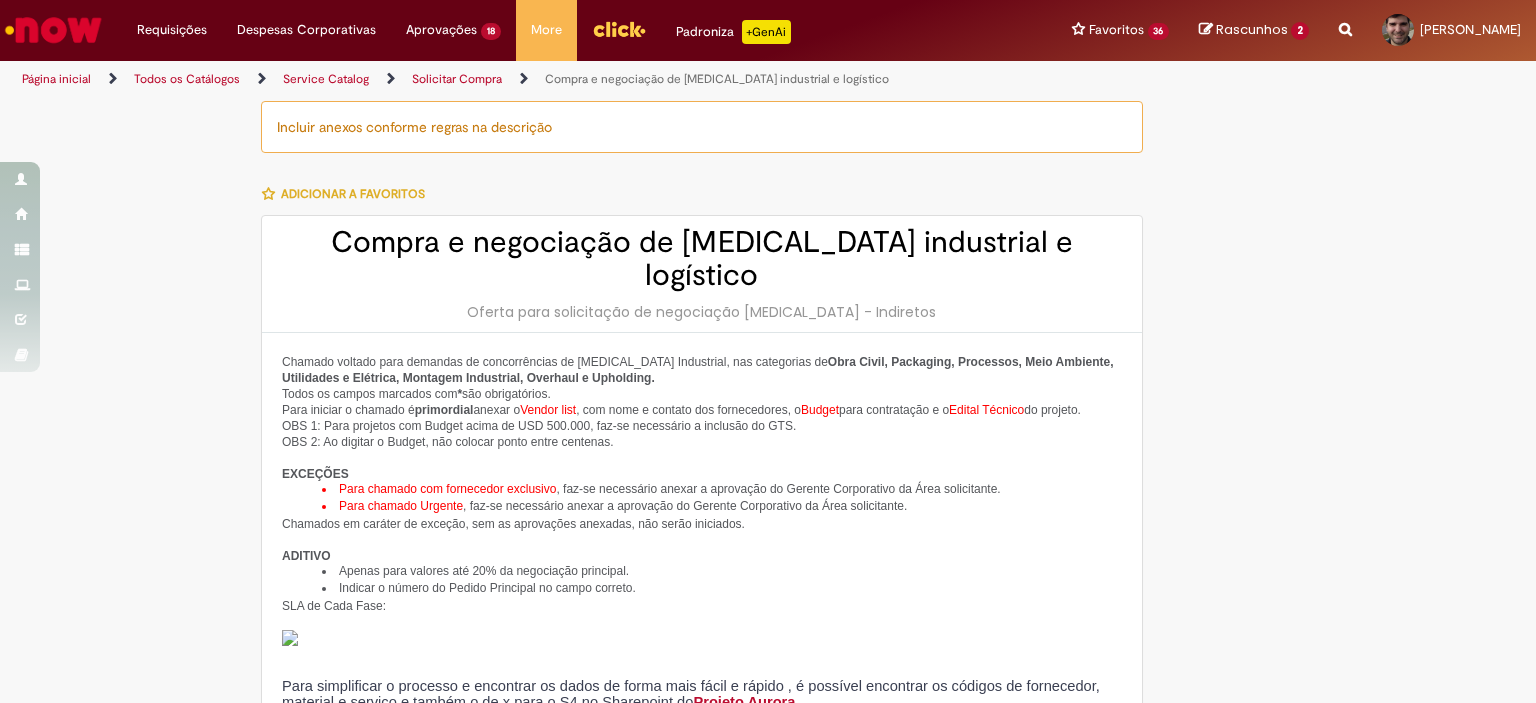 drag, startPoint x: 898, startPoint y: 375, endPoint x: 959, endPoint y: 431, distance: 82.80701 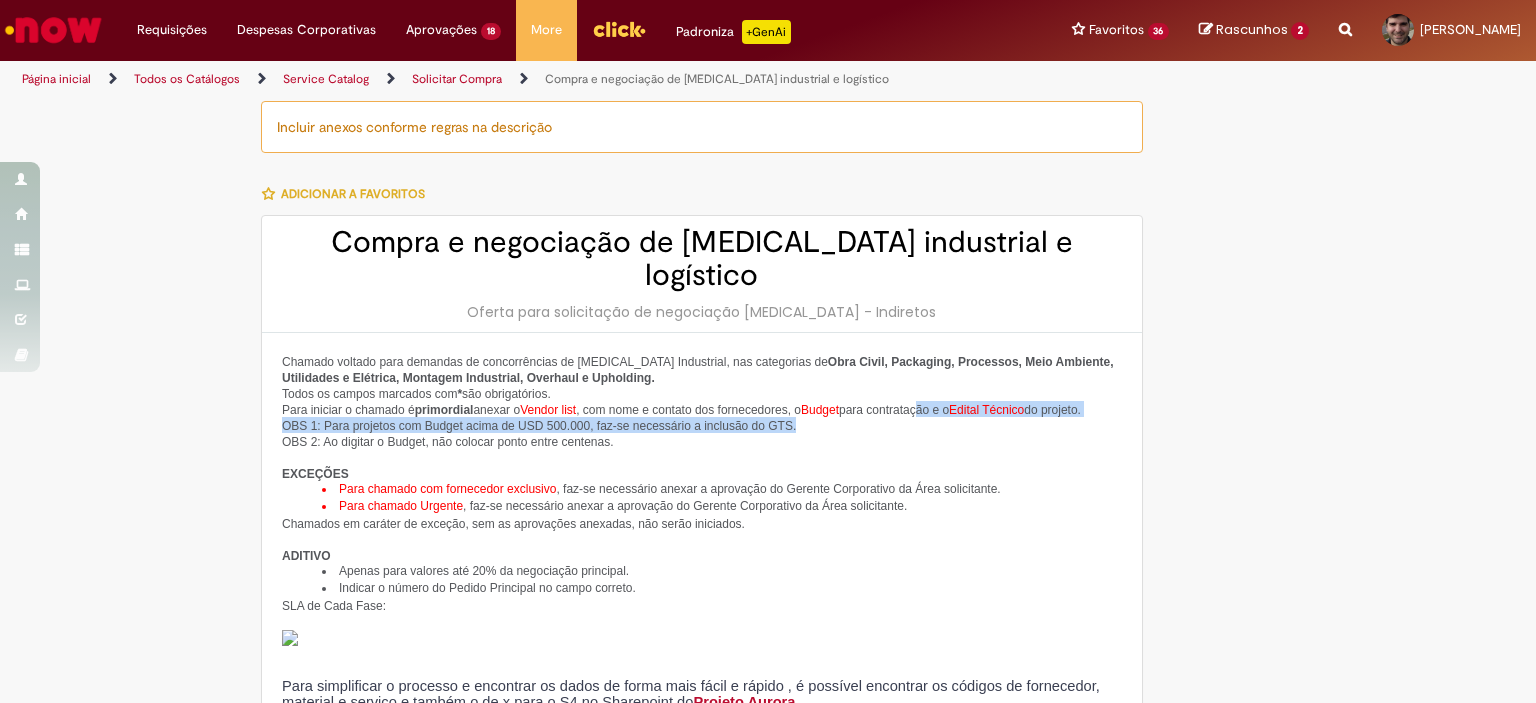 drag, startPoint x: 911, startPoint y: 374, endPoint x: 956, endPoint y: 427, distance: 69.52697 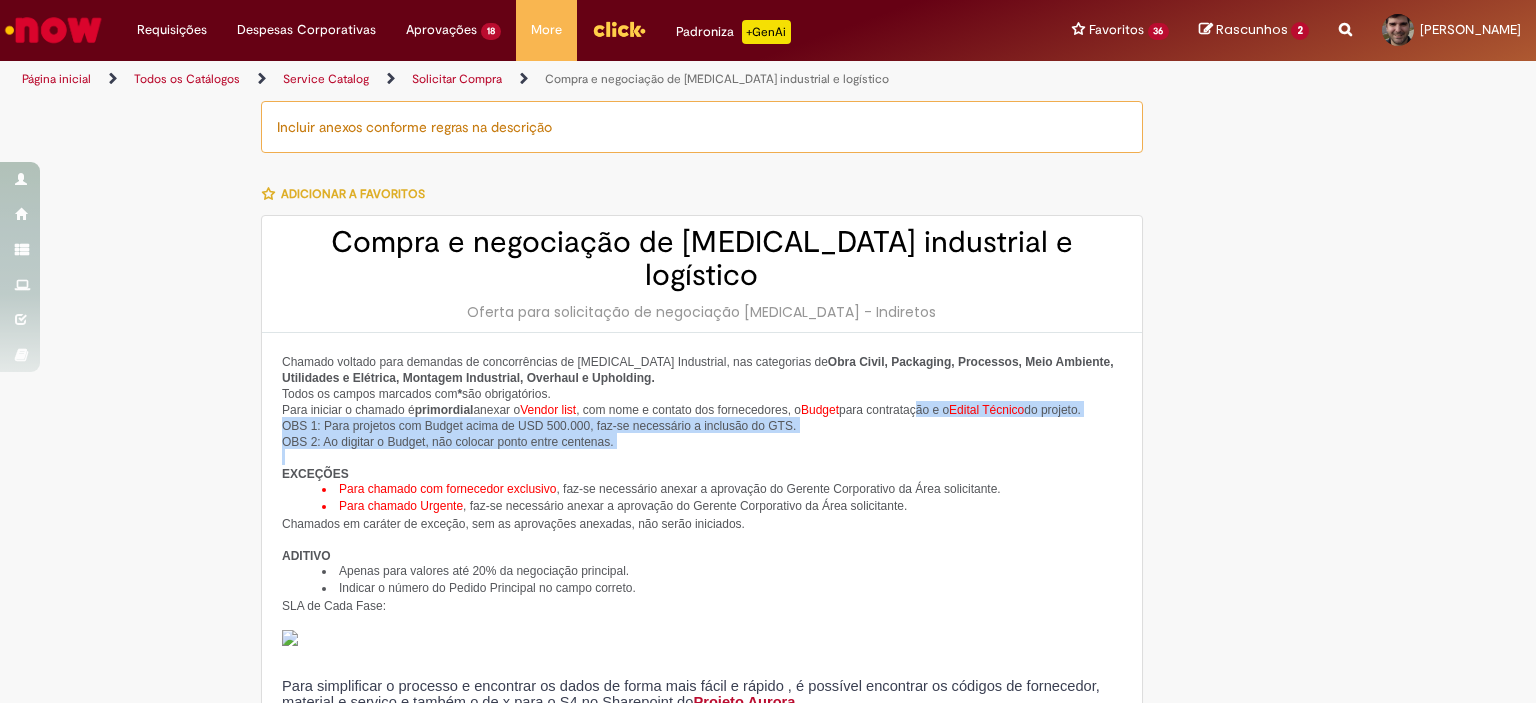 drag, startPoint x: 956, startPoint y: 427, endPoint x: 934, endPoint y: 406, distance: 30.413813 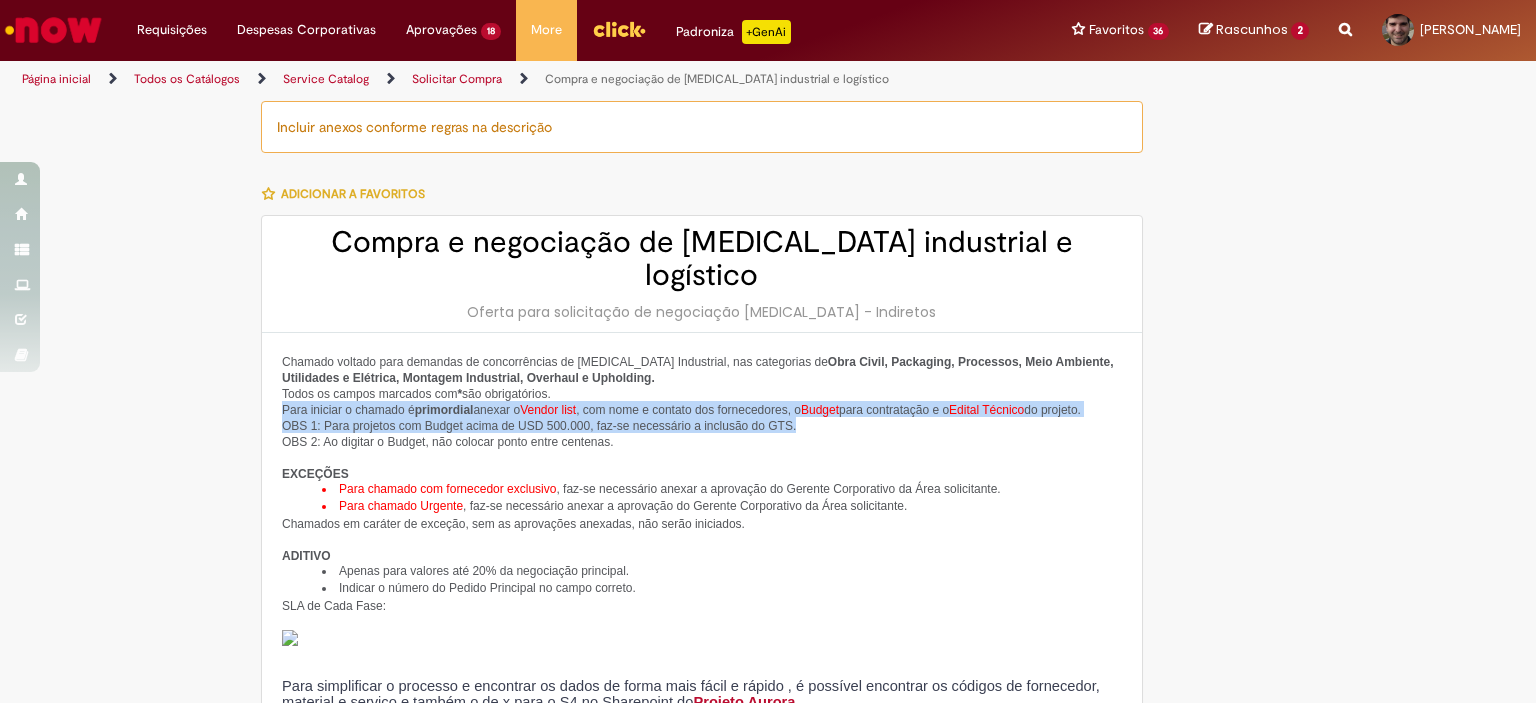 drag, startPoint x: 896, startPoint y: 362, endPoint x: 941, endPoint y: 419, distance: 72.62231 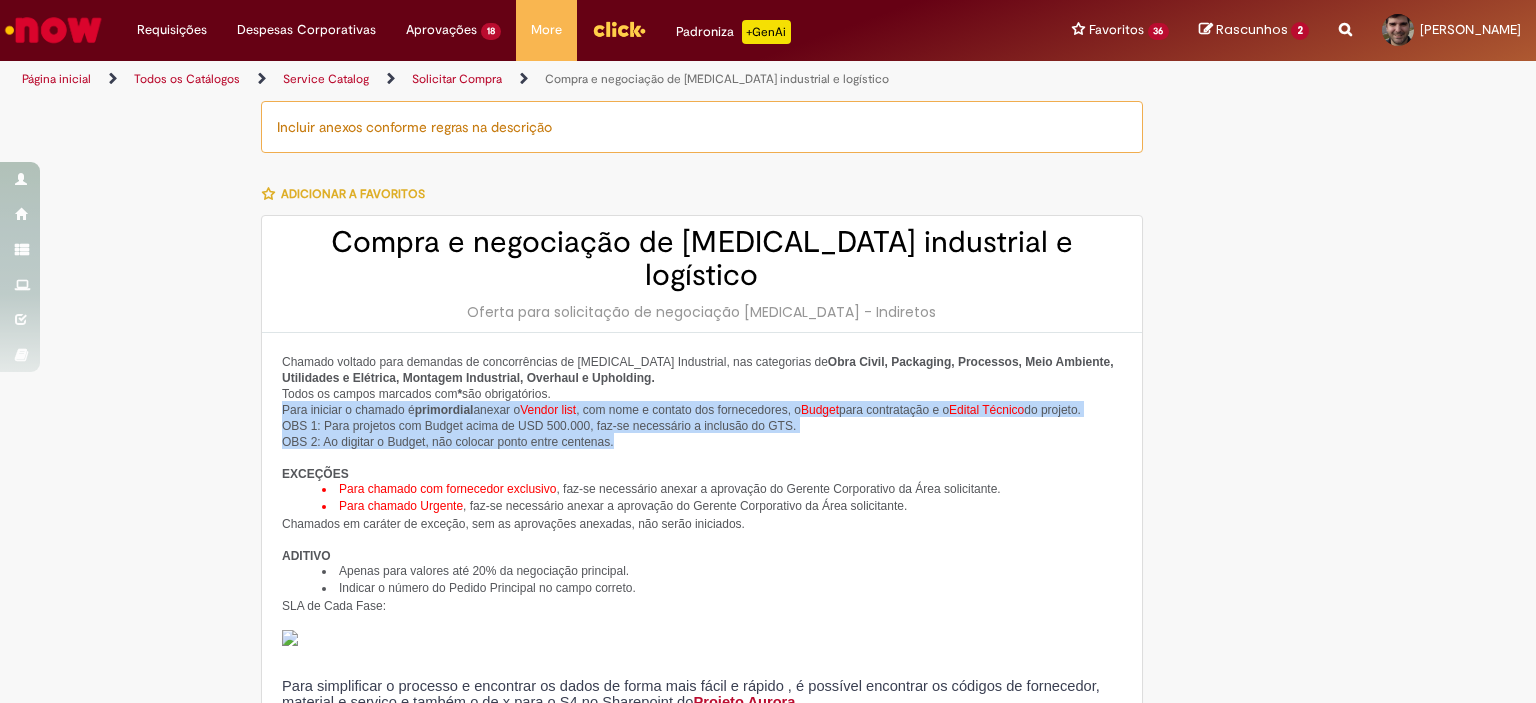 click on "Para iniciar o chamado é  primordial  anexar o  Vendor list , com nome e contato dos fornecedores, o  Budget  para contratação e o  Edital Técnico  do projeto. OBS 1: Para projetos com Budget acima de USD 500.000, faz-se necessário a inclusão do GTS. OBS 2: Ao digitar o Budget, não colocar ponto entre centenas." at bounding box center [702, 425] 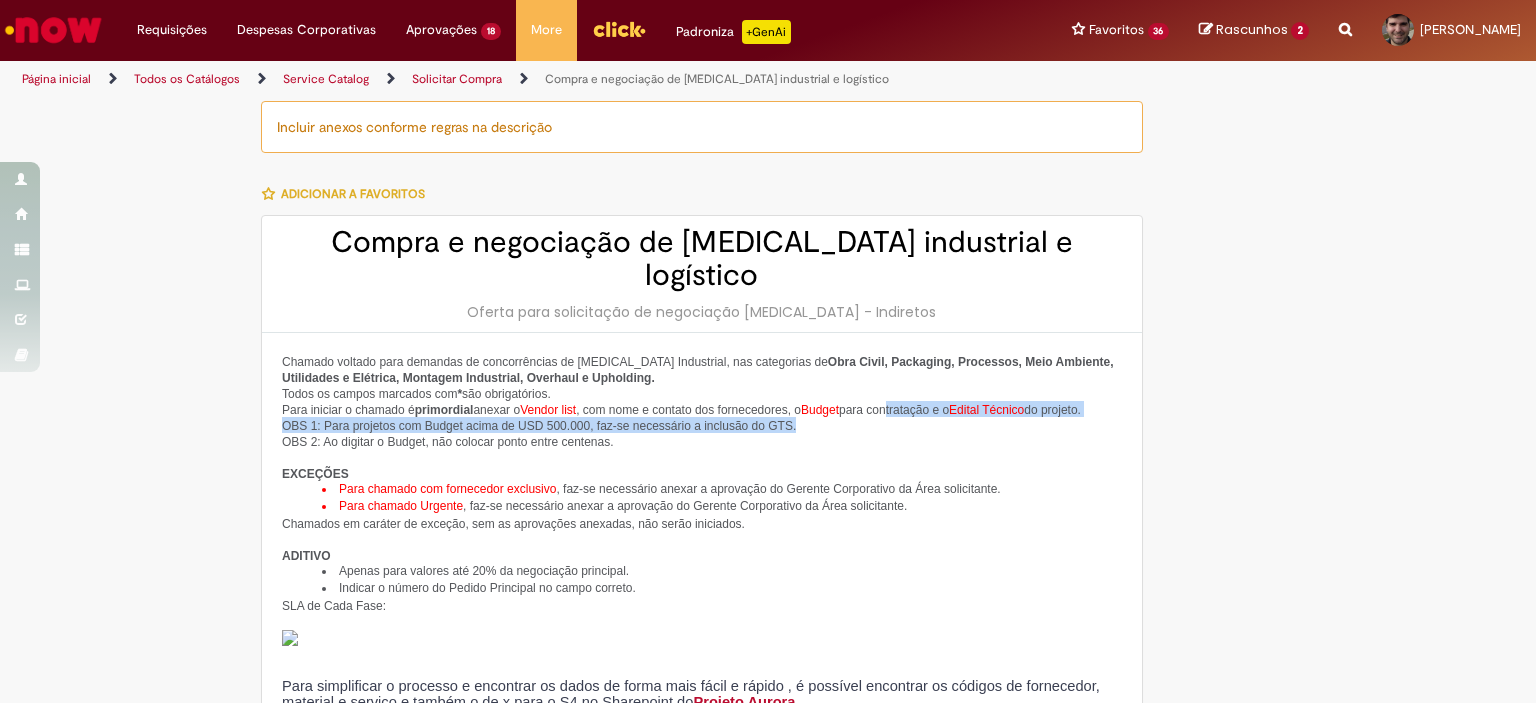 drag, startPoint x: 898, startPoint y: 382, endPoint x: 943, endPoint y: 418, distance: 57.628117 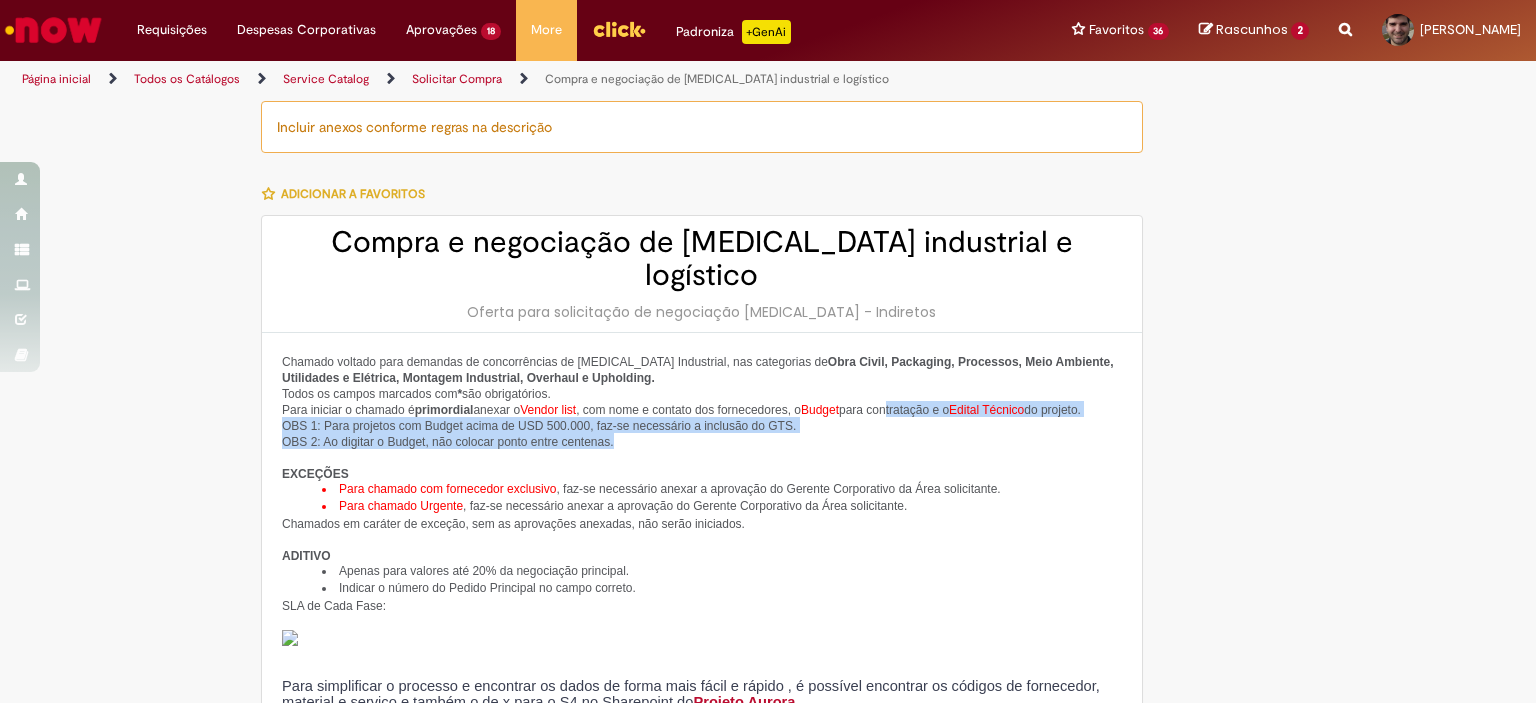 click on "Para iniciar o chamado é  primordial  anexar o  Vendor list , com nome e contato dos fornecedores, o  Budget  para contratação e o  Edital Técnico  do projeto. OBS 1: Para projetos com Budget acima de USD 500.000, faz-se necessário a inclusão do GTS. OBS 2: Ao digitar o Budget, não colocar ponto entre centenas." at bounding box center (702, 425) 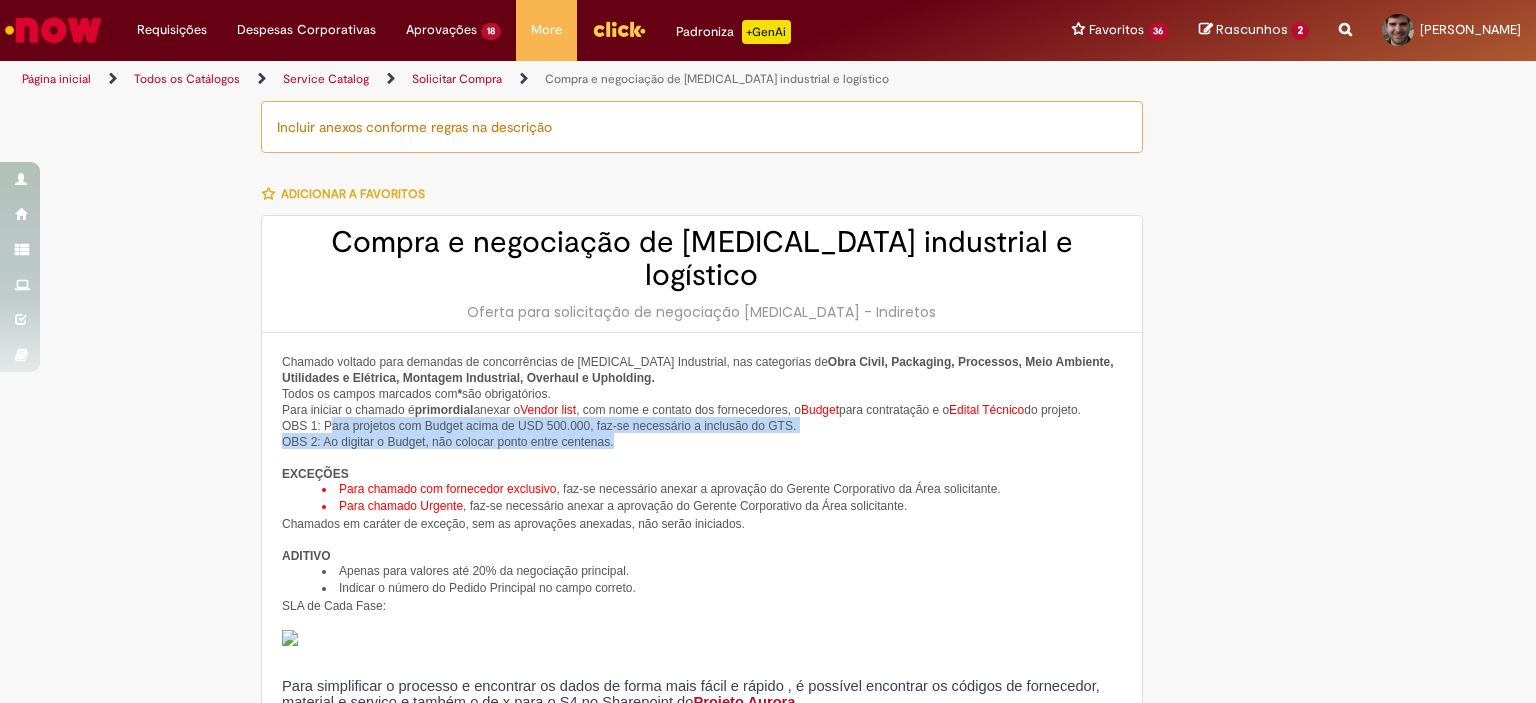 drag, startPoint x: 316, startPoint y: 398, endPoint x: 723, endPoint y: 427, distance: 408.03186 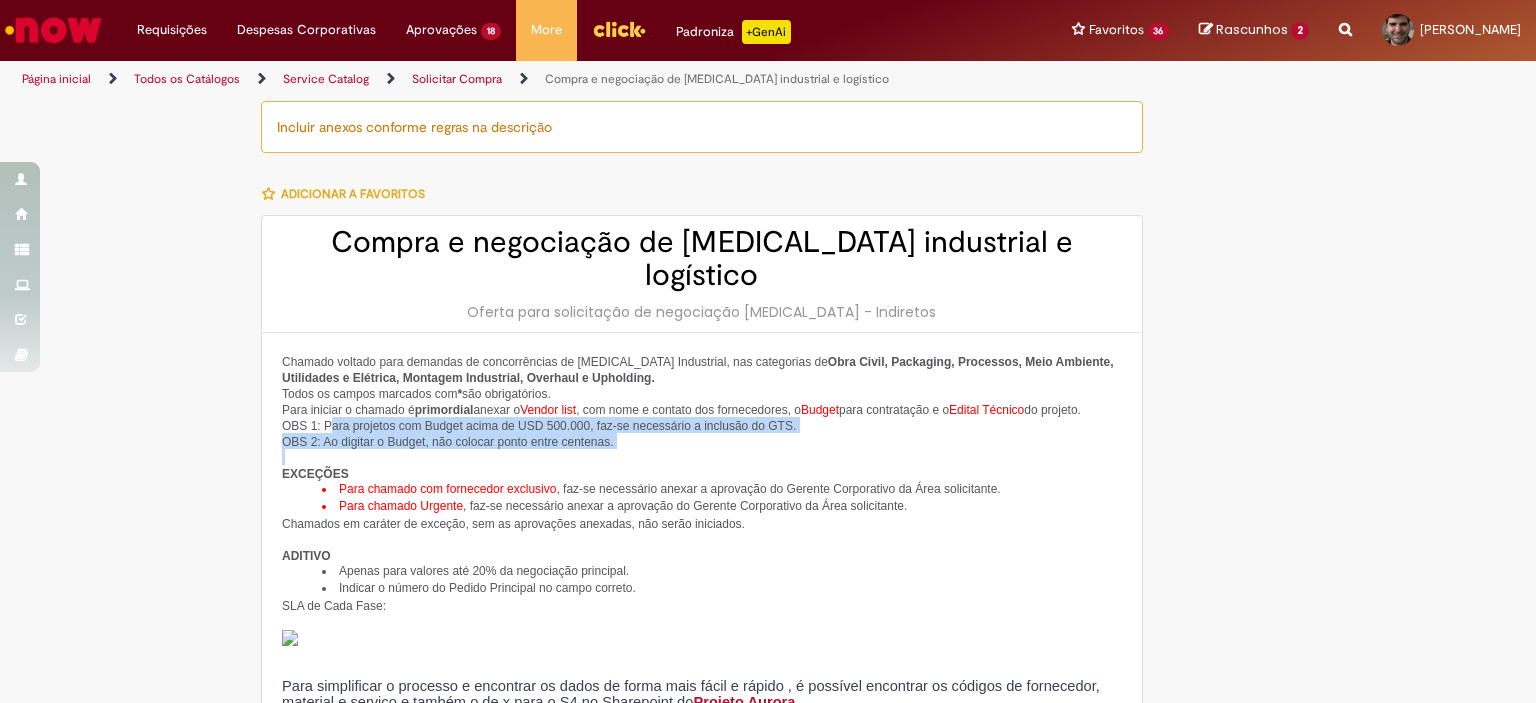 click at bounding box center (702, 457) 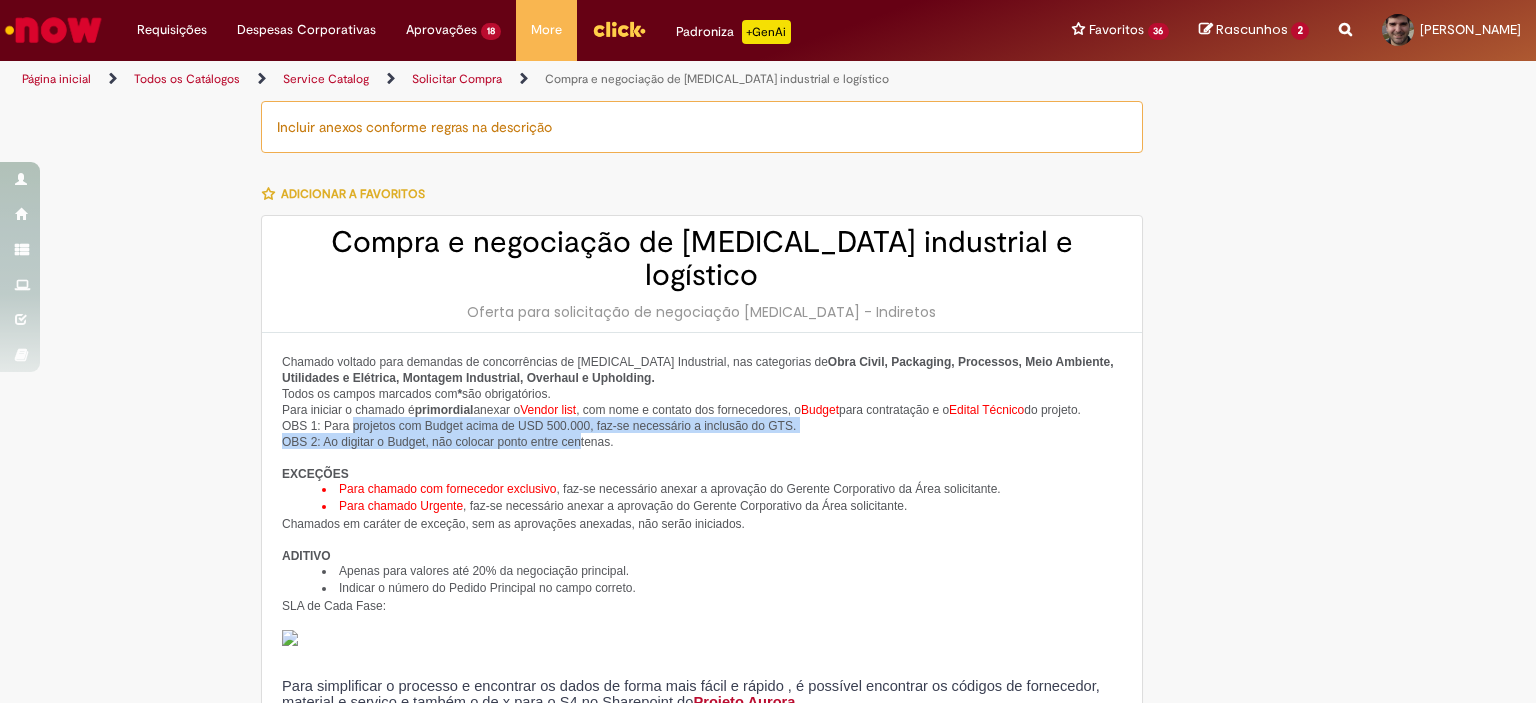drag, startPoint x: 338, startPoint y: 403, endPoint x: 627, endPoint y: 428, distance: 290.07928 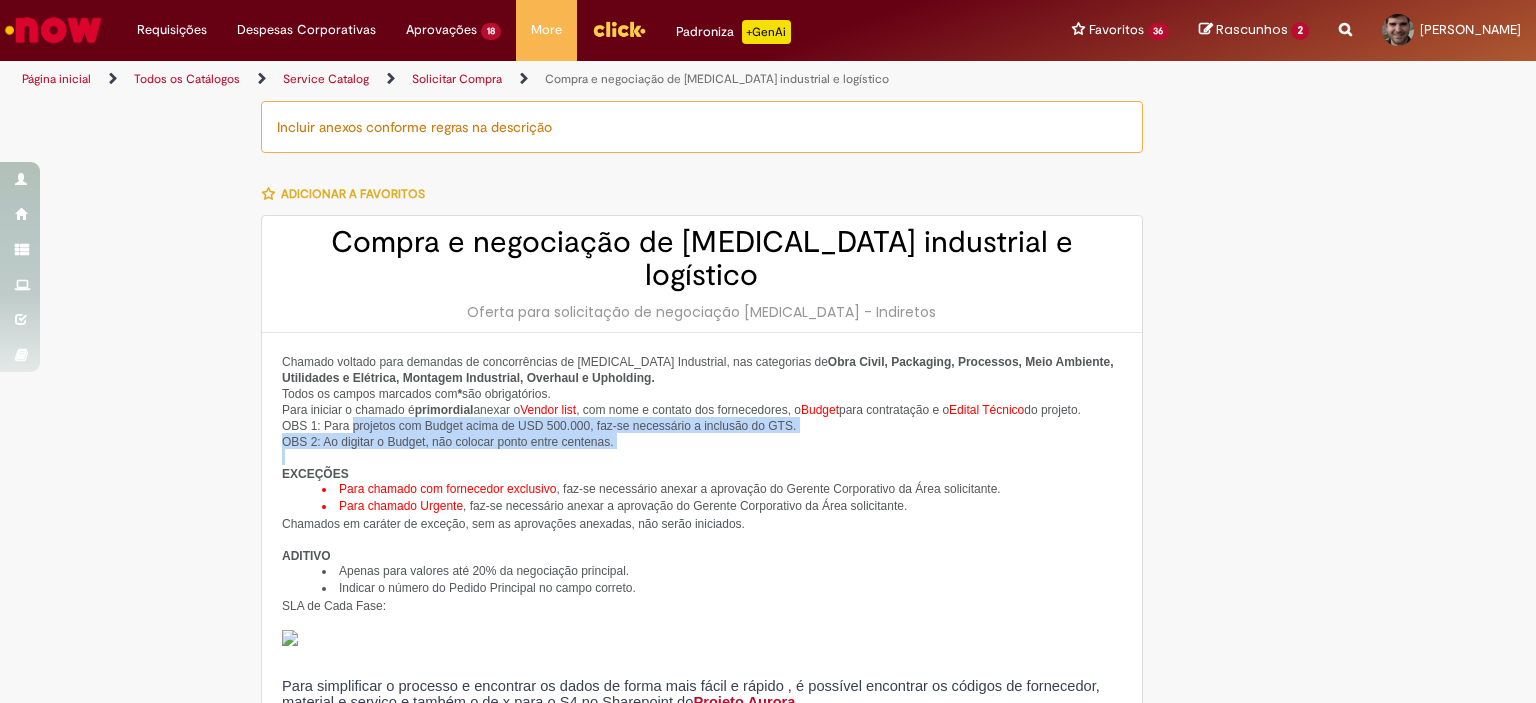 click at bounding box center (702, 457) 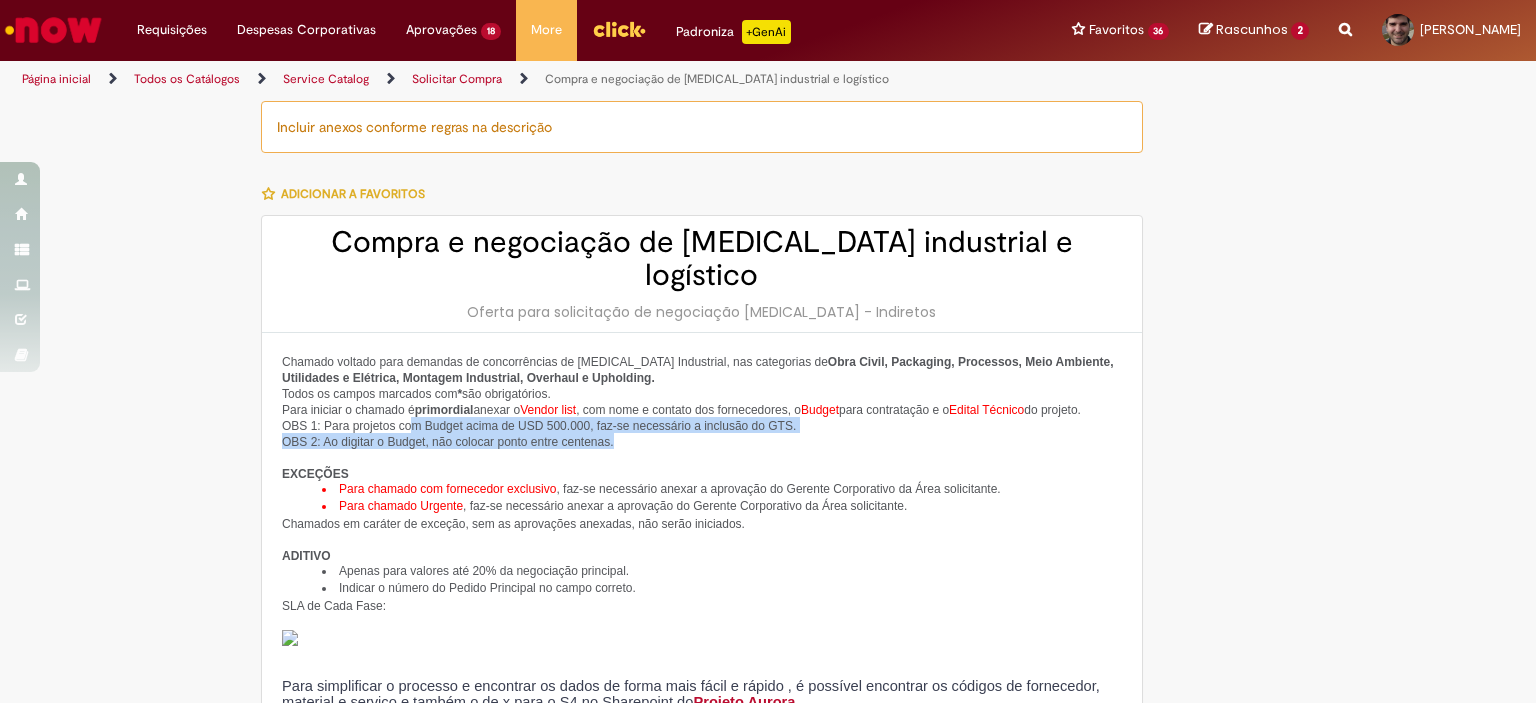 drag, startPoint x: 400, startPoint y: 401, endPoint x: 739, endPoint y: 436, distance: 340.802 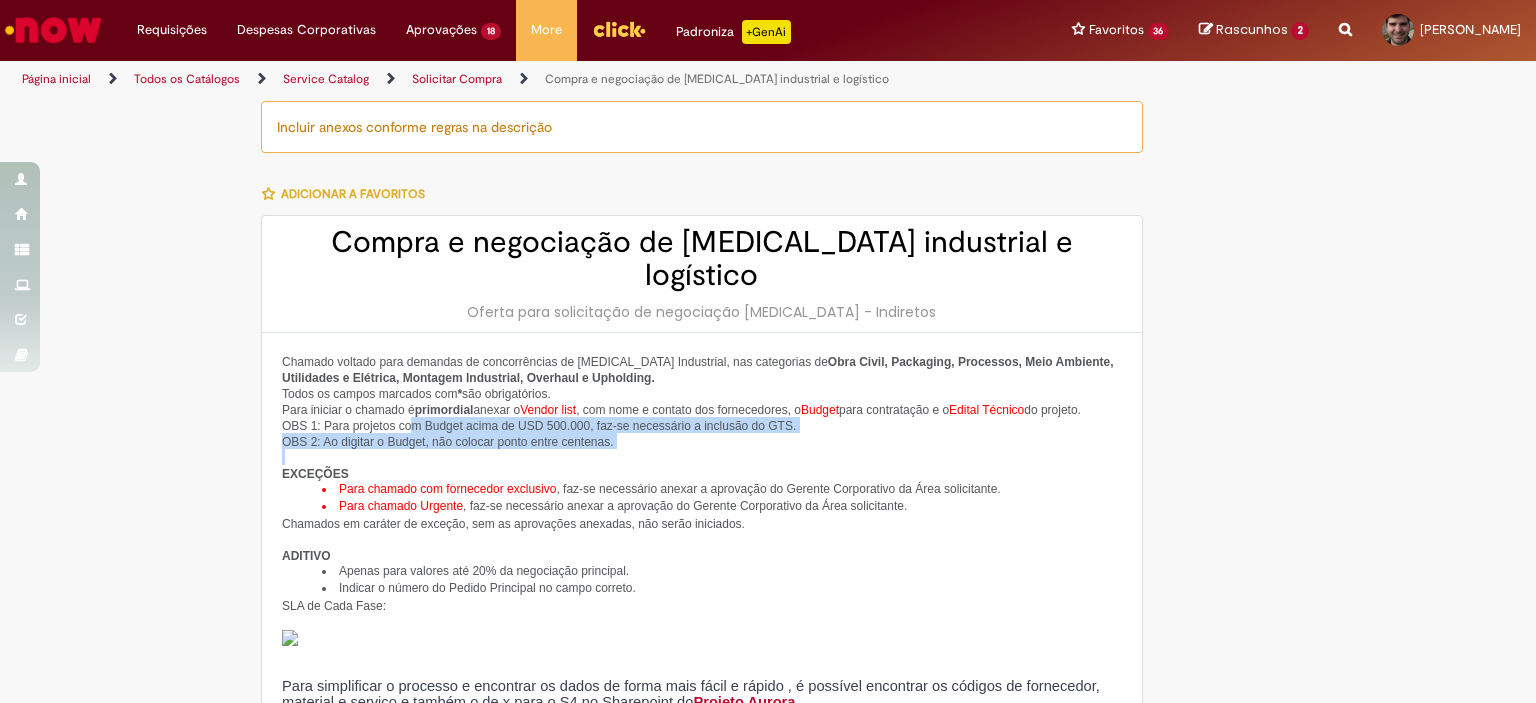 click at bounding box center (702, 457) 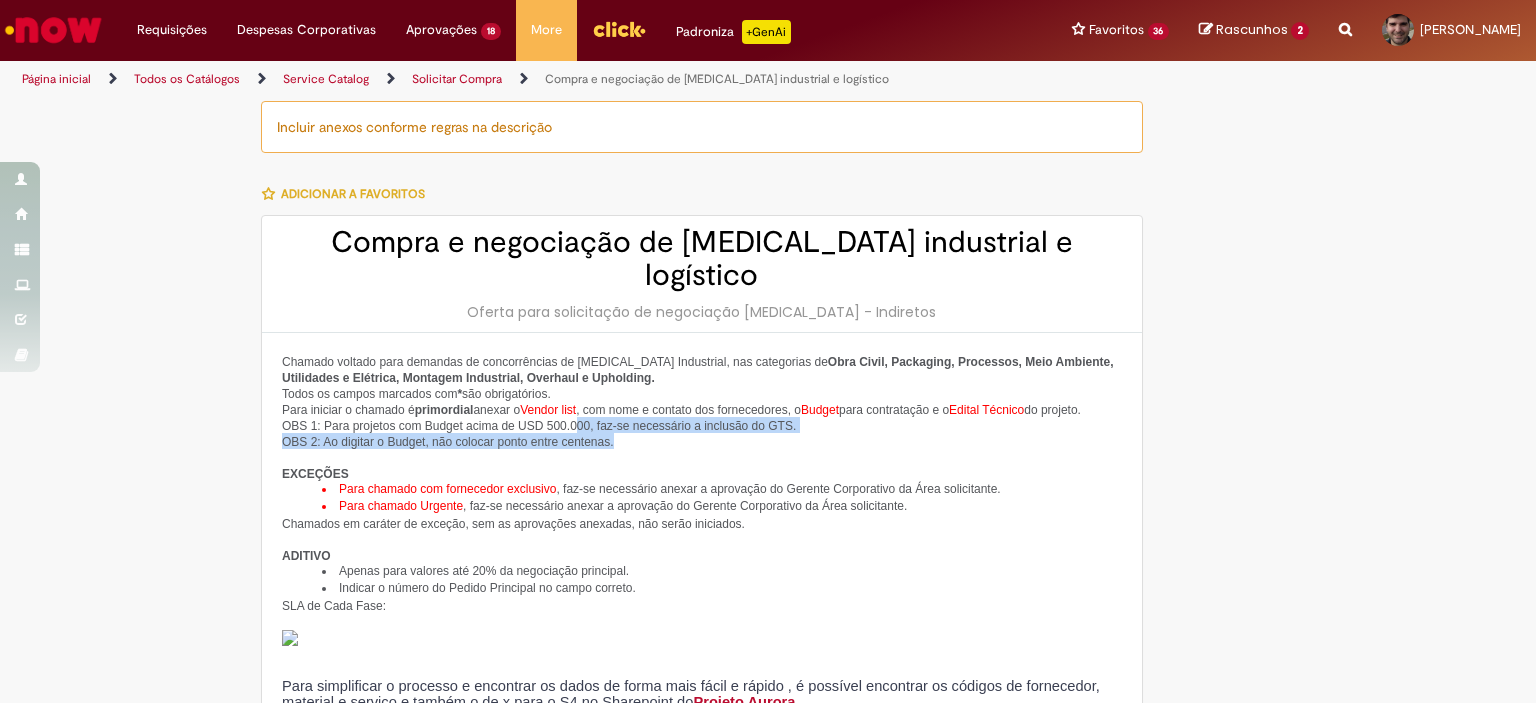 drag, startPoint x: 644, startPoint y: 406, endPoint x: 728, endPoint y: 412, distance: 84.21401 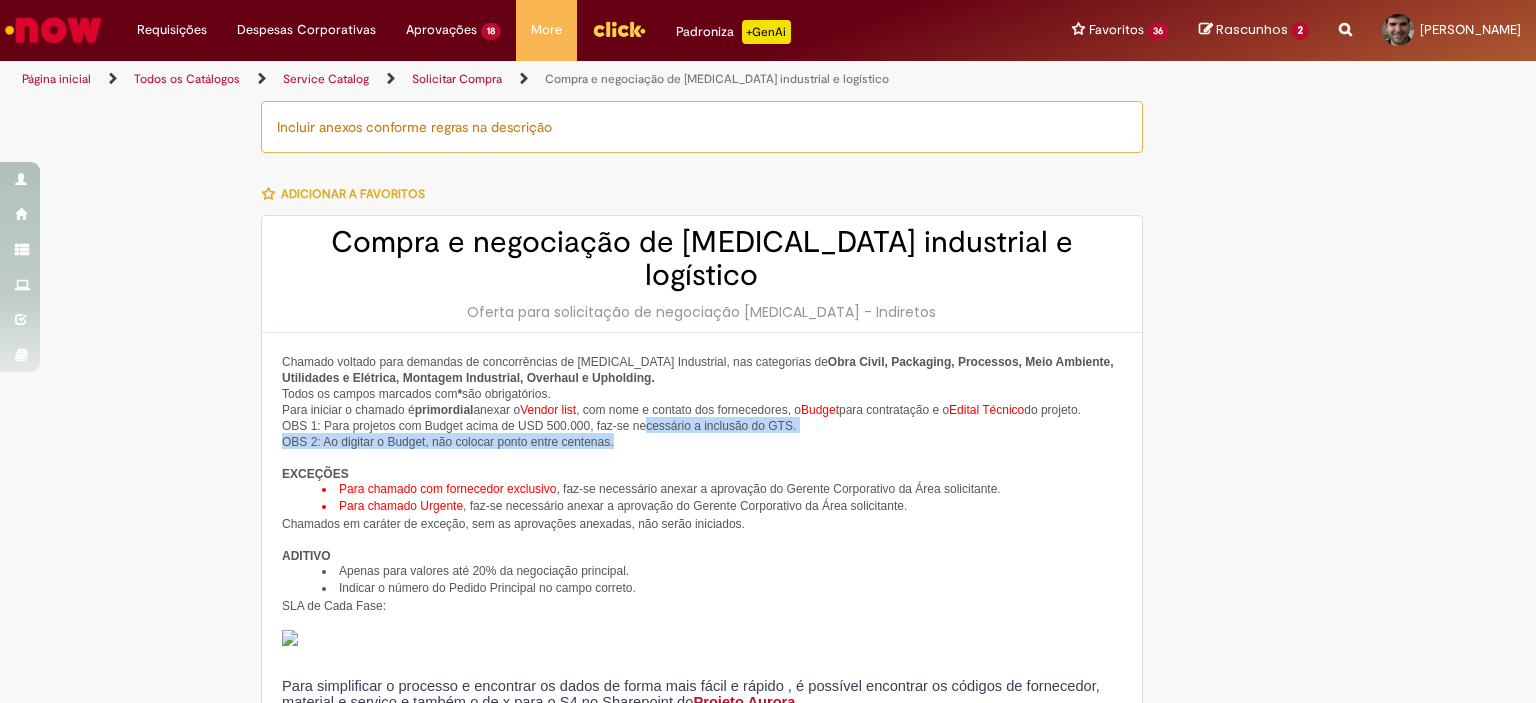 drag, startPoint x: 624, startPoint y: 393, endPoint x: 728, endPoint y: 424, distance: 108.52189 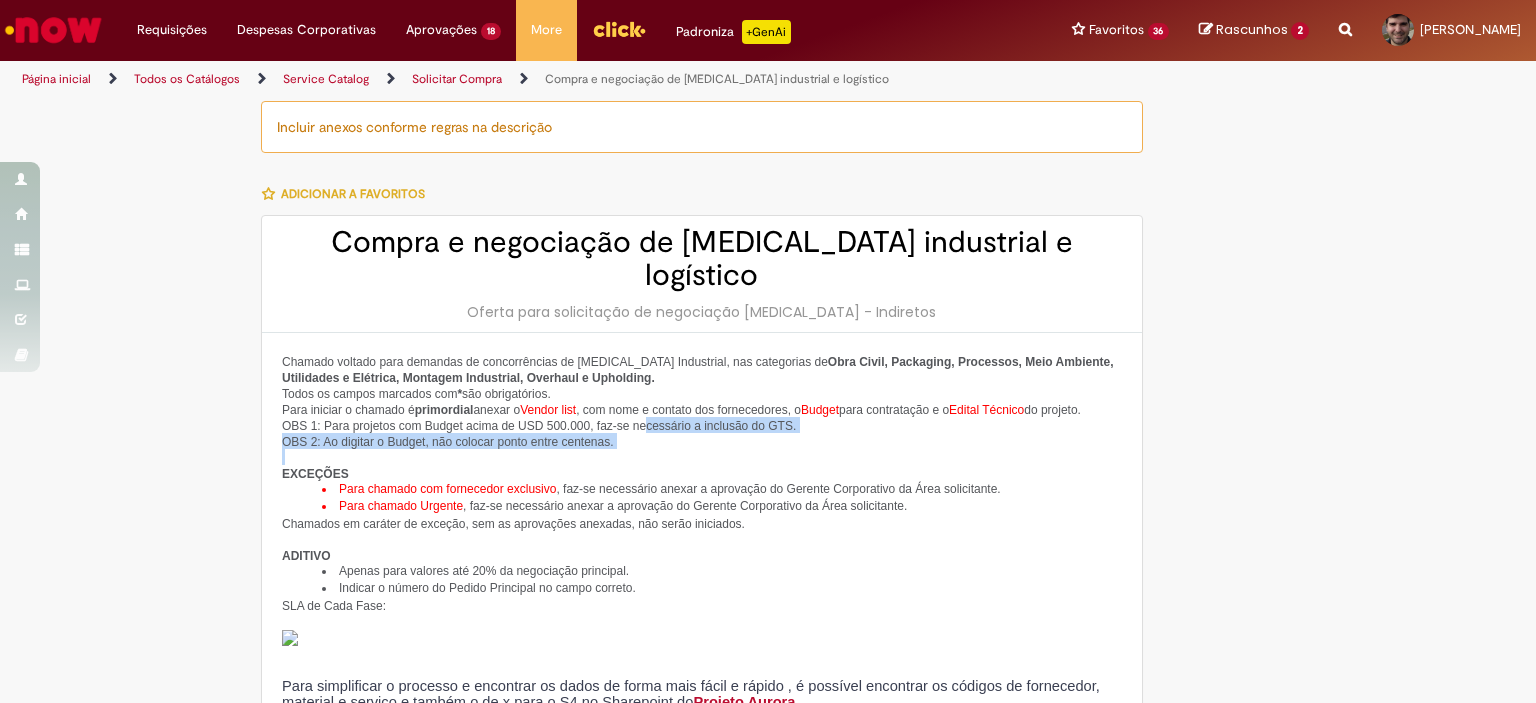 click at bounding box center (702, 457) 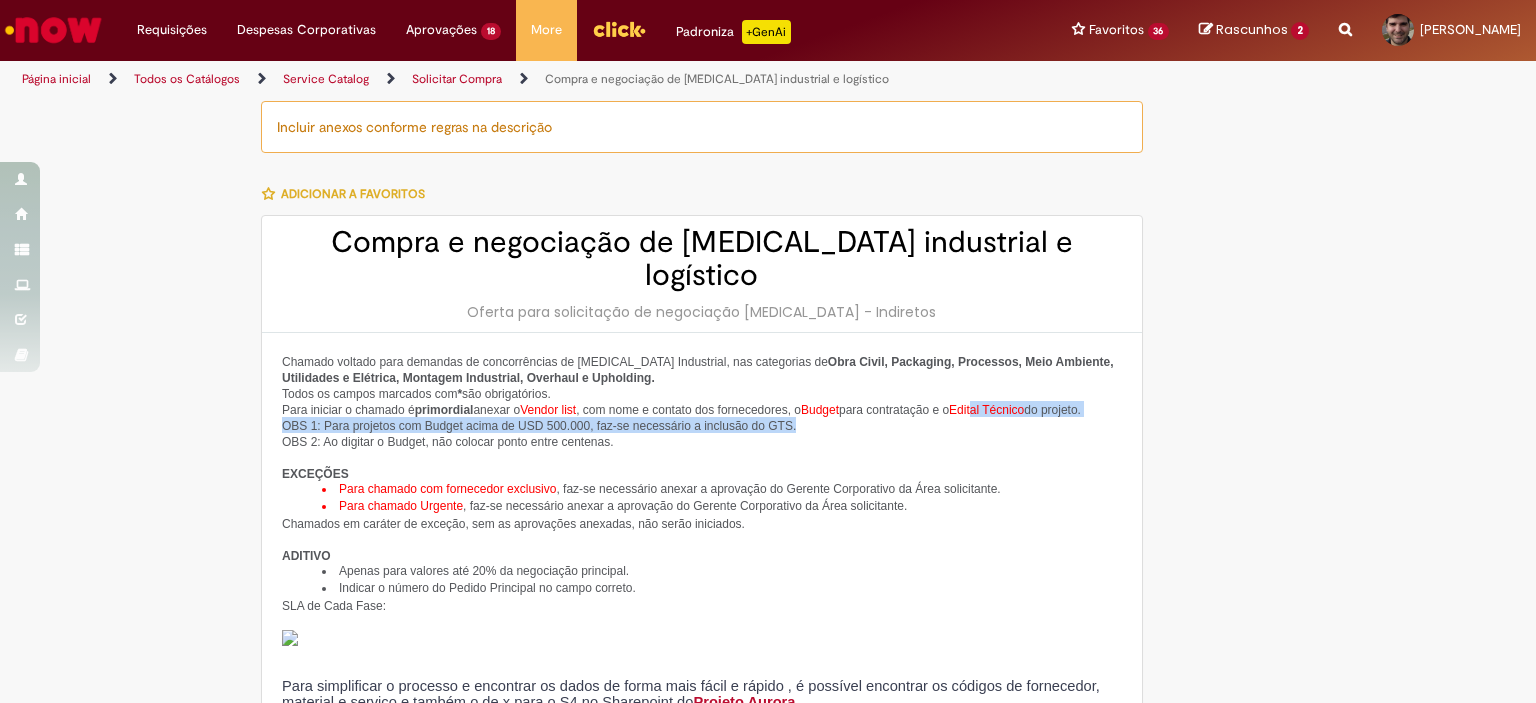 drag, startPoint x: 978, startPoint y: 386, endPoint x: 1012, endPoint y: 416, distance: 45.343136 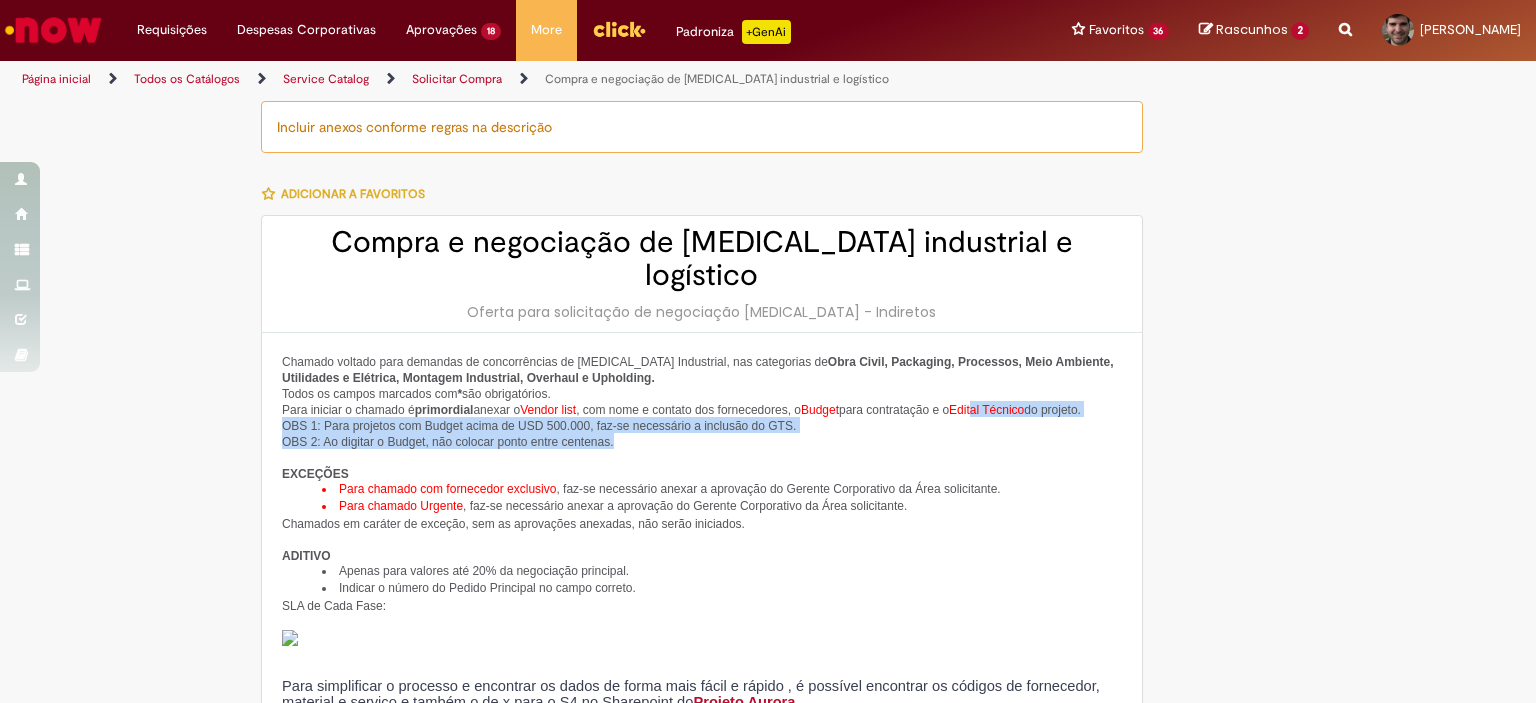 click on "Para iniciar o chamado é  primordial  anexar o  Vendor list , com nome e contato dos fornecedores, o  Budget  para contratação e o  Edital Técnico  do projeto. OBS 1: Para projetos com Budget acima de USD 500.000, faz-se necessário a inclusão do GTS. OBS 2: Ao digitar o Budget, não colocar ponto entre centenas." at bounding box center (702, 425) 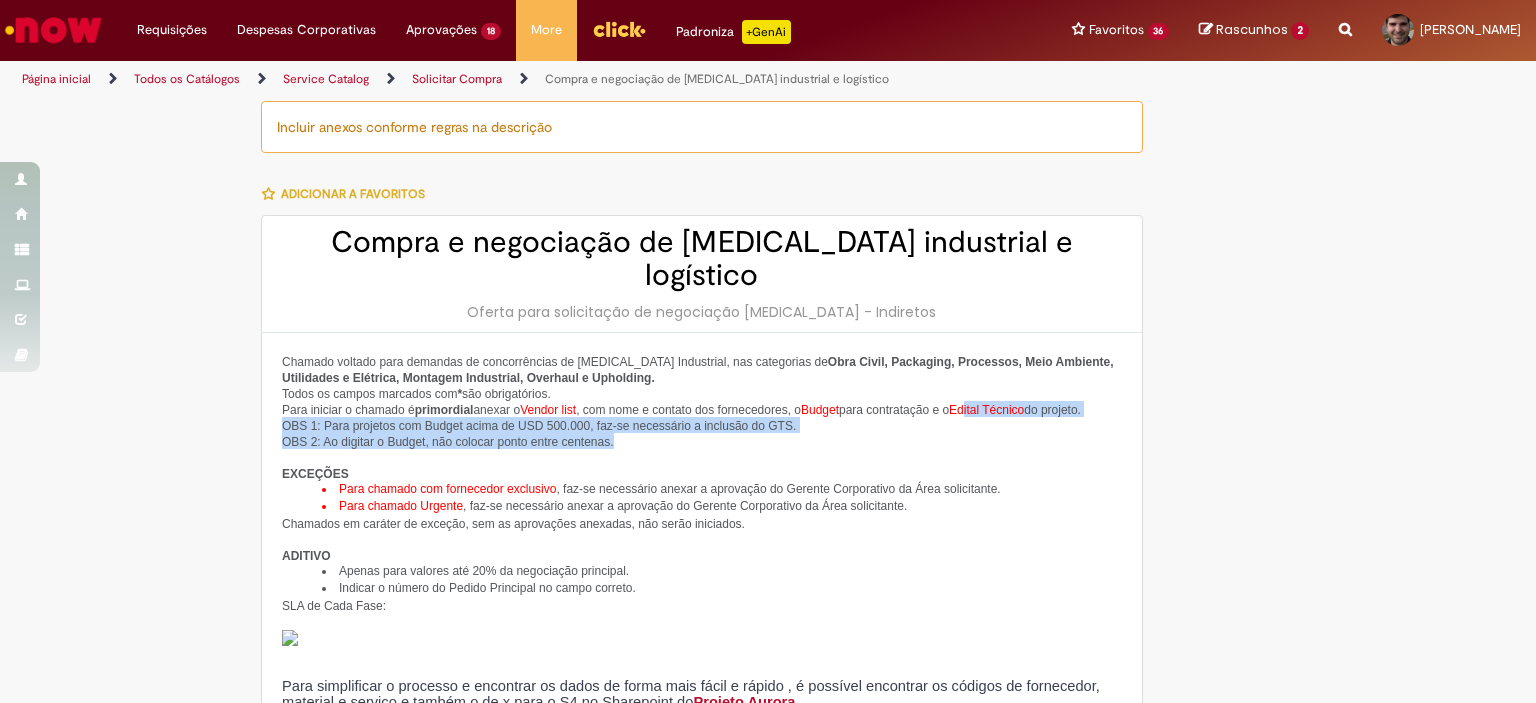 drag, startPoint x: 969, startPoint y: 377, endPoint x: 1015, endPoint y: 429, distance: 69.426216 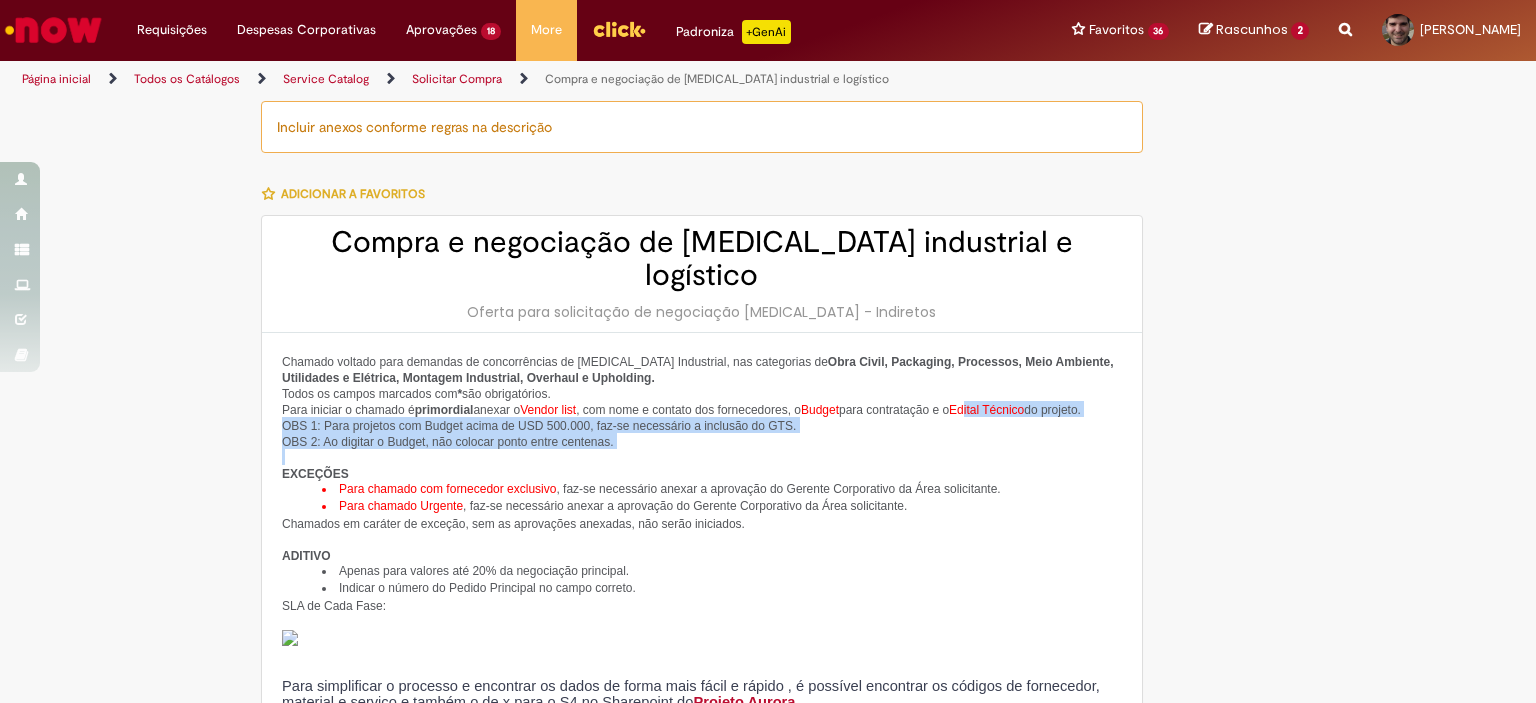 click at bounding box center [702, 457] 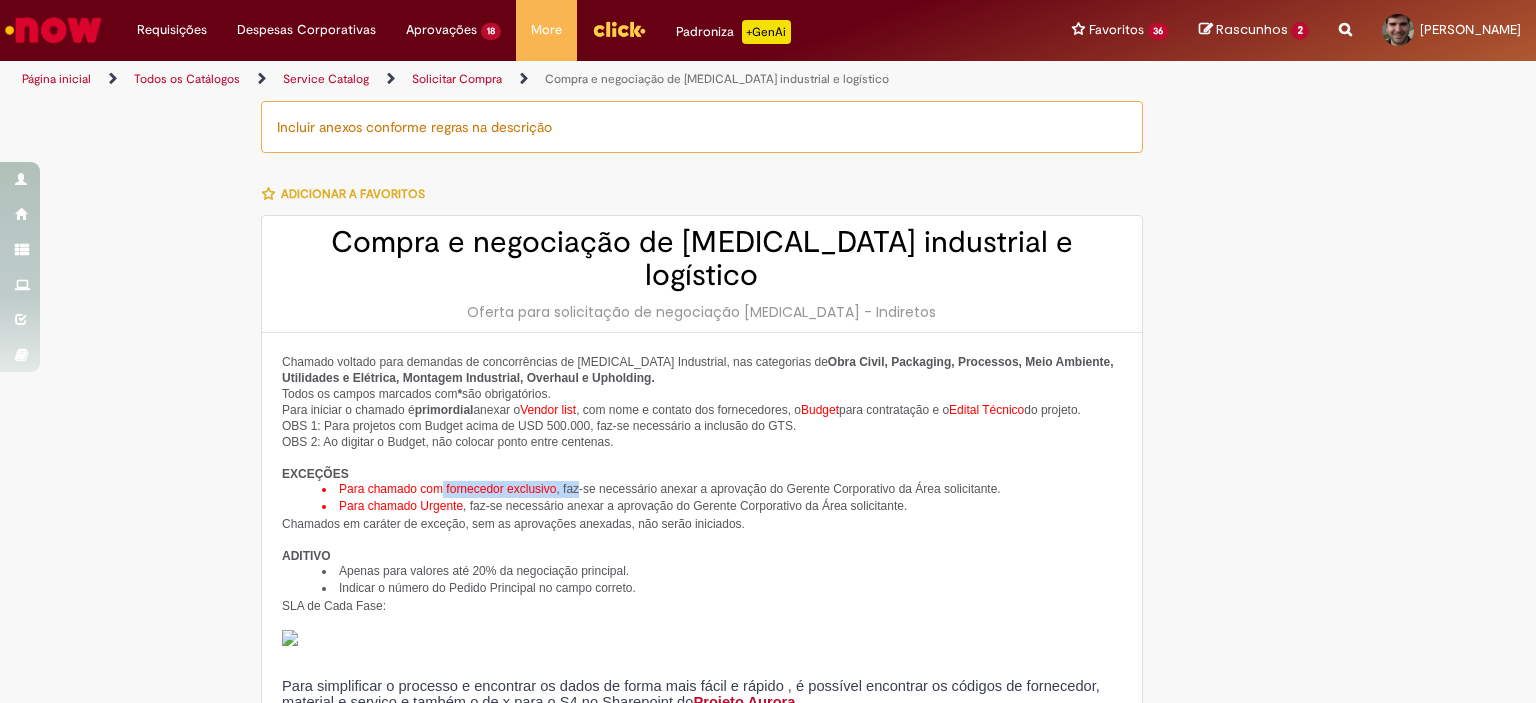 drag, startPoint x: 507, startPoint y: 471, endPoint x: 744, endPoint y: 483, distance: 237.3036 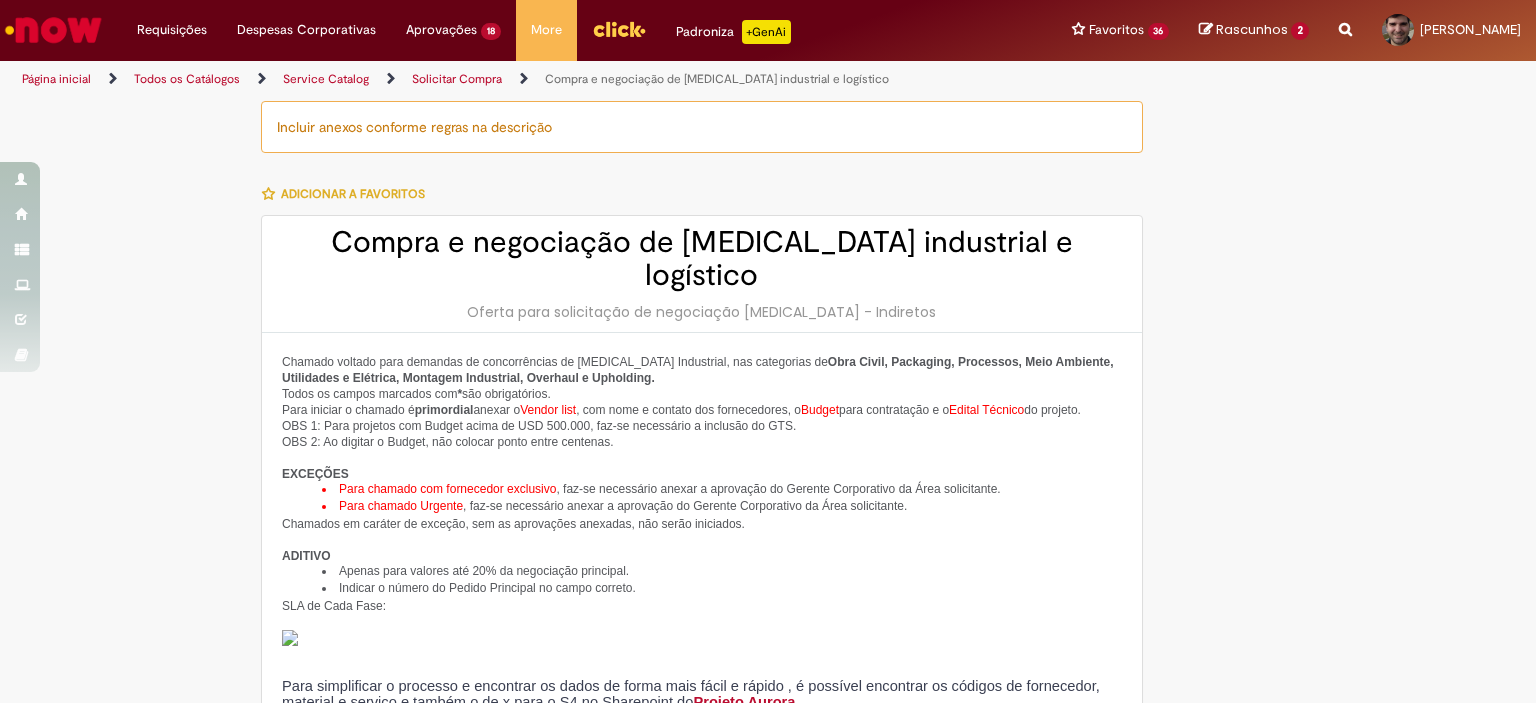 click on ", faz-se necessário anexar a aprovação do Gerente Corporativo da Área solicitante." at bounding box center (685, 506) 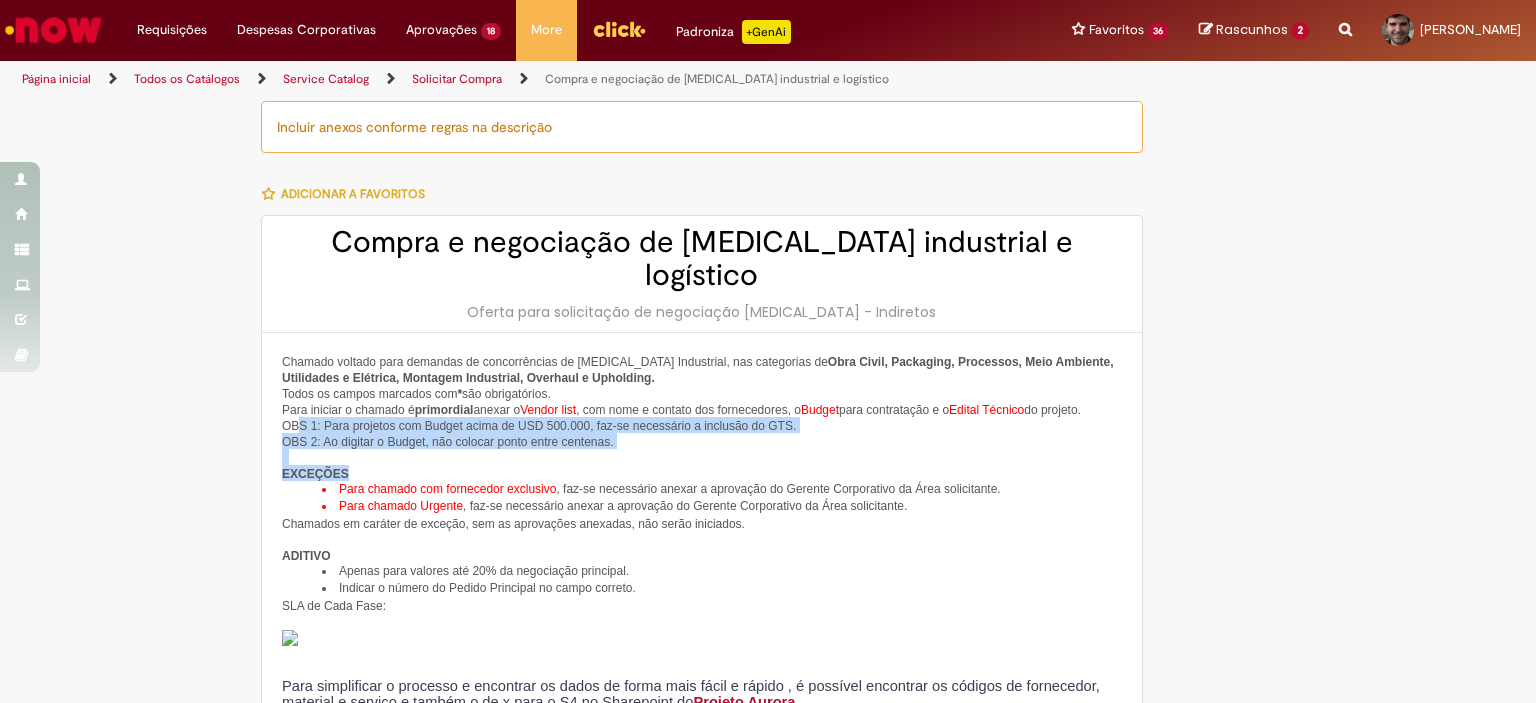 drag, startPoint x: 374, startPoint y: 405, endPoint x: 726, endPoint y: 455, distance: 355.53342 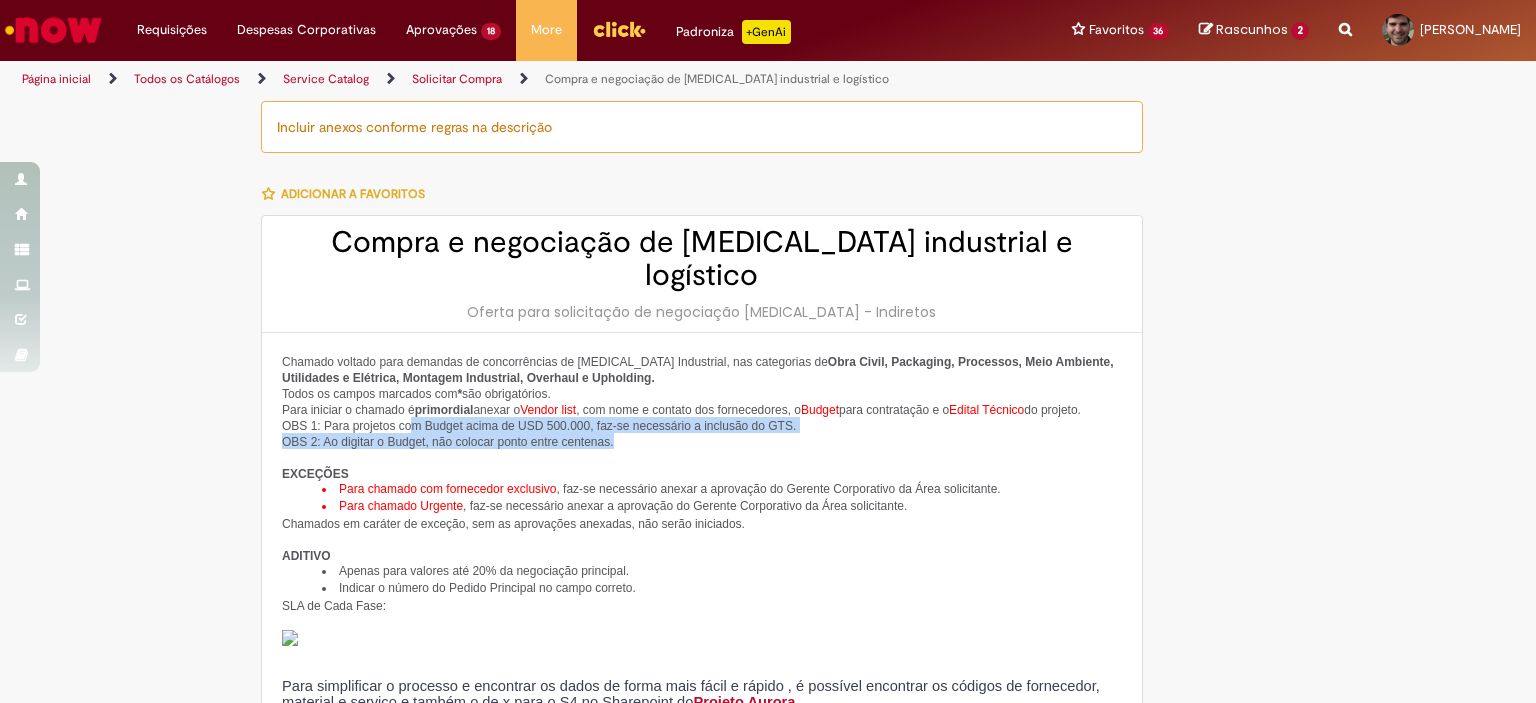 drag, startPoint x: 399, startPoint y: 396, endPoint x: 709, endPoint y: 418, distance: 310.77966 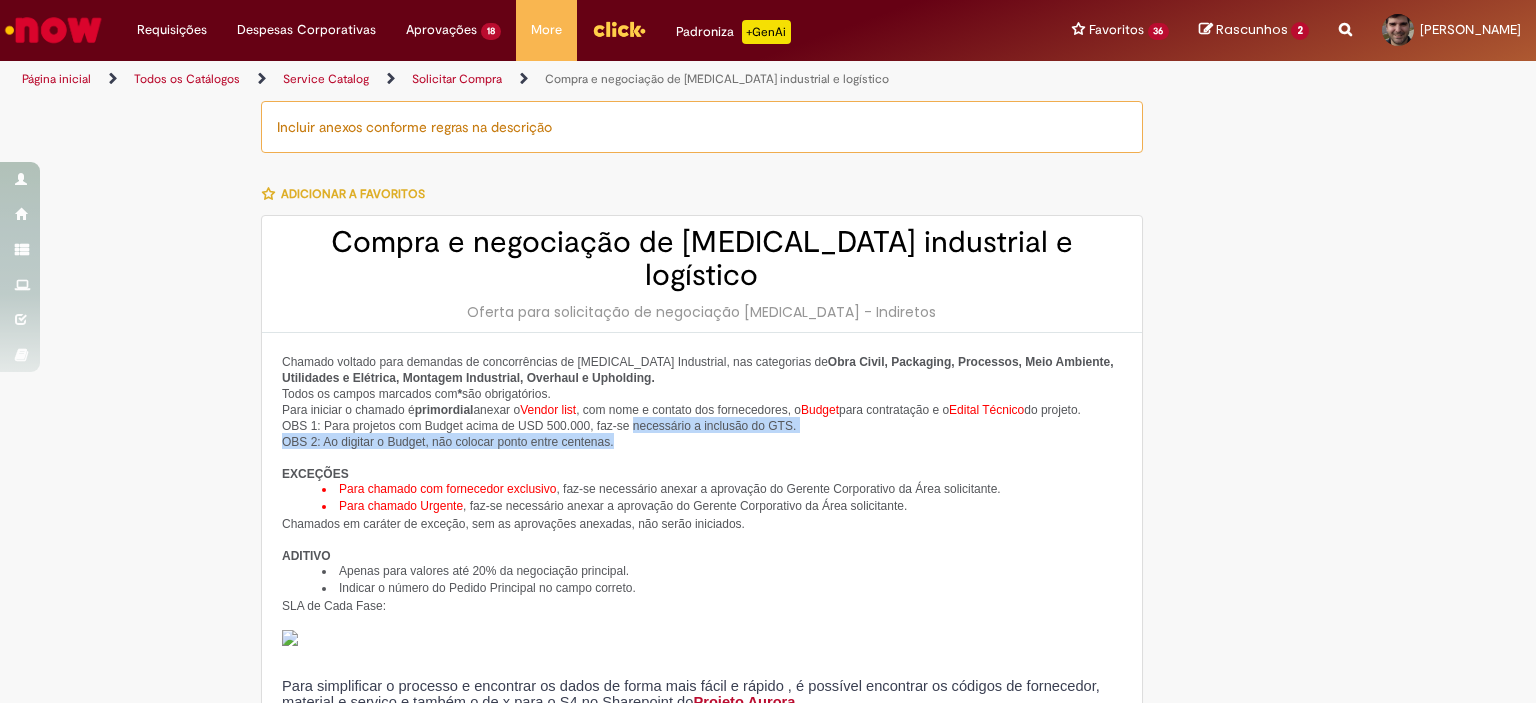drag, startPoint x: 735, startPoint y: 421, endPoint x: 756, endPoint y: 433, distance: 24.186773 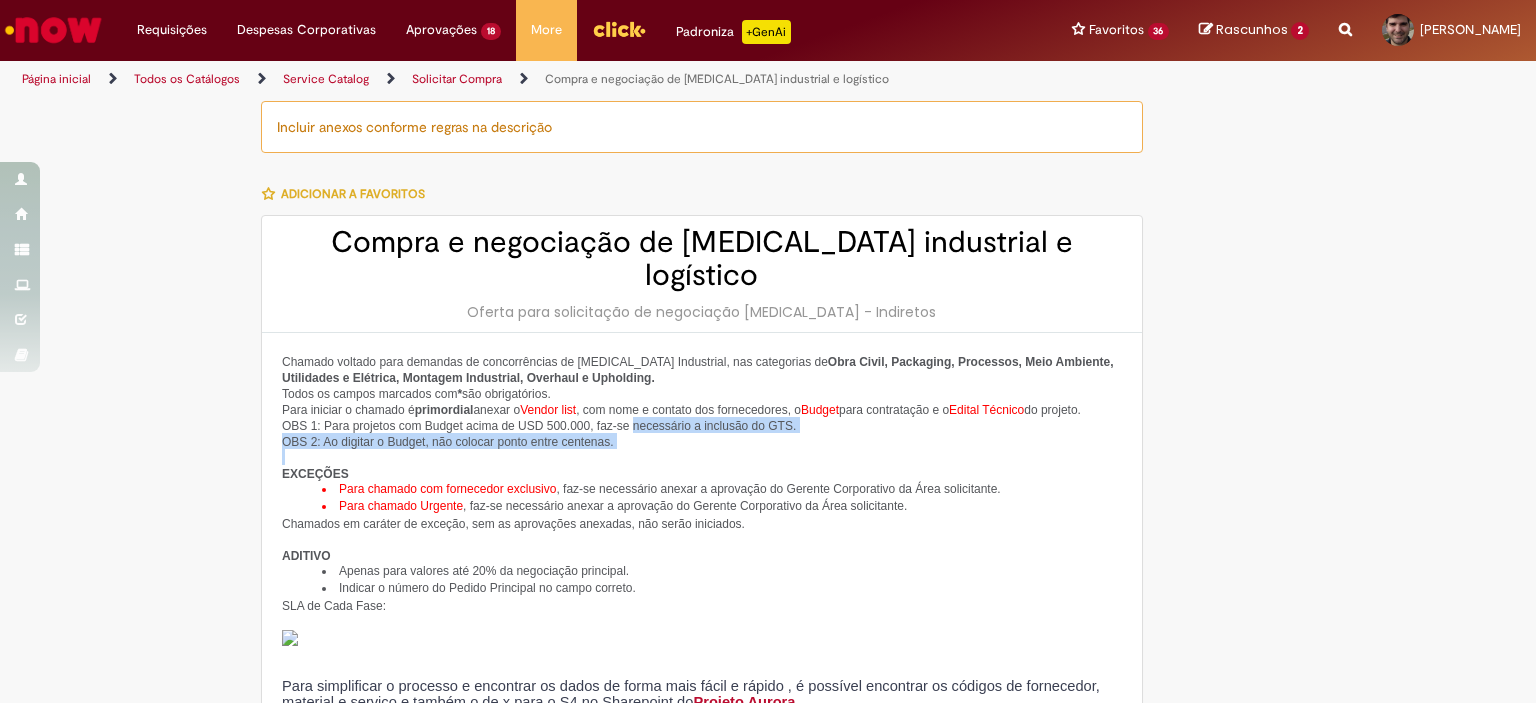 click at bounding box center (702, 457) 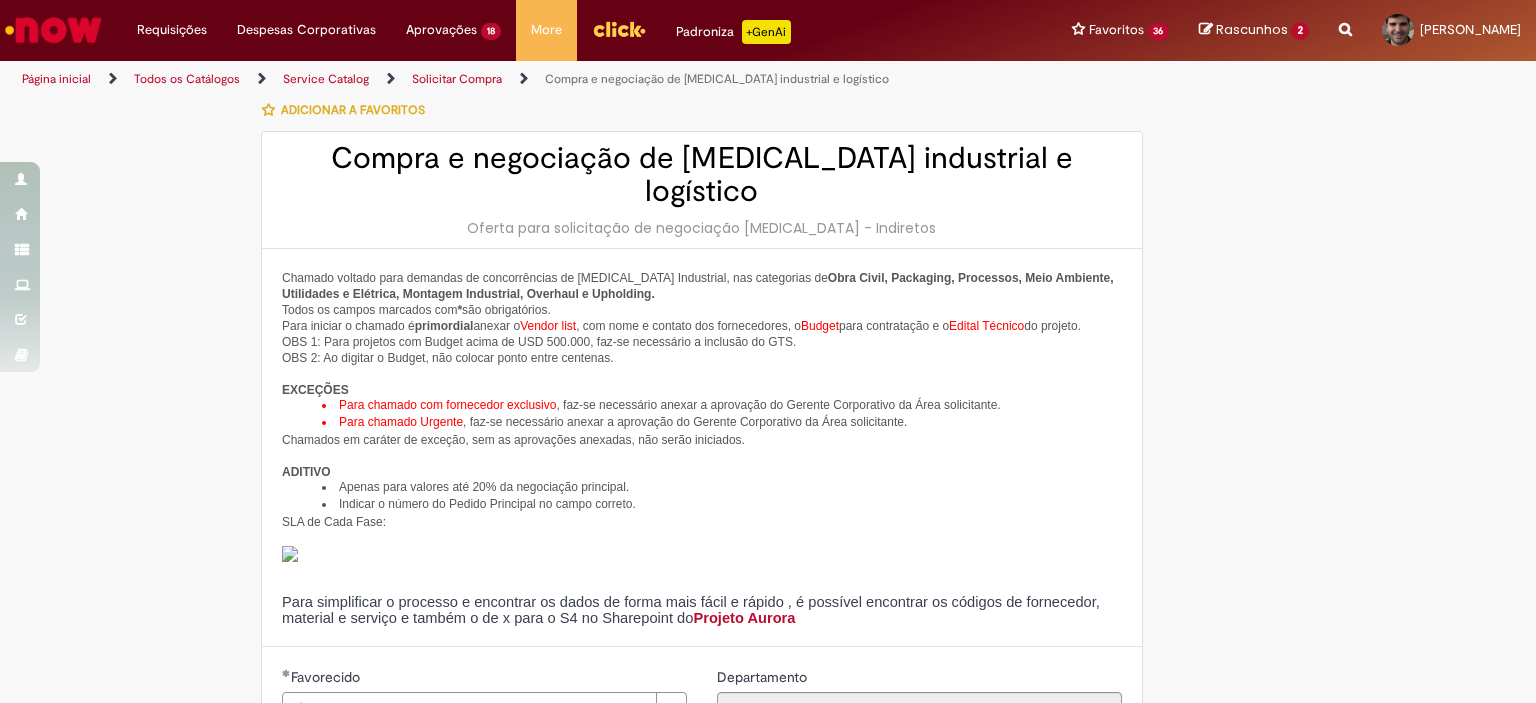 scroll, scrollTop: 200, scrollLeft: 0, axis: vertical 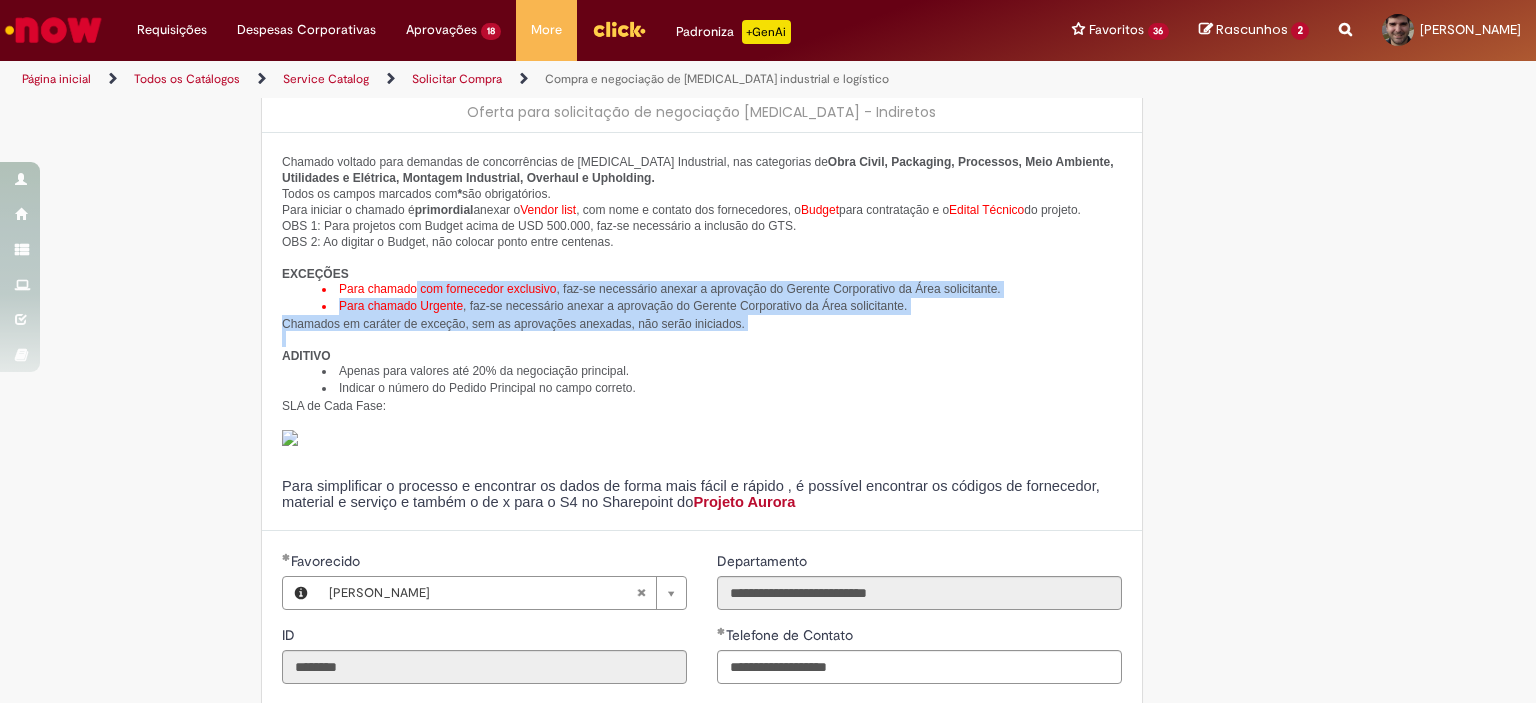 drag, startPoint x: 406, startPoint y: 261, endPoint x: 819, endPoint y: 322, distance: 417.48053 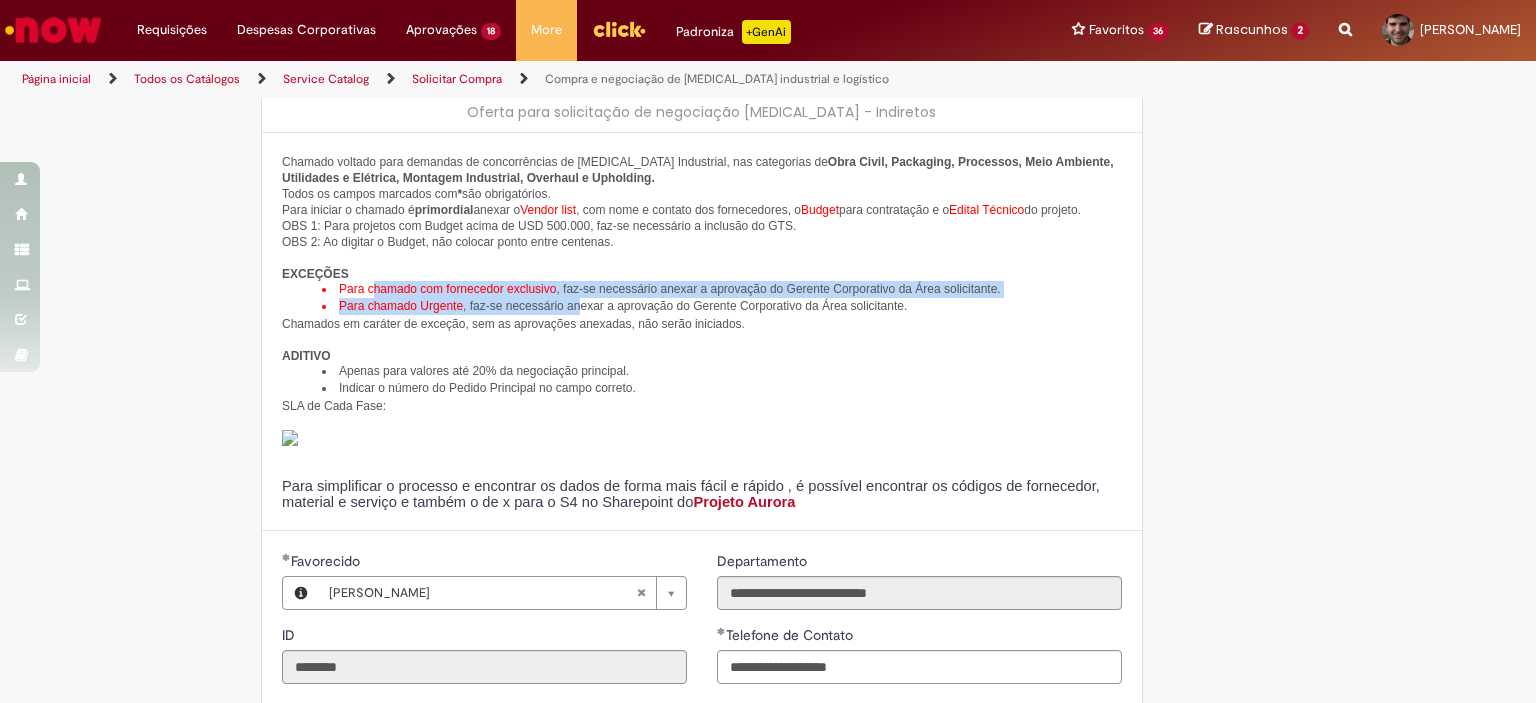 drag, startPoint x: 364, startPoint y: 269, endPoint x: 680, endPoint y: 309, distance: 318.52158 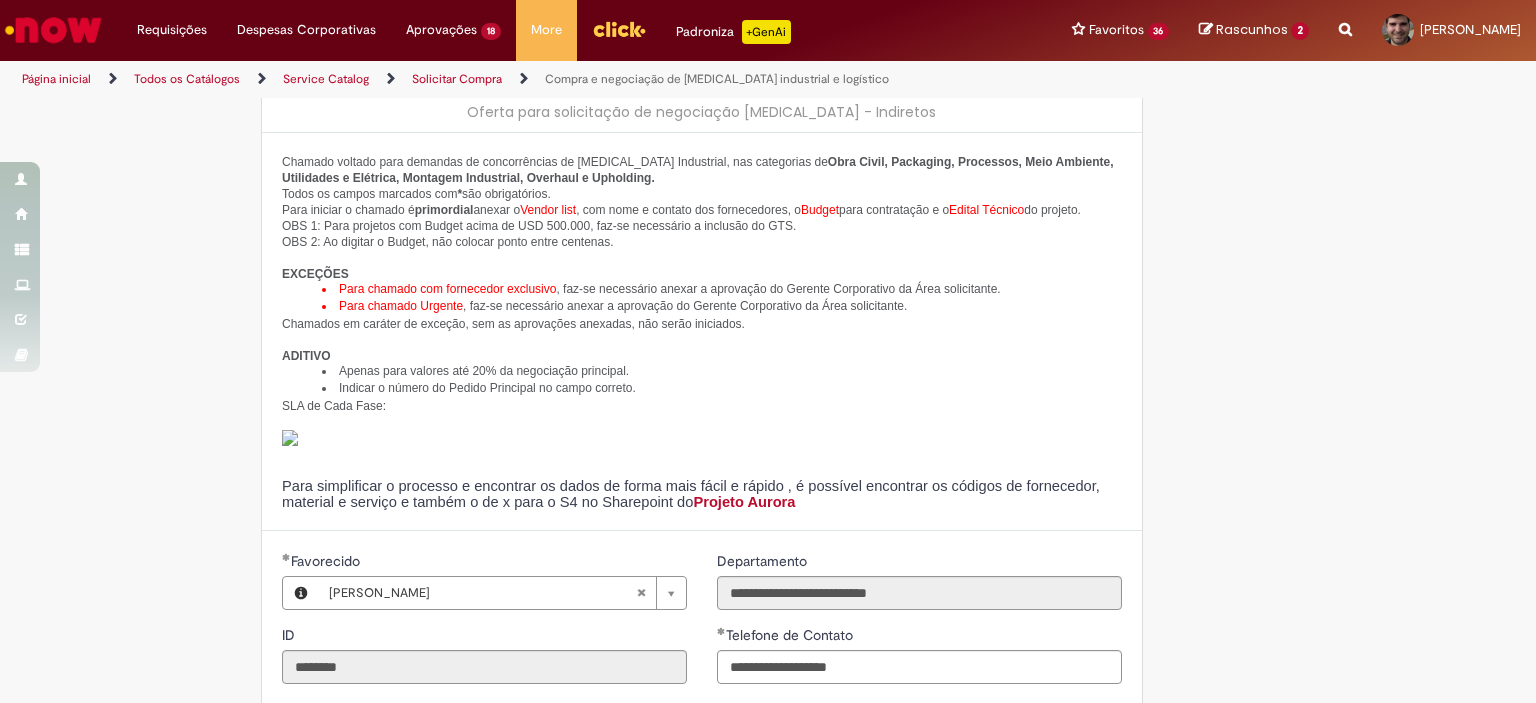 click at bounding box center [702, 339] 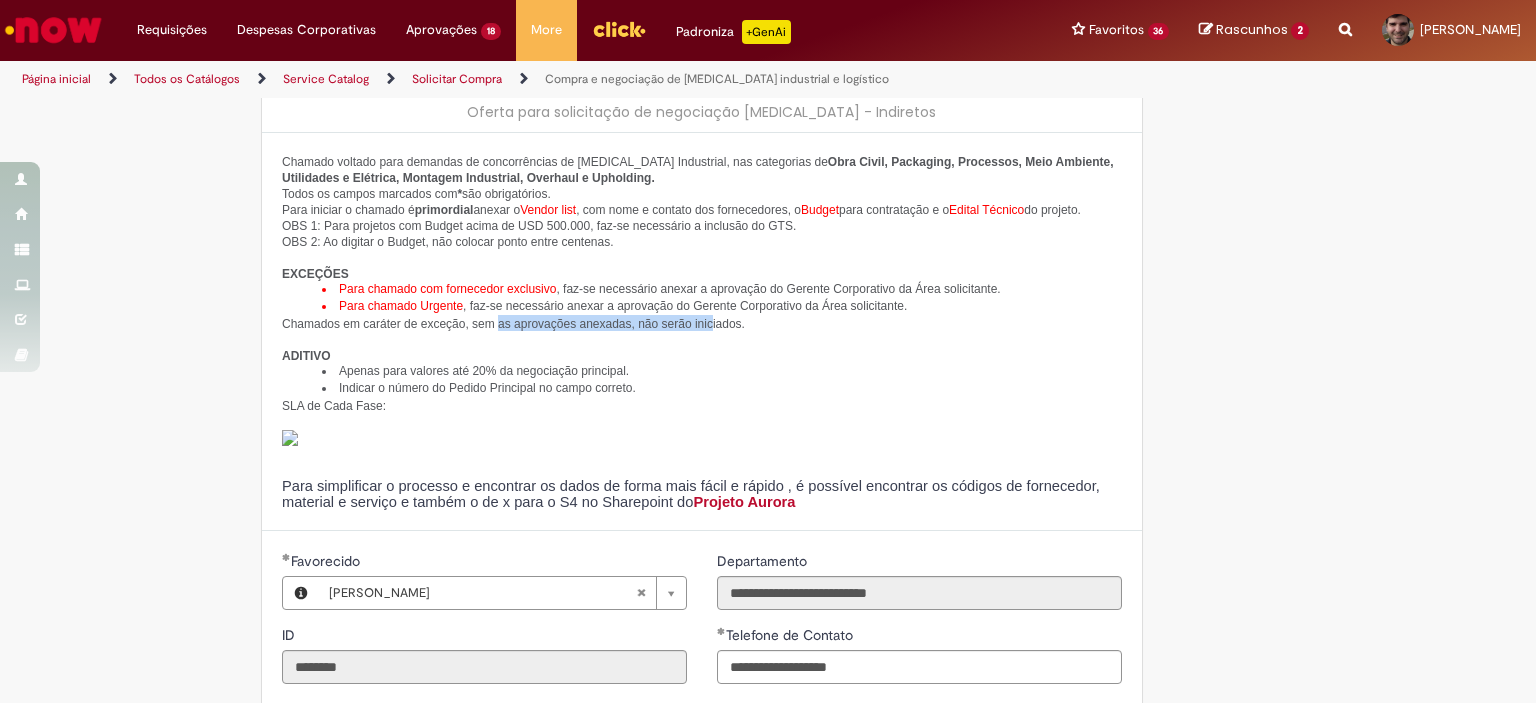 drag, startPoint x: 484, startPoint y: 295, endPoint x: 810, endPoint y: 327, distance: 327.56677 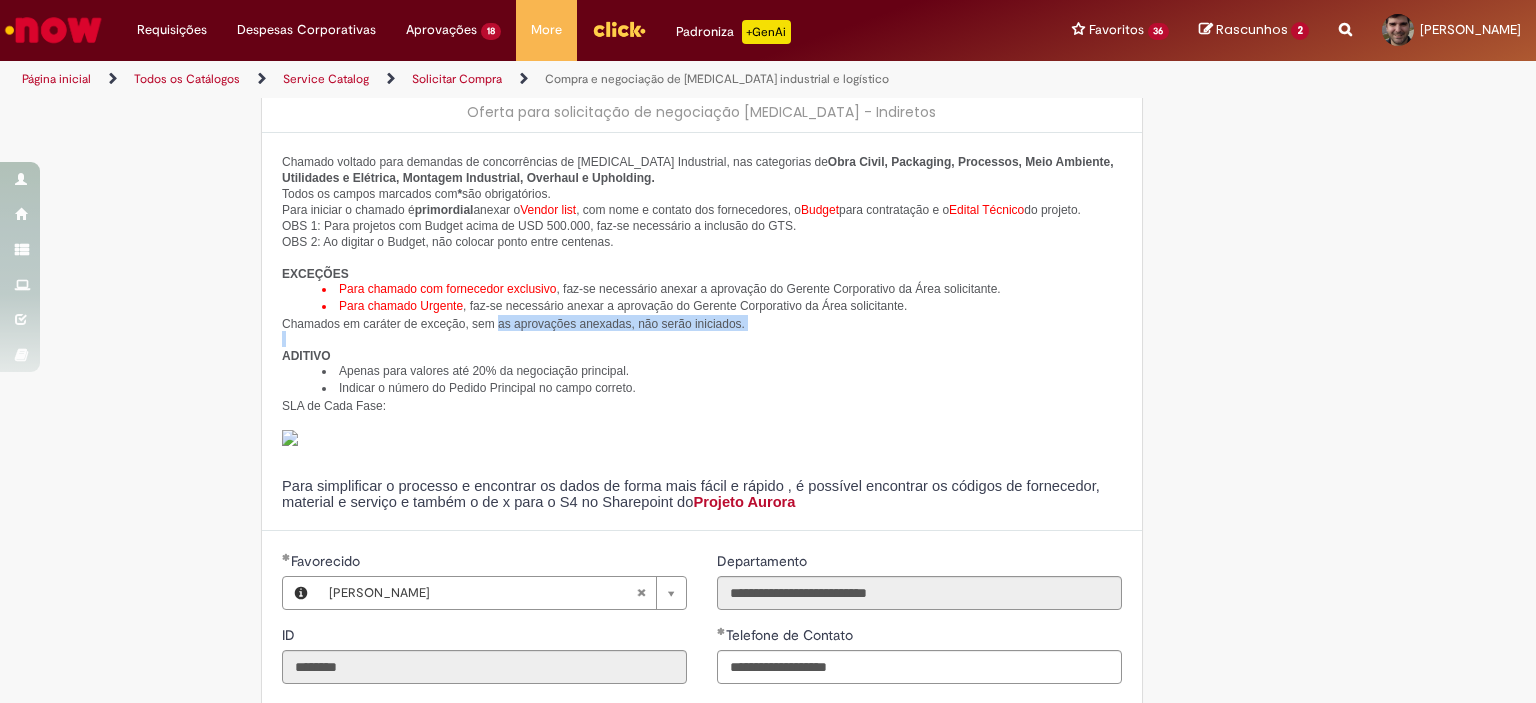 click at bounding box center [702, 339] 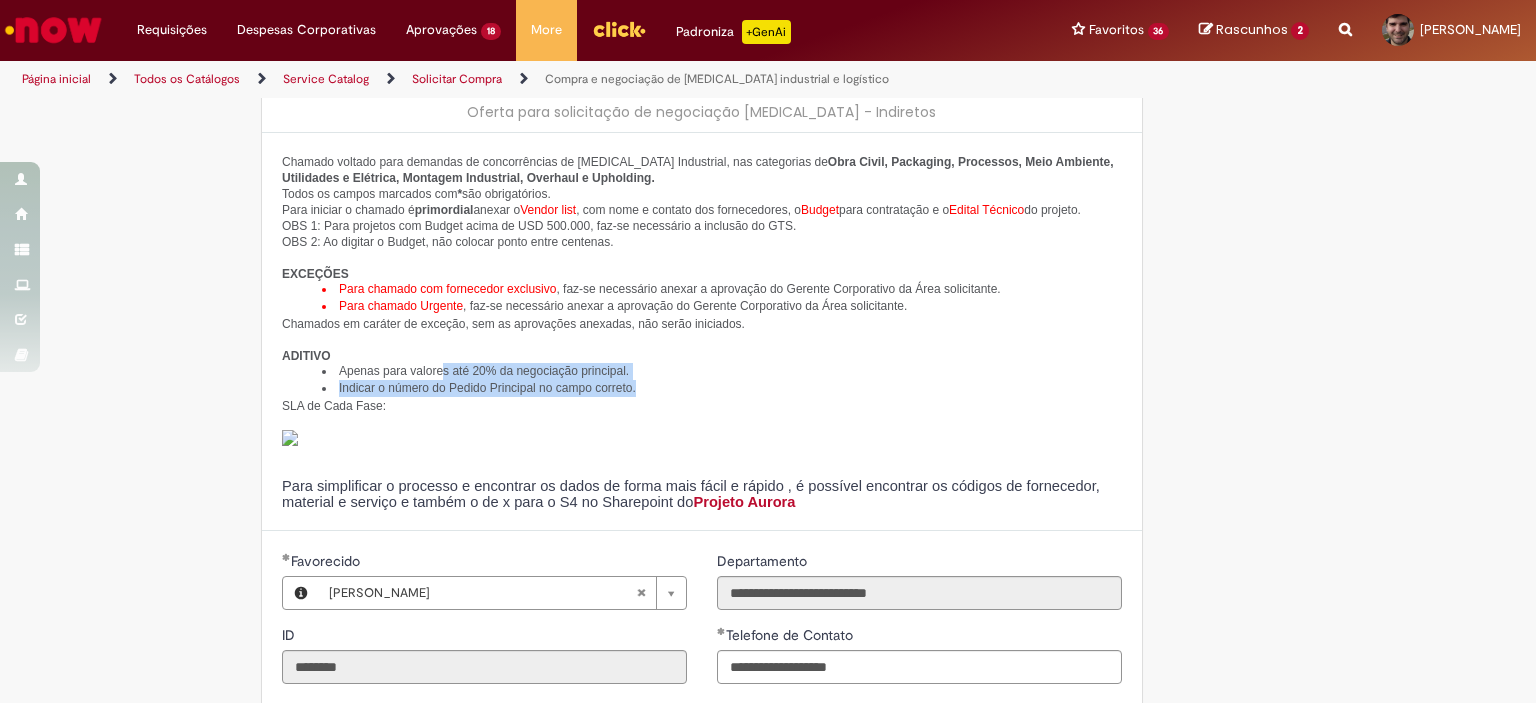 drag, startPoint x: 433, startPoint y: 348, endPoint x: 689, endPoint y: 384, distance: 258.51886 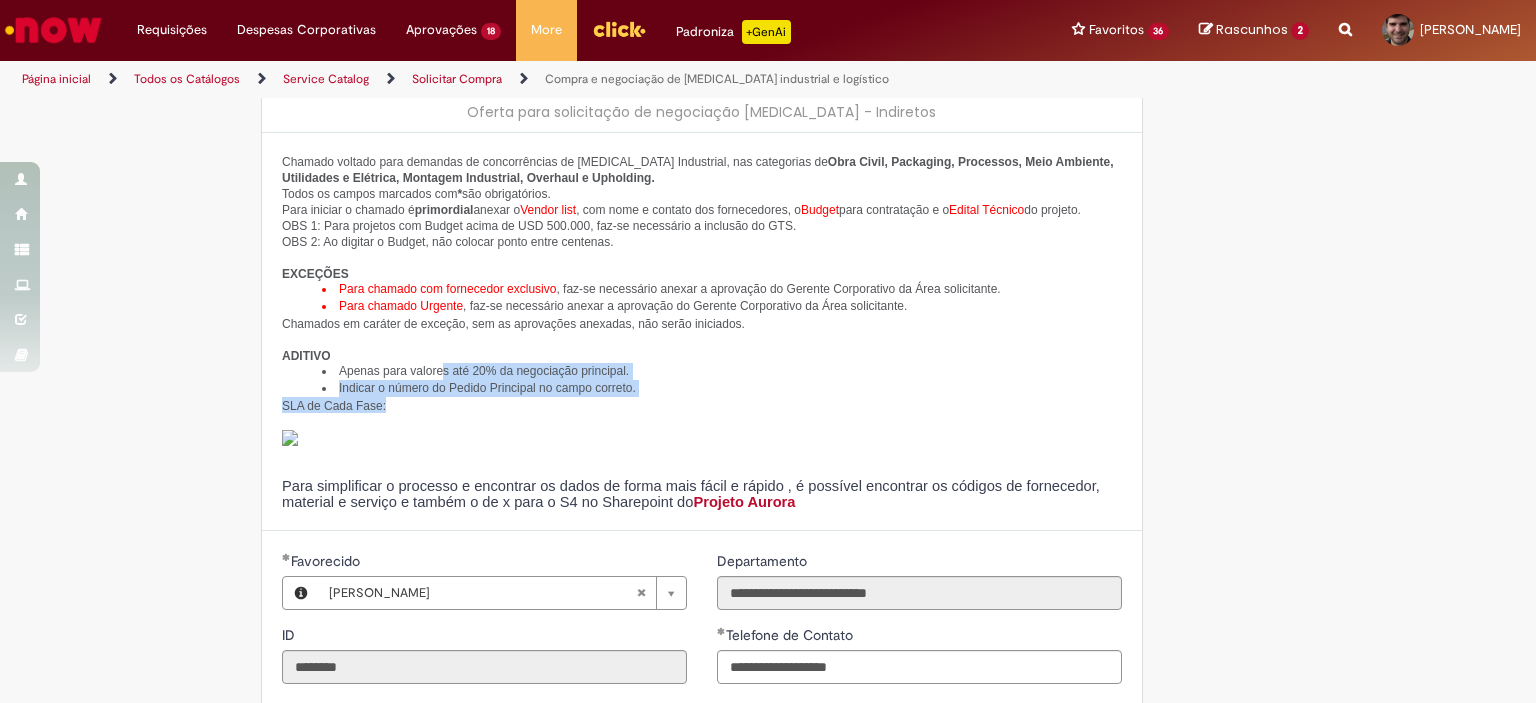 click on "SLA de Cada Fase:" at bounding box center (702, 405) 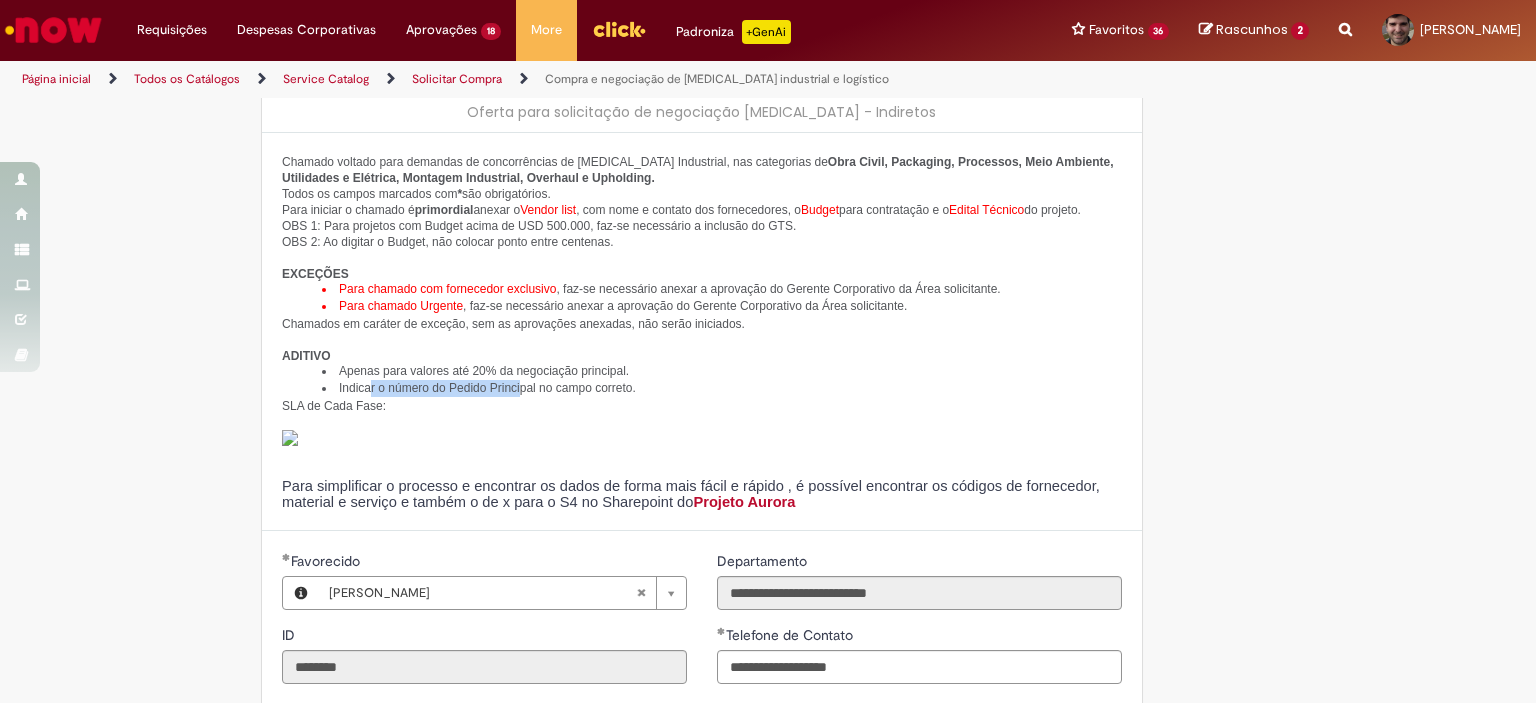 drag, startPoint x: 588, startPoint y: 382, endPoint x: 645, endPoint y: 393, distance: 58.0517 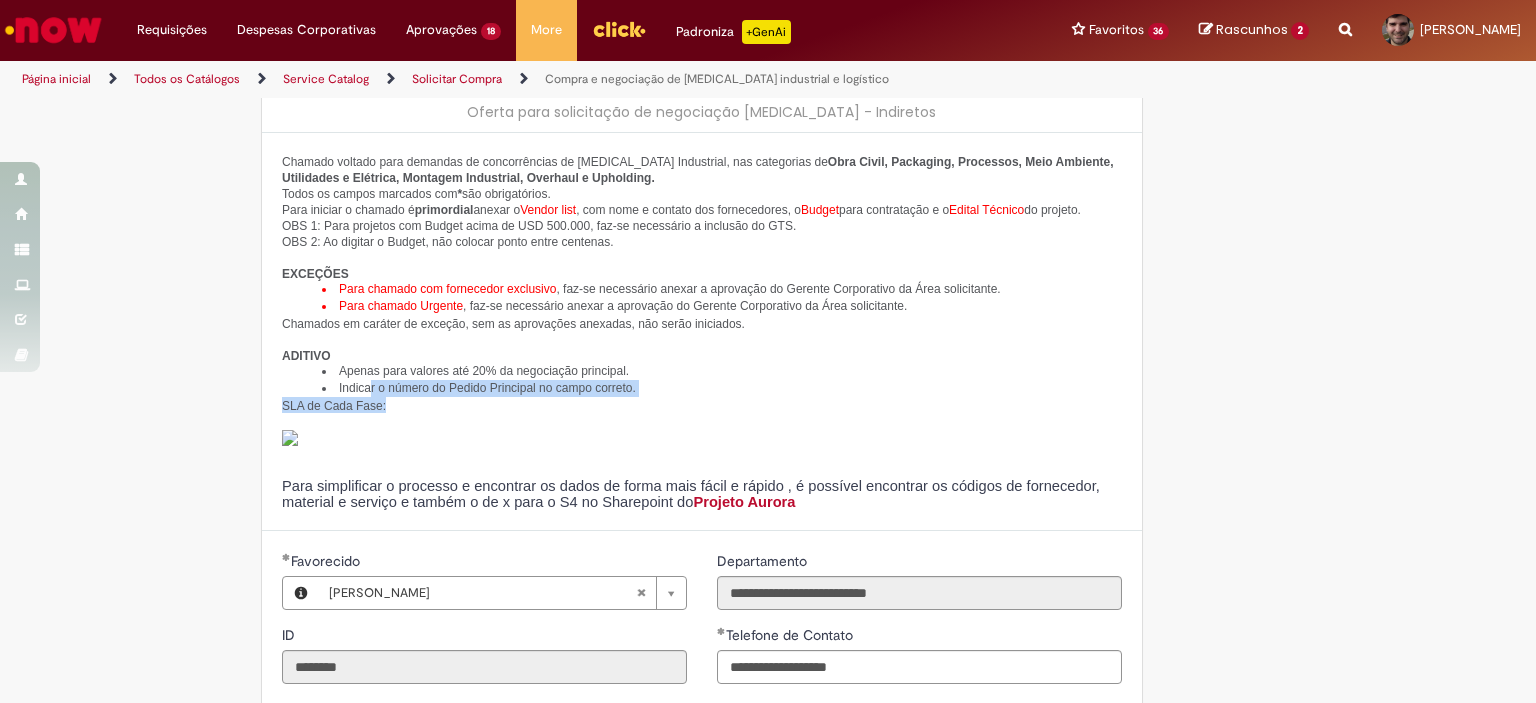 click on "SLA de Cada Fase:" at bounding box center (702, 405) 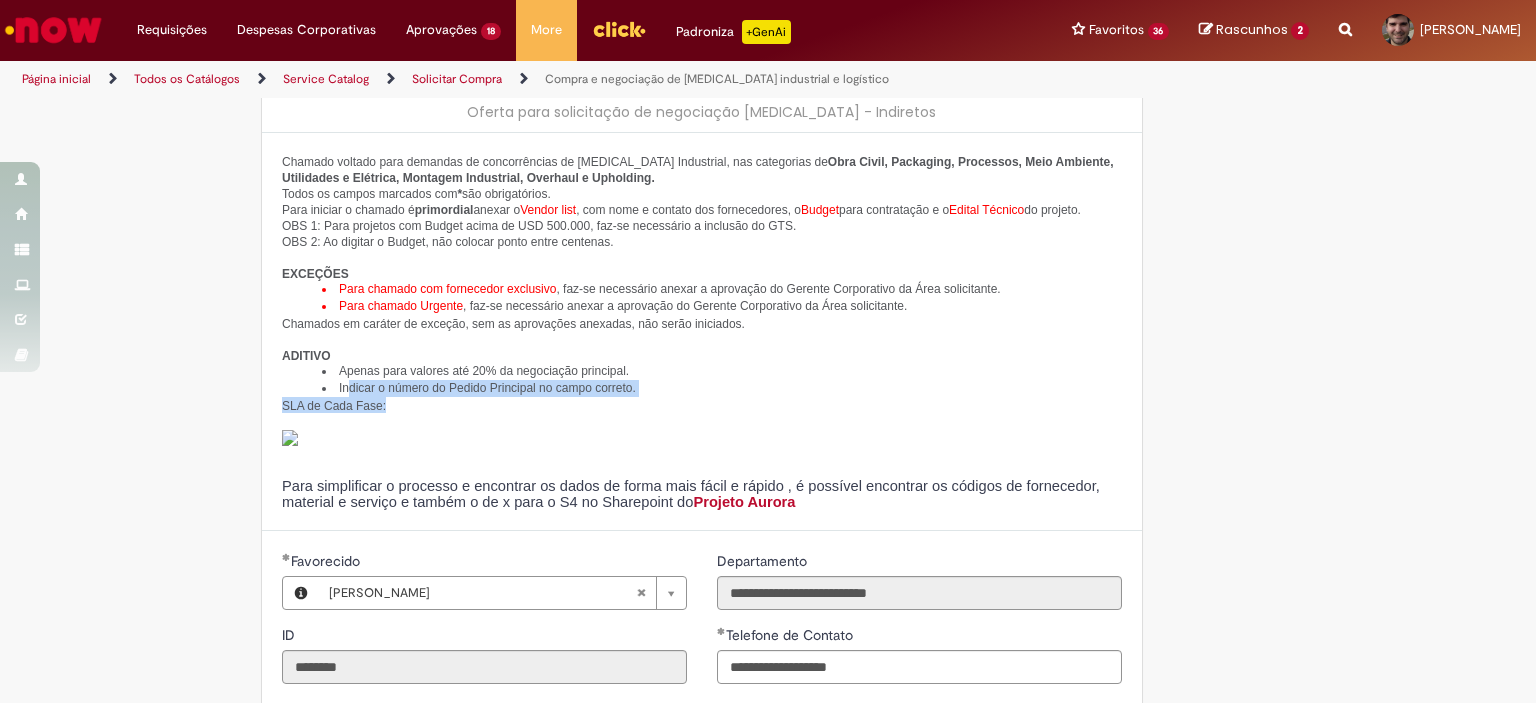 drag 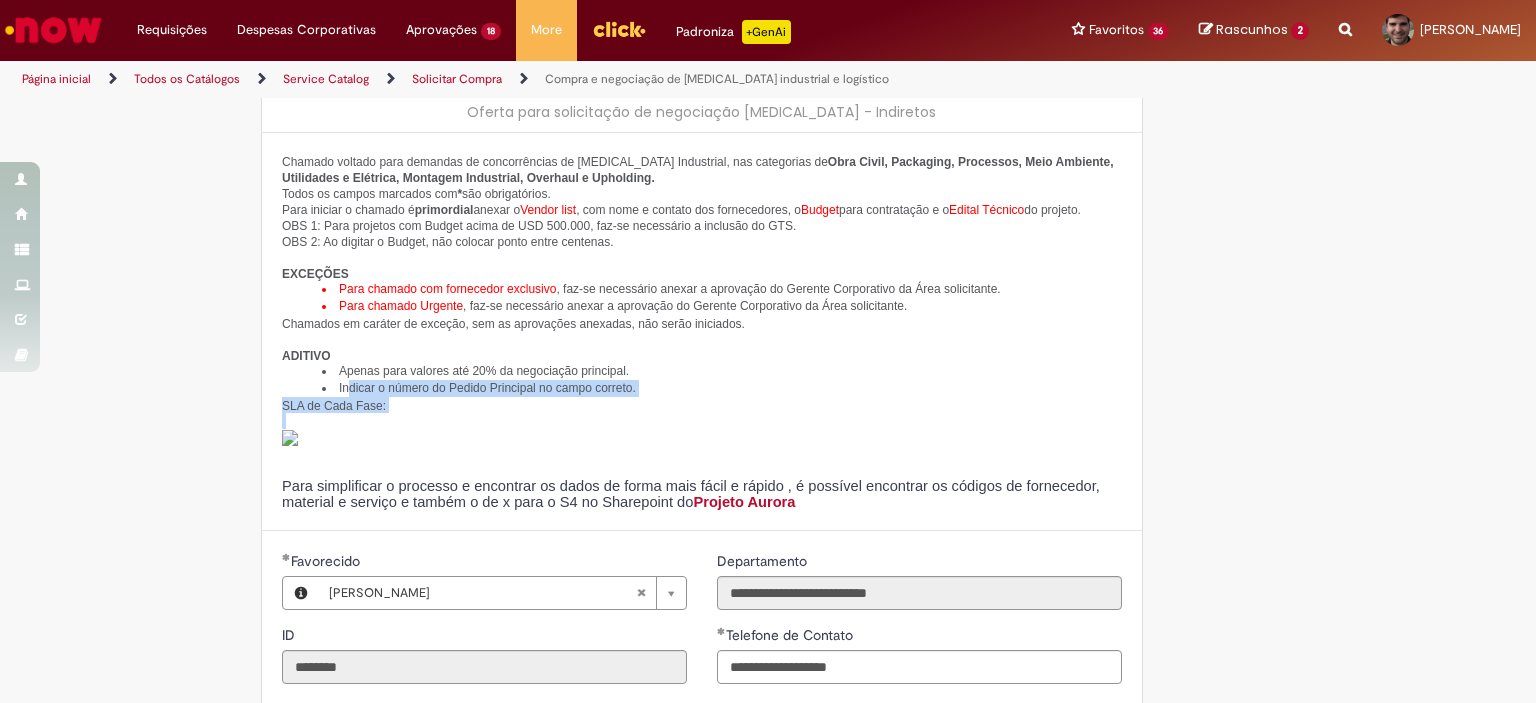 click at bounding box center [702, 421] 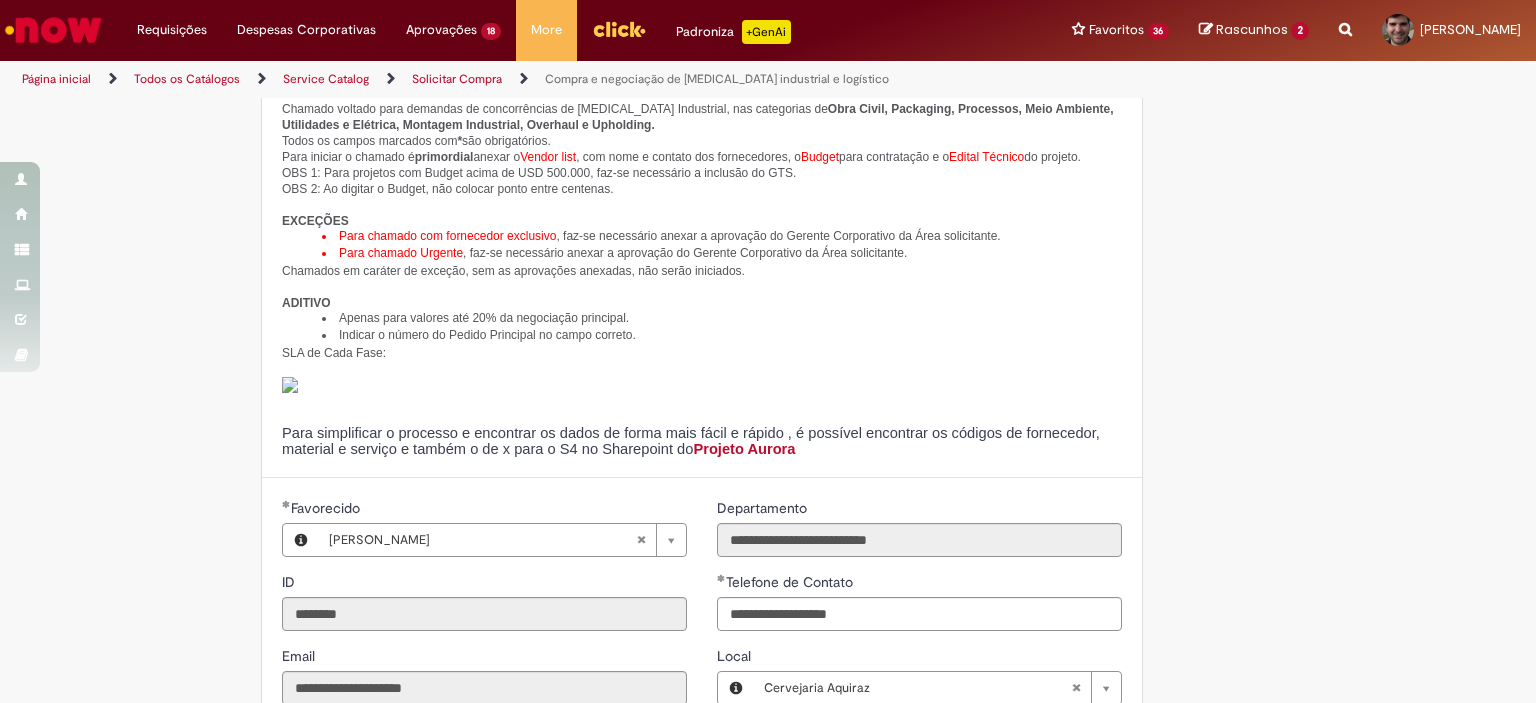 scroll, scrollTop: 300, scrollLeft: 0, axis: vertical 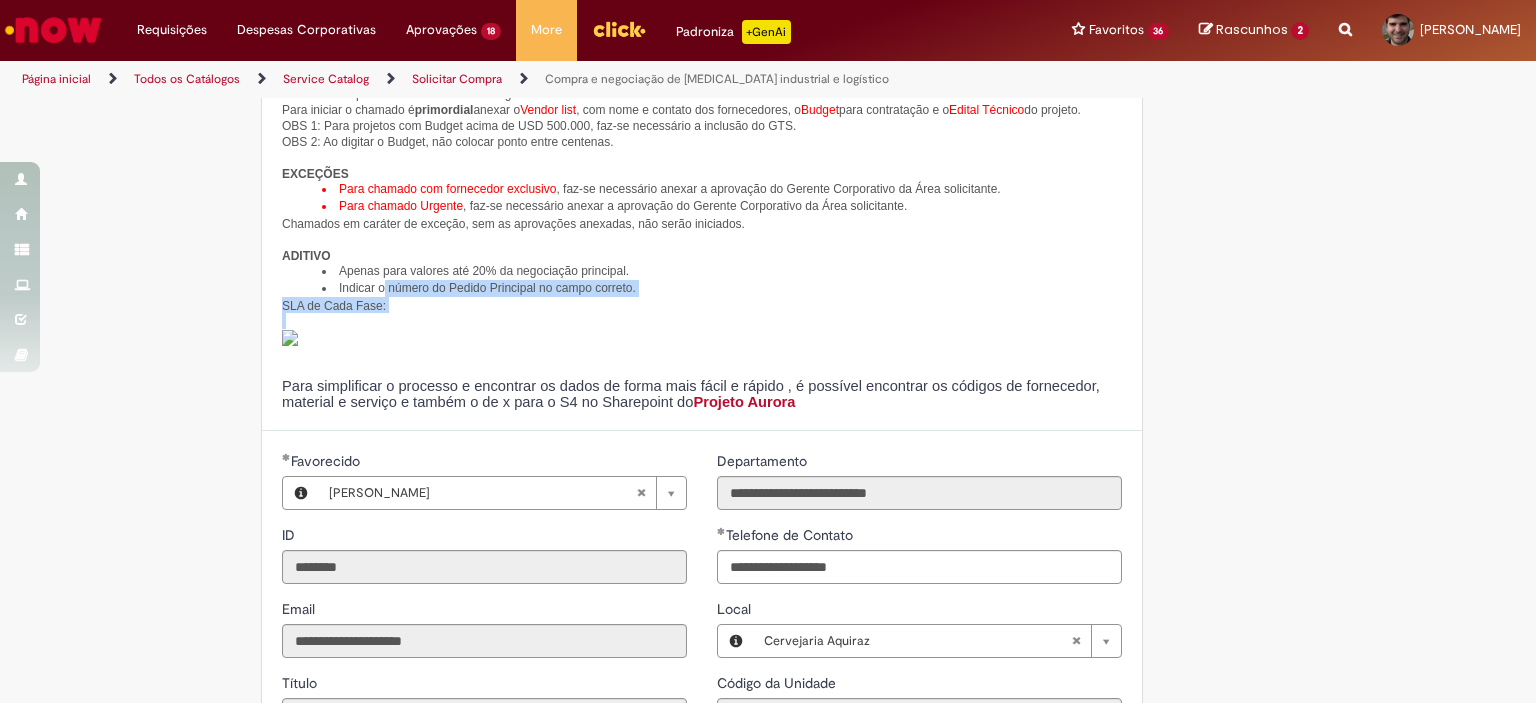 click on "Chamado voltado para demandas de concorrências de [MEDICAL_DATA] Industrial, nas categorias de  Obra Civil, Packaging, Processos, Meio Ambiente, Utilidades e Elétrica, Montagem Industrial, Overhaul e Upholding.
Todos os campos marcados com  *  são obrigatórios.
Para iniciar o chamado é  primordial  anexar o  Vendor list , com nome e contato dos fornecedores, o  Budget  para contratação e o  Edital Técnico  do projeto. OBS 1: Para projetos com Budget acima de USD 500.000, faz-se necessário a inclusão do GTS. OBS 2: Ao digitar o Budget, não colocar ponto entre centenas.
EXCEÇÕES
Para chamado com fornecedor exclusivo , faz-se necessário anexar a aprovação do Gerente Corporativo da Área solicitante.
Para chamado Urgente , faz-se necessário anexar a aprovação do Gerente Corporativo da Área solicitante.
Chamados em caráter de exceção, sem as aprovações anexadas, não serão iniciados.
ADITIVO
Apenas para valores até 20% da negociação principal." at bounding box center [702, 232] 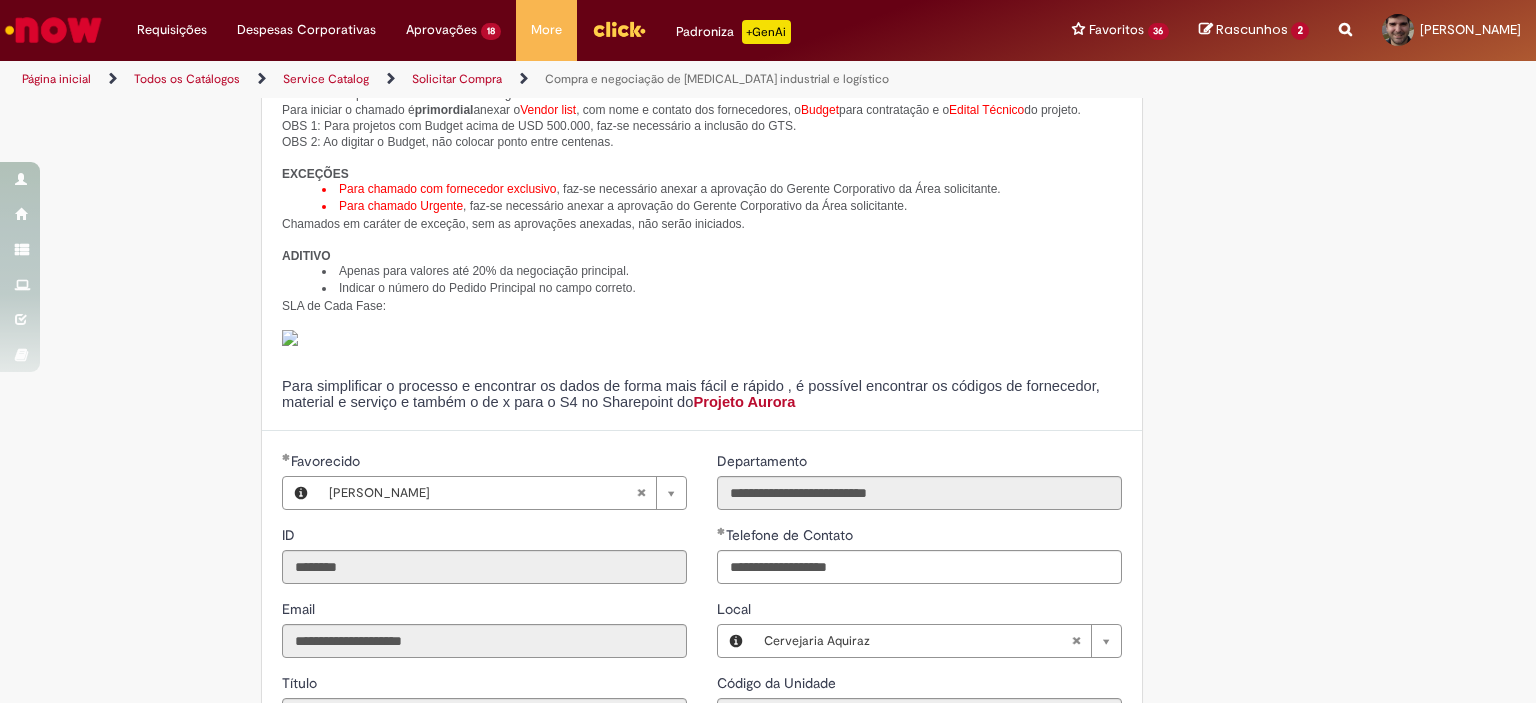 click at bounding box center (702, 354) 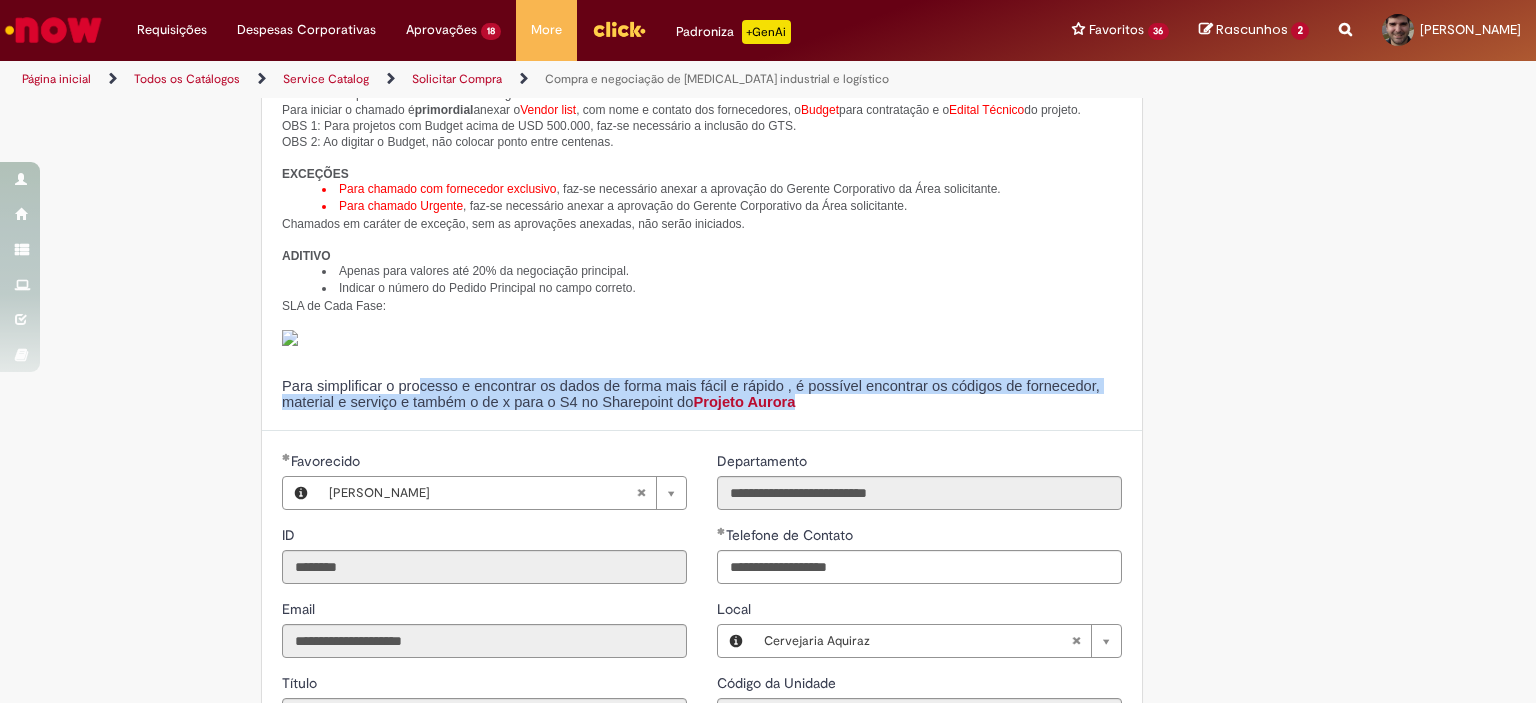 click on "Para simplificar o processo e encontrar os dados de forma mais fácil e rápido , é possível encontrar os códigos de fornecedor, material e serviço e também o de x para o S4 no Sharepoint do  Projeto Aurora" at bounding box center (702, 394) 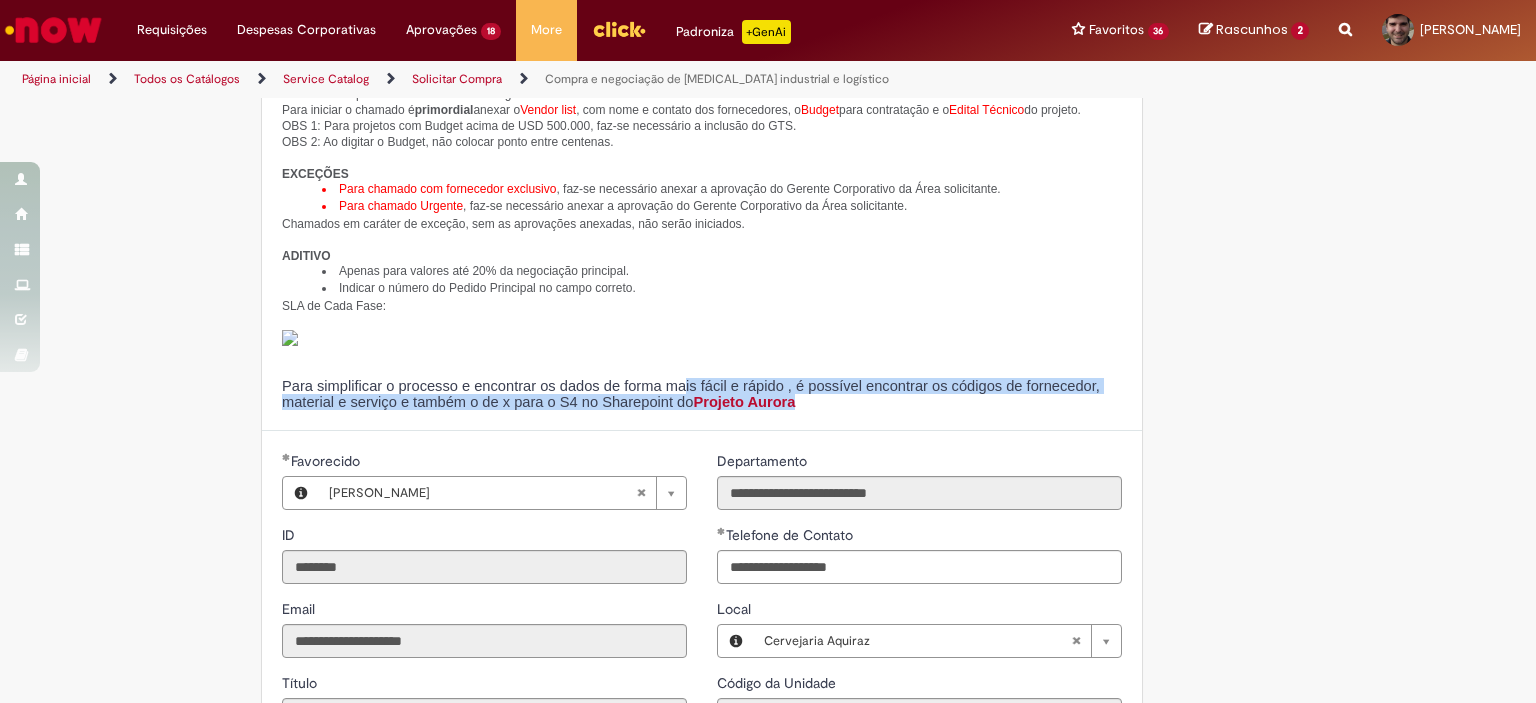 click on "Para simplificar o processo e encontrar os dados de forma mais fácil e rápido , é possível encontrar os códigos de fornecedor, material e serviço e também o de x para o S4 no Sharepoint do  Projeto Aurora" at bounding box center [702, 394] 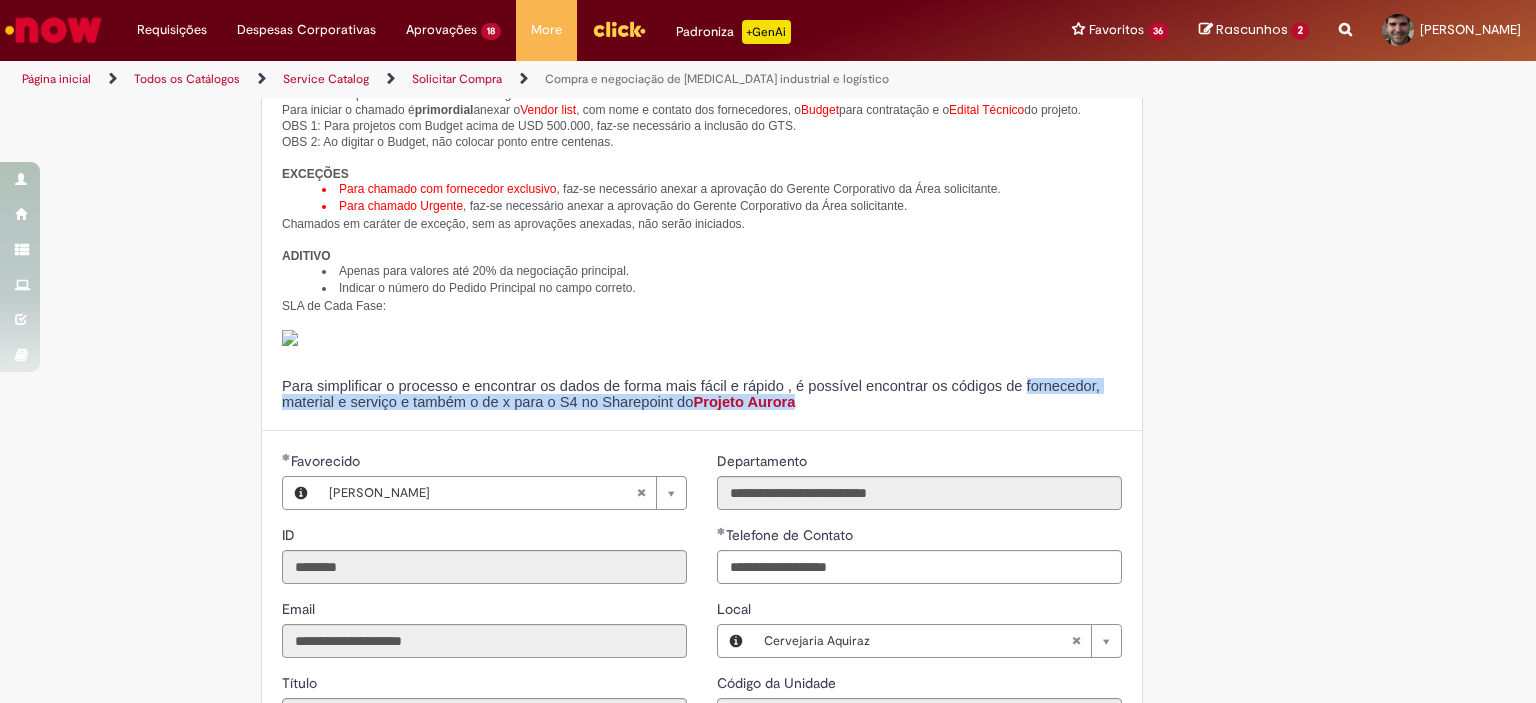 click on "Para simplificar o processo e encontrar os dados de forma mais fácil e rápido , é possível encontrar os códigos de fornecedor, material e serviço e também o de x para o S4 no Sharepoint do  Projeto Aurora" at bounding box center (702, 394) 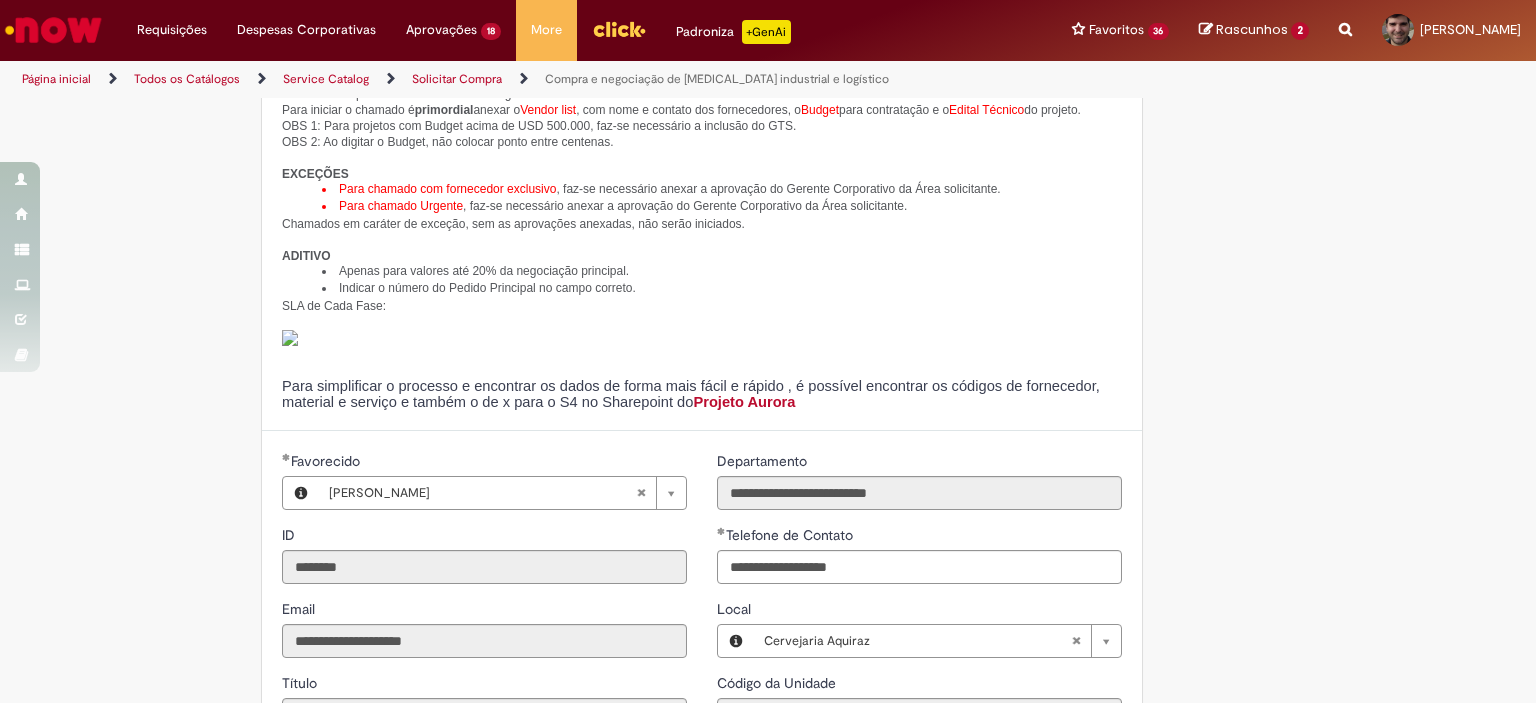 click on "Chamado voltado para demandas de concorrências de [MEDICAL_DATA] Industrial, nas categorias de  Obra Civil, Packaging, Processos, Meio Ambiente, Utilidades e Elétrica, Montagem Industrial, Overhaul e Upholding.
Todos os campos marcados com  *  são obrigatórios.
Para iniciar o chamado é  primordial  anexar o  Vendor list , com nome e contato dos fornecedores, o  Budget  para contratação e o  Edital Técnico  do projeto. OBS 1: Para projetos com Budget acima de USD 500.000, faz-se necessário a inclusão do GTS. OBS 2: Ao digitar o Budget, não colocar ponto entre centenas.
EXCEÇÕES
Para chamado com fornecedor exclusivo , faz-se necessário anexar a aprovação do Gerente Corporativo da Área solicitante.
Para chamado Urgente , faz-se necessário anexar a aprovação do Gerente Corporativo da Área solicitante.
Chamados em caráter de exceção, sem as aprovações anexadas, não serão iniciados.
ADITIVO
Apenas para valores até 20% da negociação principal." at bounding box center (702, 232) 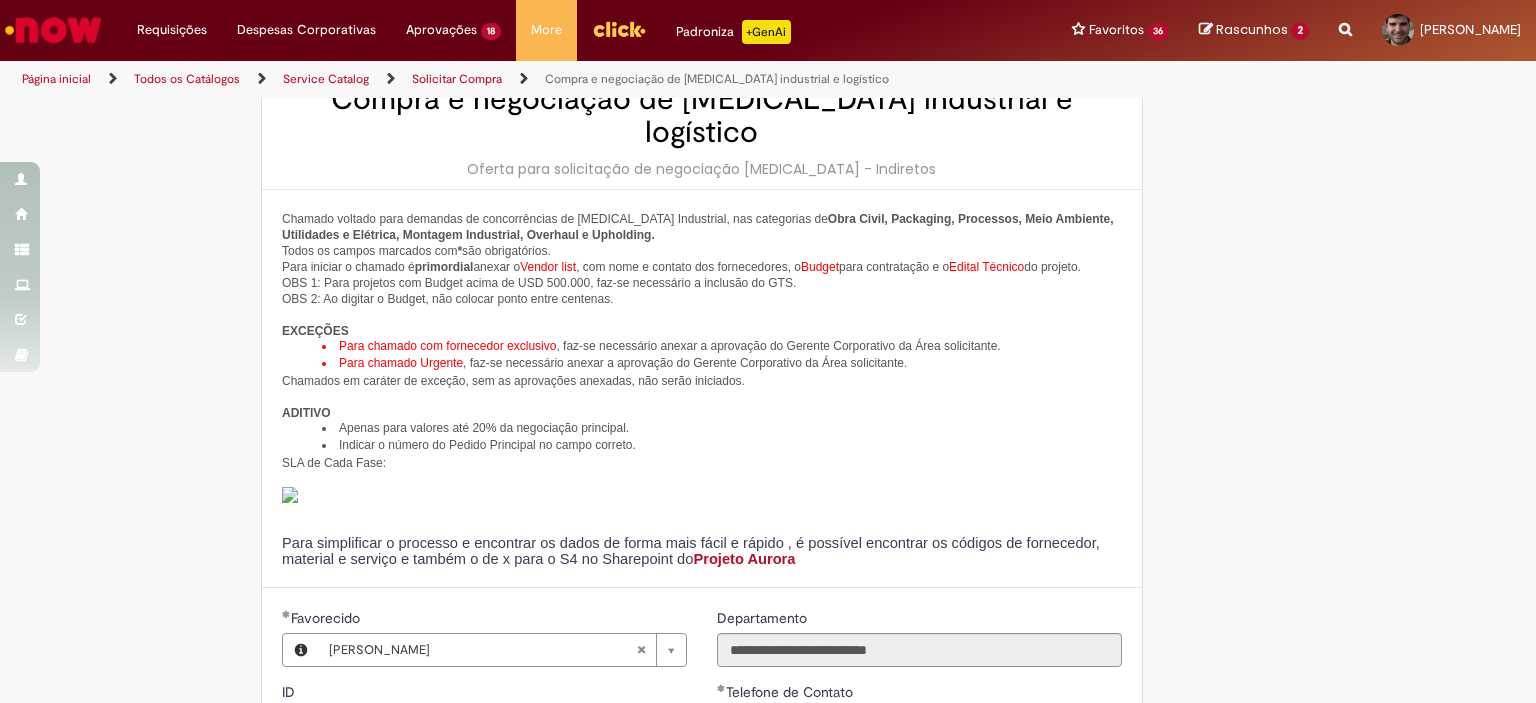 scroll, scrollTop: 100, scrollLeft: 0, axis: vertical 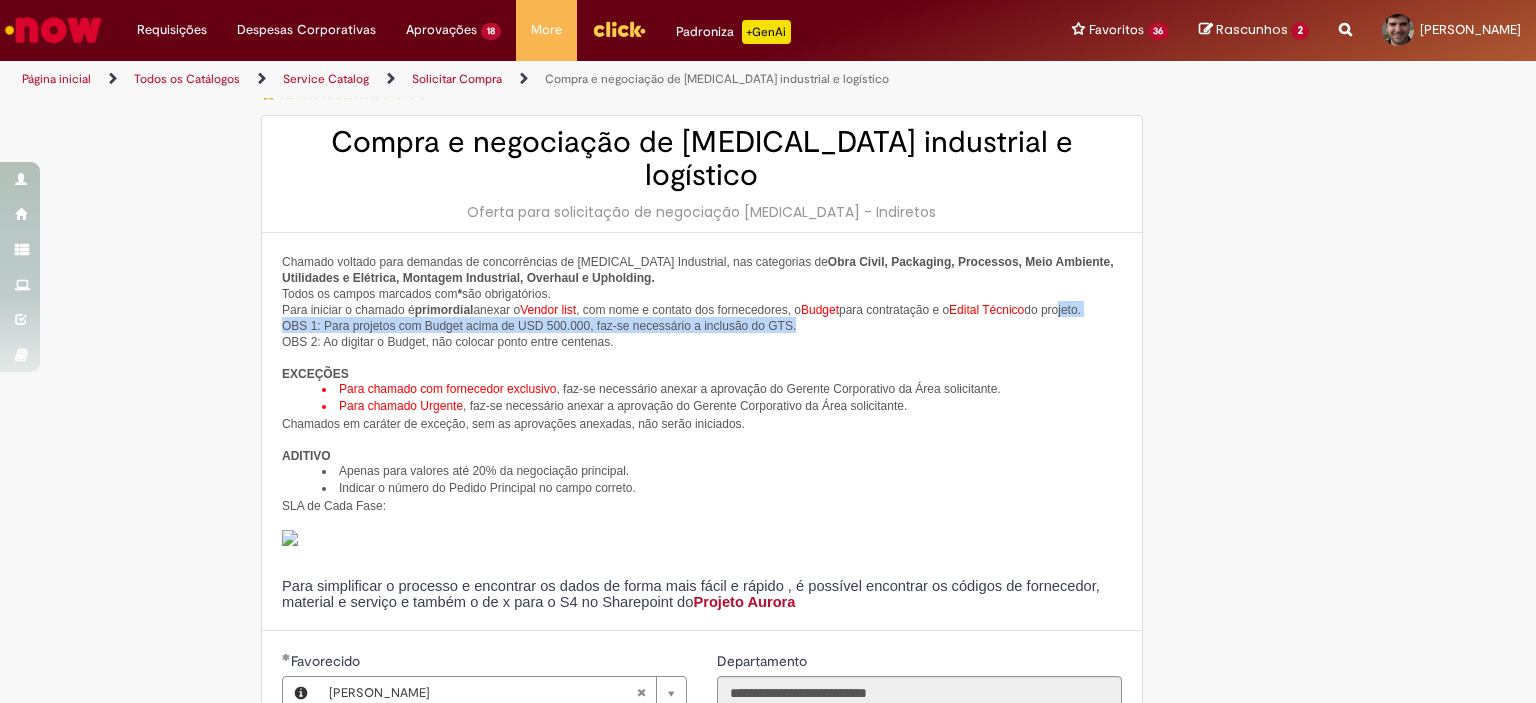 click on "Para iniciar o chamado é  primordial  anexar o  Vendor list , com nome e contato dos fornecedores, o  Budget  para contratação e o  Edital Técnico  do projeto. OBS 1: Para projetos com Budget acima de USD 500.000, faz-se necessário a inclusão do GTS. OBS 2: Ao digitar o Budget, não colocar ponto entre centenas." at bounding box center [702, 325] 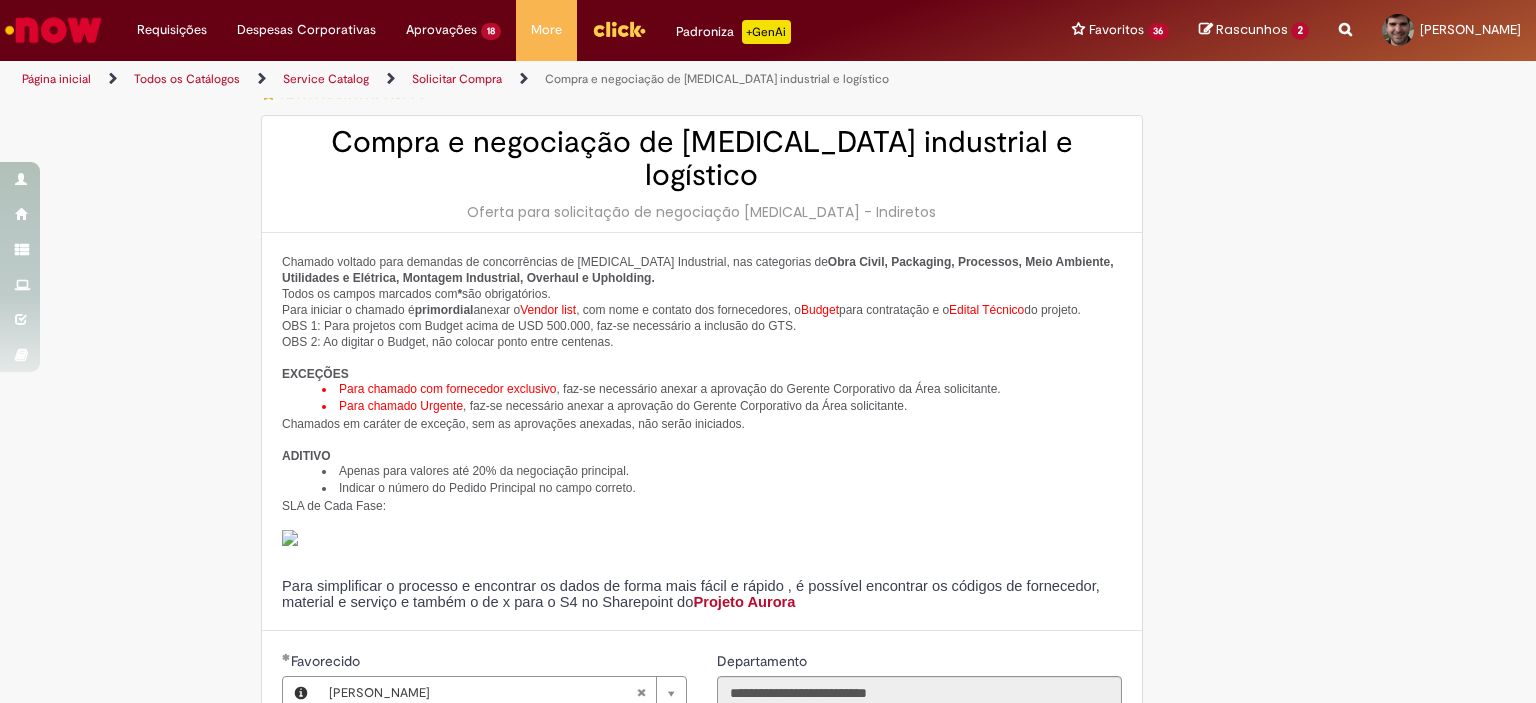 click on "EXCEÇÕES" at bounding box center [702, 373] 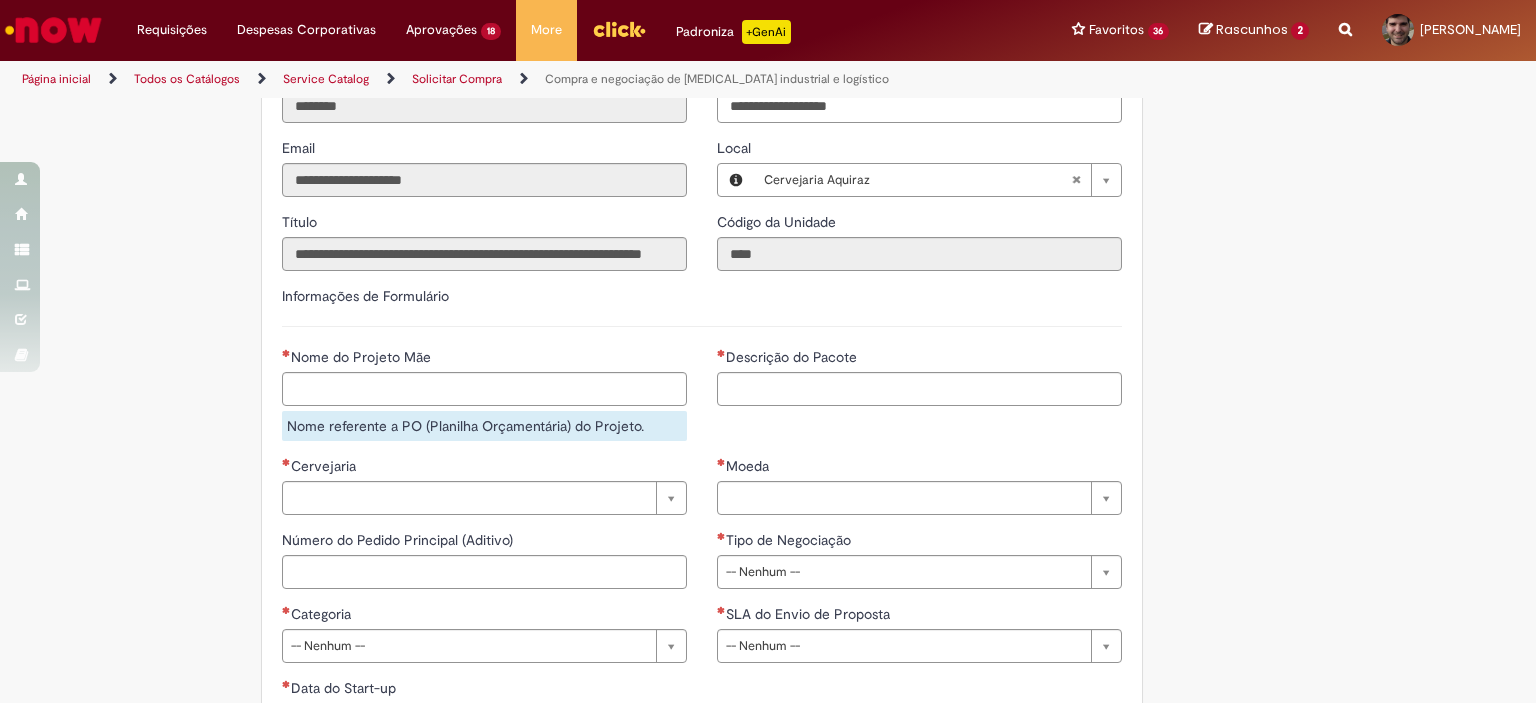 scroll, scrollTop: 756, scrollLeft: 0, axis: vertical 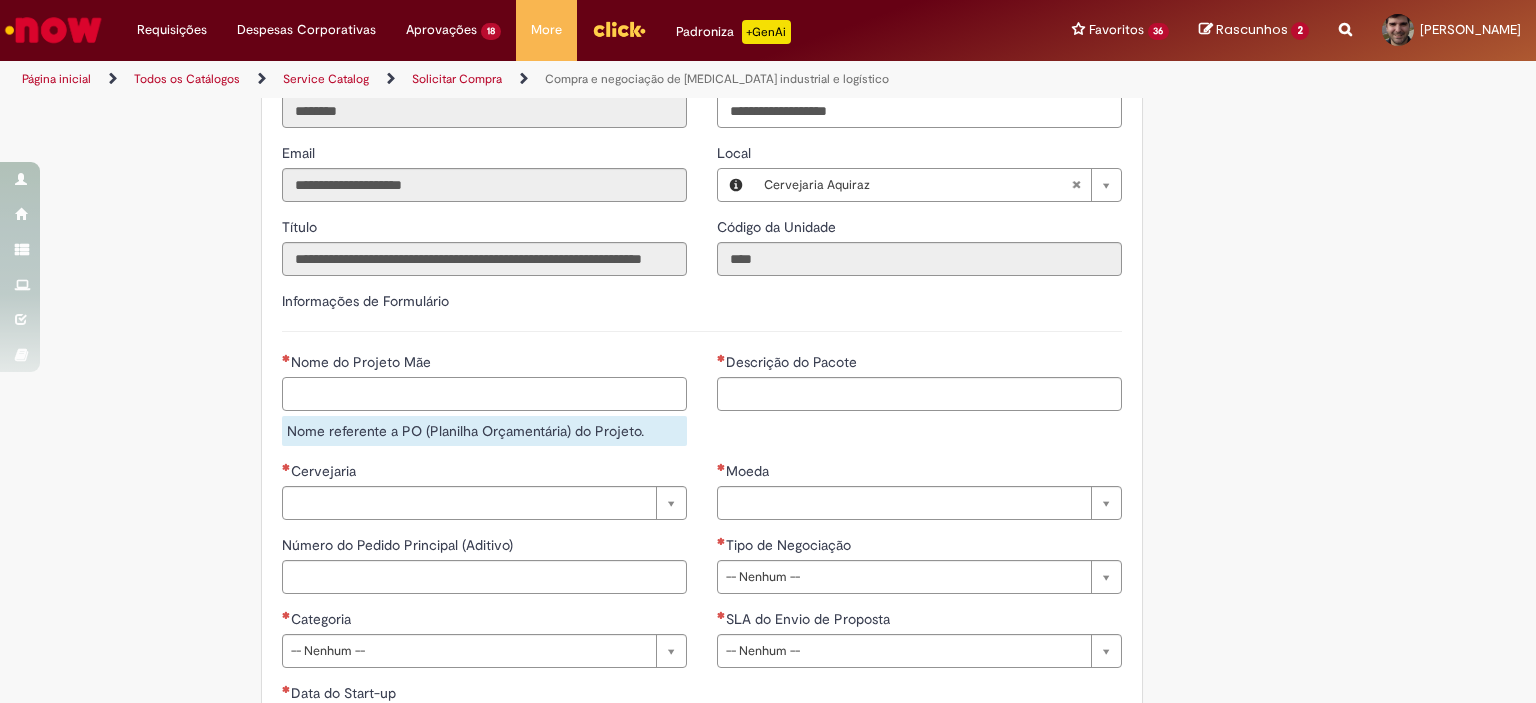 click on "Nome do Projeto Mãe" at bounding box center (484, 394) 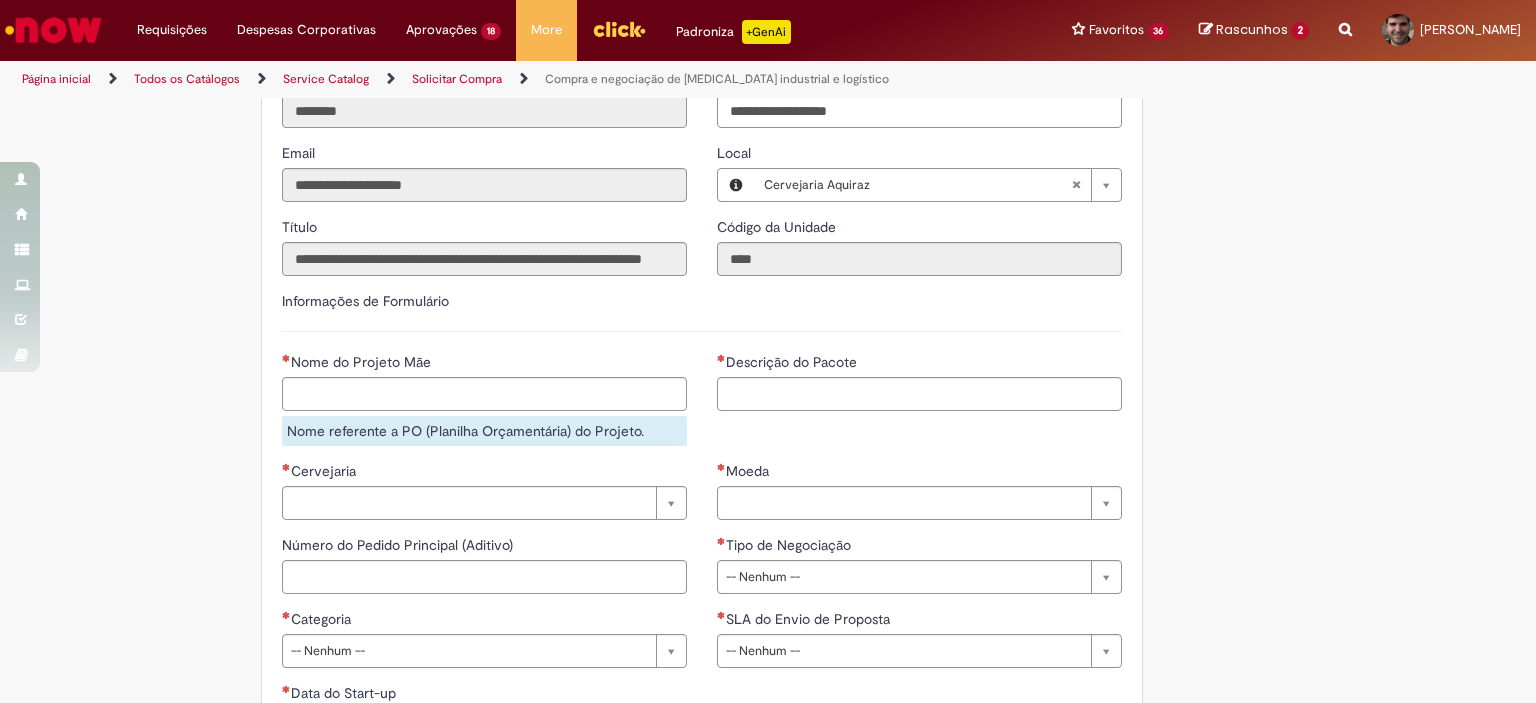 click on "Tire dúvidas com LupiAssist    +GenAI
Oi! Eu sou LupiAssist, uma Inteligência Artificial Generativa em constante aprendizado   Meu conteúdo é monitorado para trazer uma melhor experiência
Dúvidas comuns:
Só mais um instante, estou consultando nossas bases de conhecimento  e escrevendo a melhor resposta pra você!
Title
Lorem ipsum dolor sit amet    Fazer uma nova pergunta
Gerei esta resposta utilizando IA Generativa em conjunto com os nossos padrões. Em caso de divergência, os documentos oficiais prevalecerão.
Saiba mais em:
Ou ligue para:
E aí, te ajudei?
Sim, obrigado!" at bounding box center (768, 278) 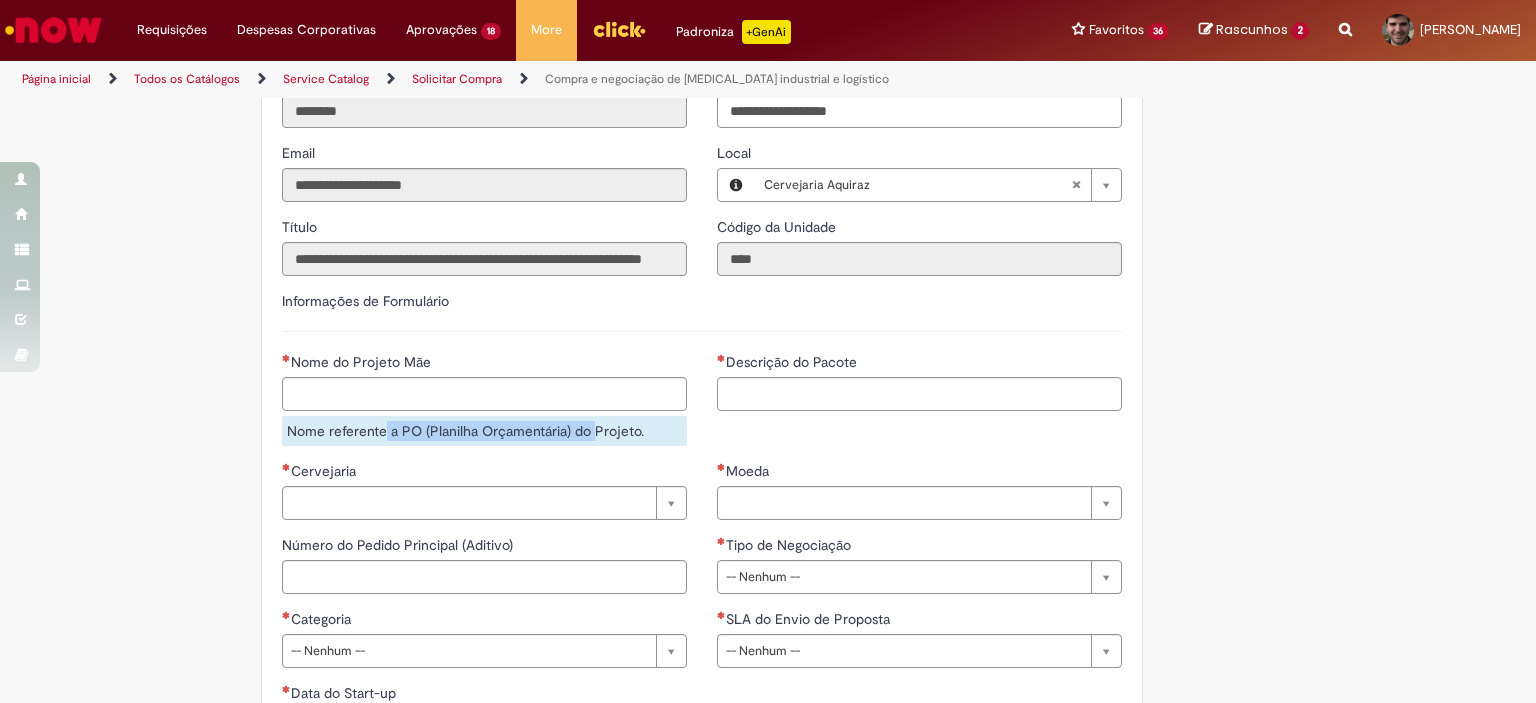 click on "Nome referente a PO (Planilha Orçamentária) do Projeto." at bounding box center [484, 431] 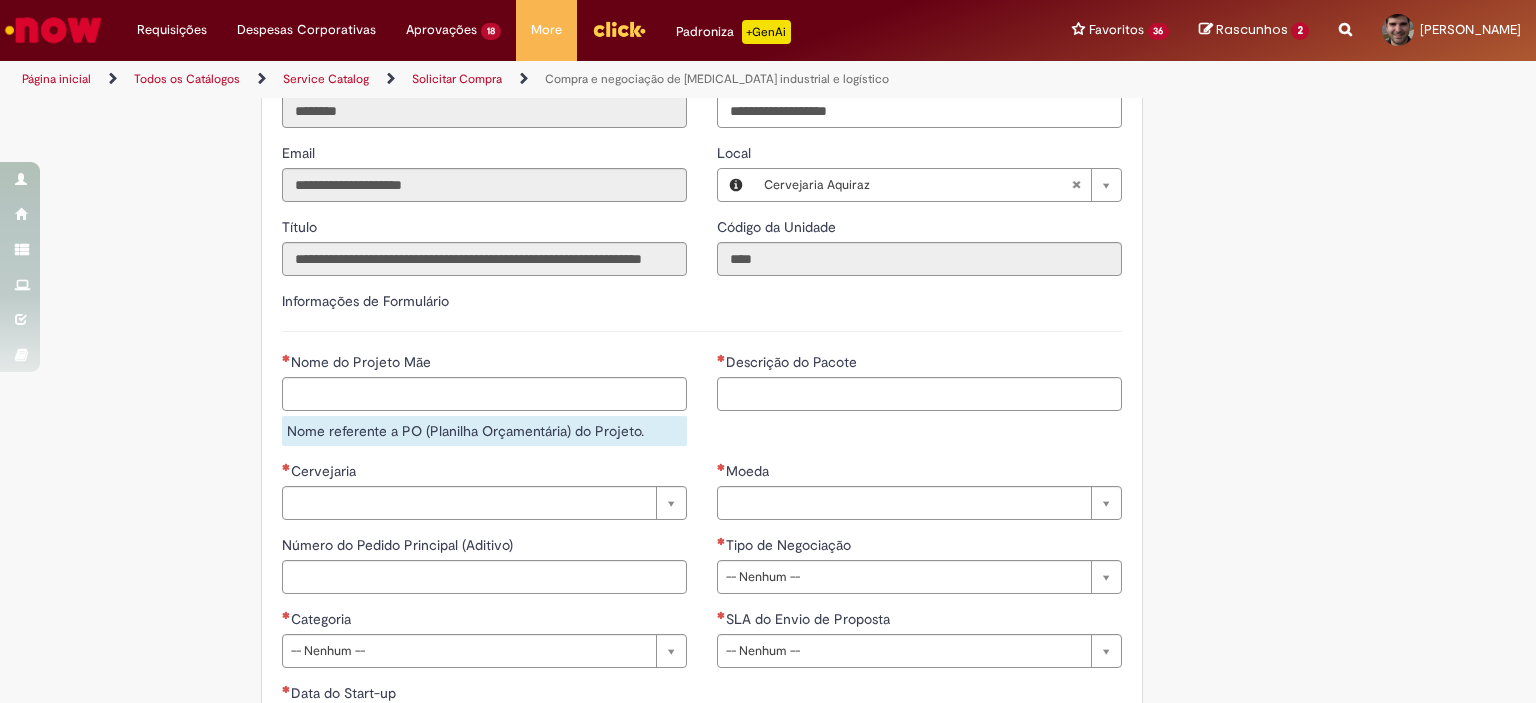 click on "Nome referente a PO (Planilha Orçamentária) do Projeto." at bounding box center (484, 431) 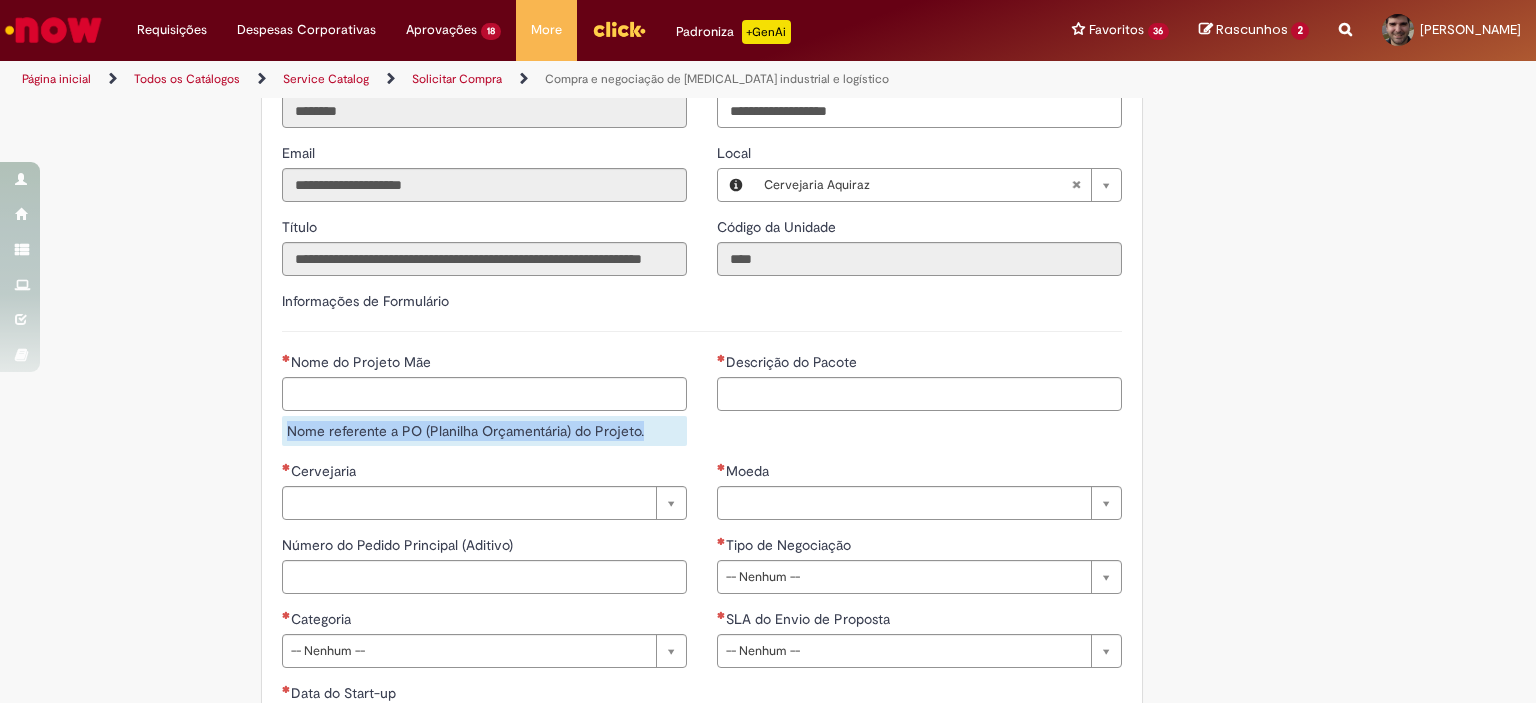 click on "Nome do Projeto Mãe Nome referente a PO (Planilha Orçamentária) do Projeto." at bounding box center (484, 406) 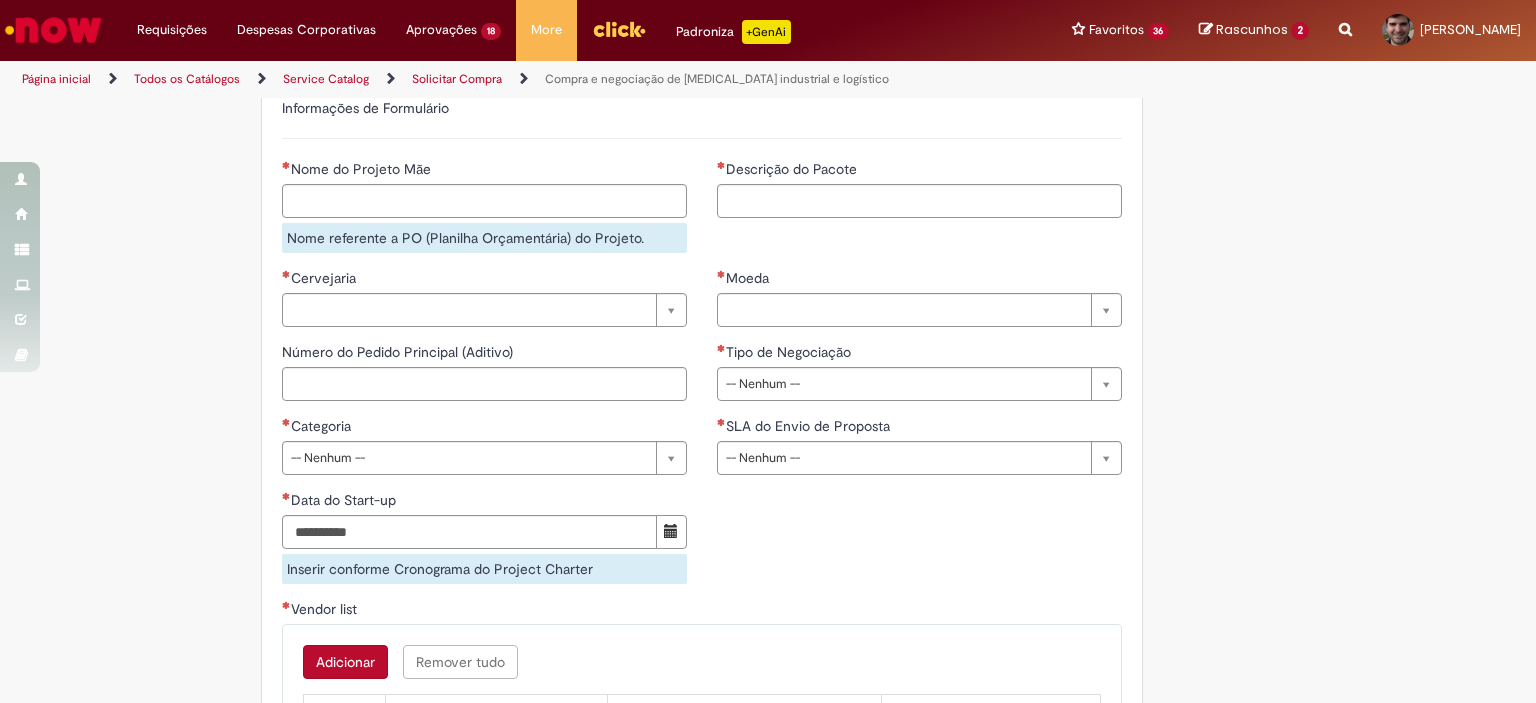 scroll, scrollTop: 956, scrollLeft: 0, axis: vertical 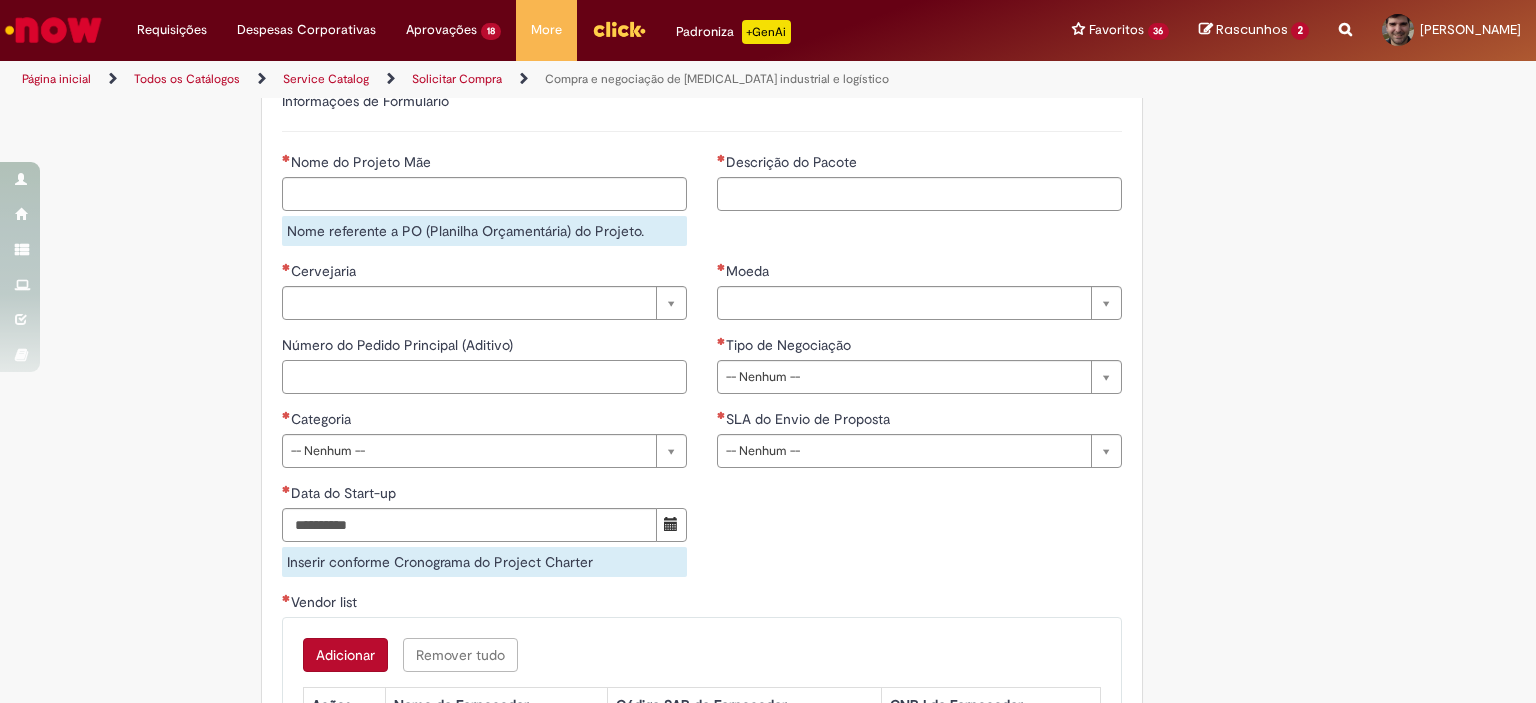 click on "Número do Pedido Principal (Aditivo)" at bounding box center (484, 377) 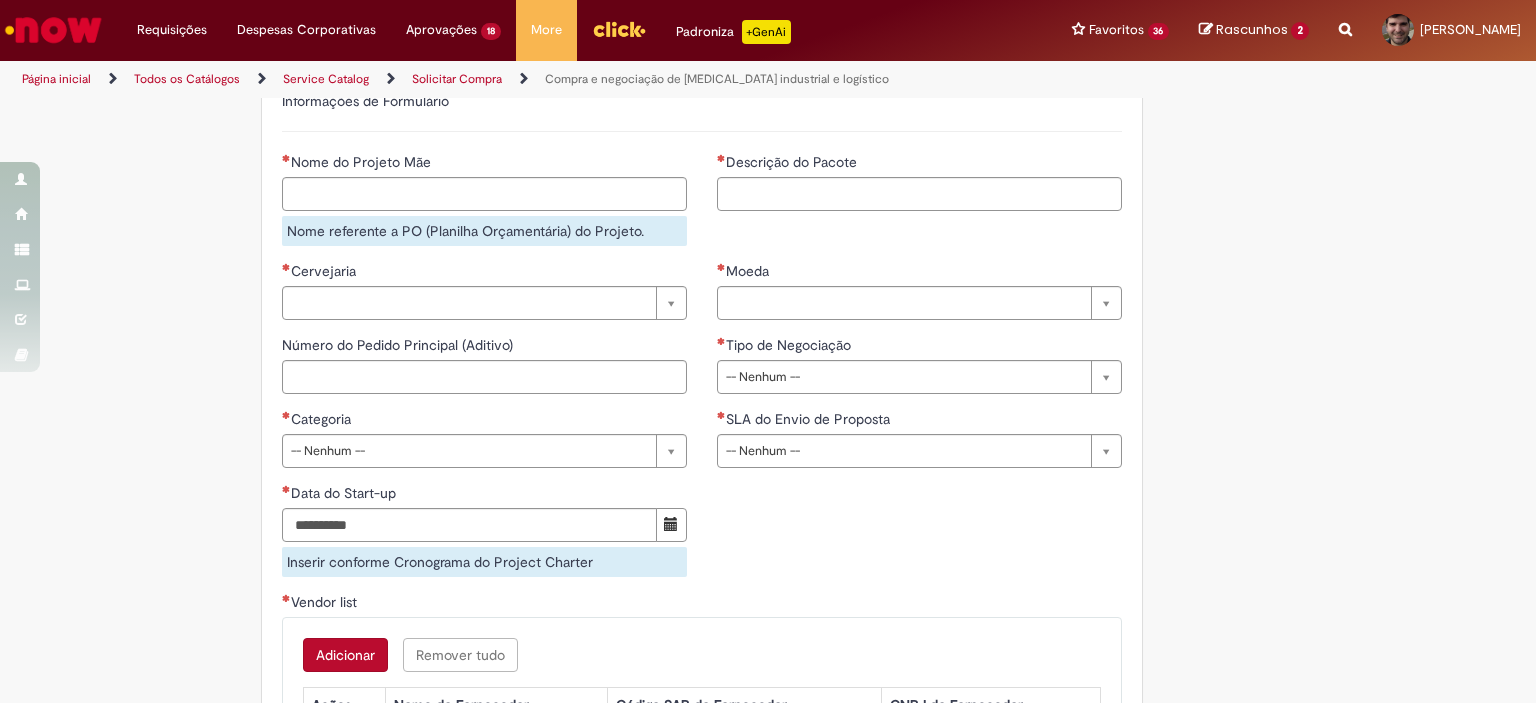 click on "Tire dúvidas com LupiAssist    +GenAI
Oi! Eu sou LupiAssist, uma Inteligência Artificial Generativa em constante aprendizado   Meu conteúdo é monitorado para trazer uma melhor experiência
Dúvidas comuns:
Só mais um instante, estou consultando nossas bases de conhecimento  e escrevendo a melhor resposta pra você!
Title
Lorem ipsum dolor sit amet    Fazer uma nova pergunta
Gerei esta resposta utilizando IA Generativa em conjunto com os nossos padrões. Em caso de divergência, os documentos oficiais prevalecerão.
Saiba mais em:
Ou ligue para:
E aí, te ajudei?
Sim, obrigado!" at bounding box center (768, 78) 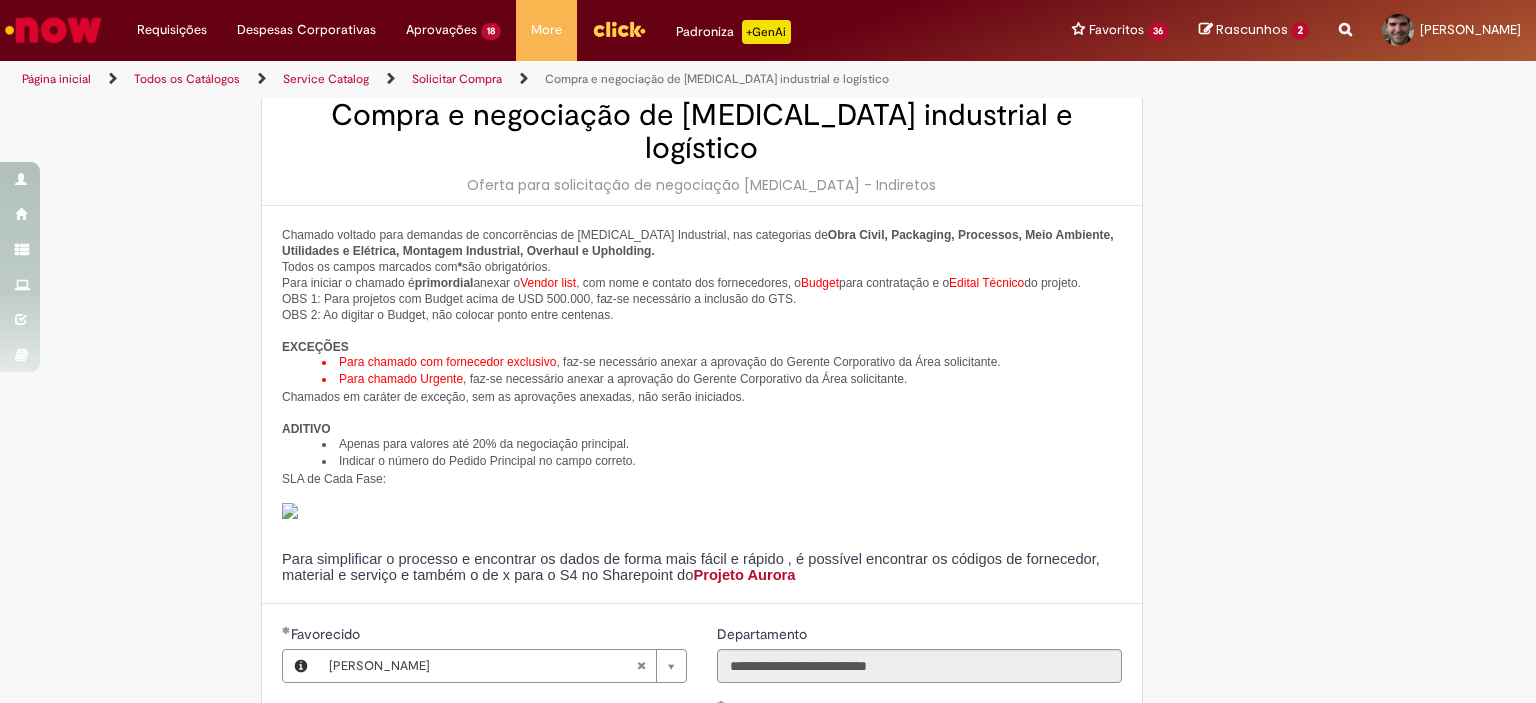 scroll, scrollTop: 0, scrollLeft: 0, axis: both 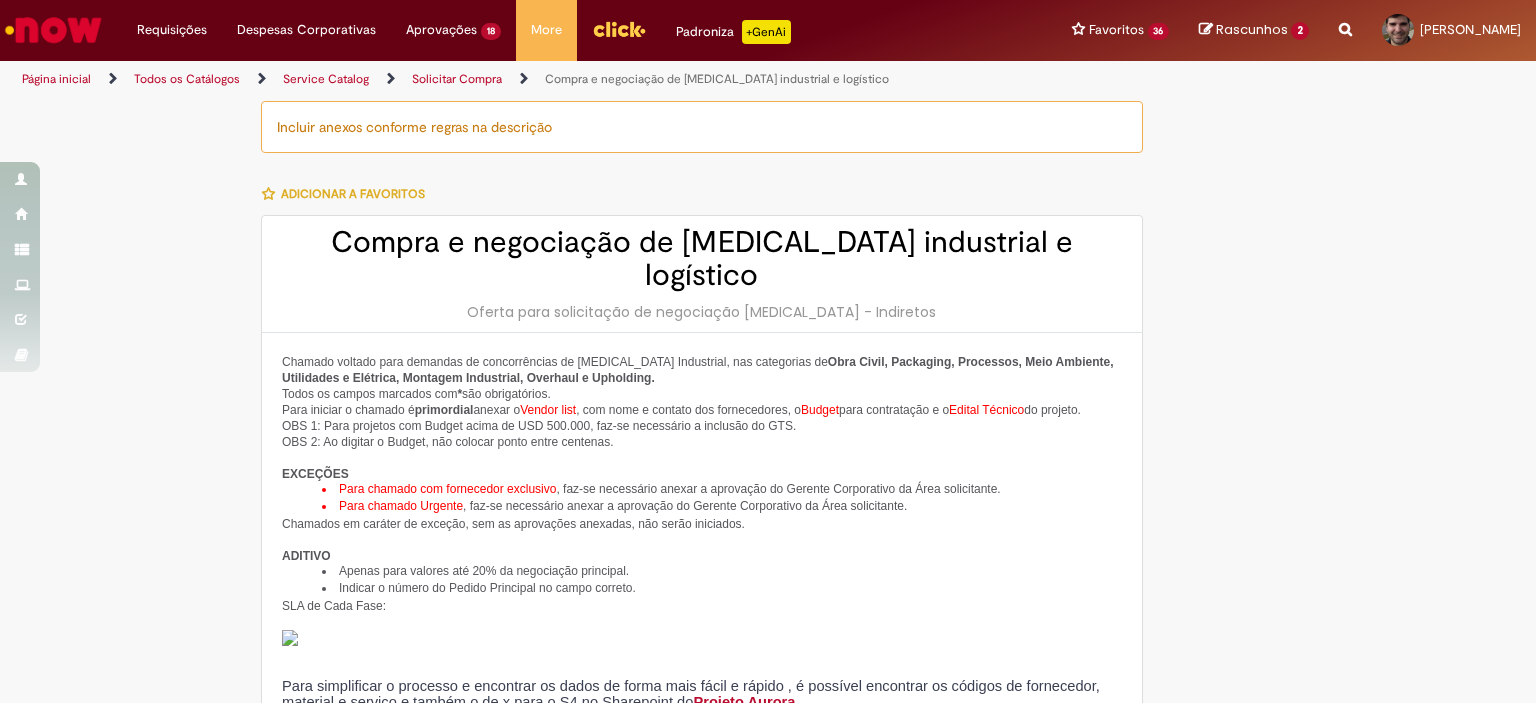 click on "Incluir anexos conforme regras na descrição
Adicionar a Favoritos
Compra e negociação de [MEDICAL_DATA] industrial e logístico
Oferta para solicitação de negociação [MEDICAL_DATA] - Indiretos
Chamado voltado para demandas de concorrências de [MEDICAL_DATA] Industrial, nas categorias de  Obra Civil, Packaging, Processos, Meio Ambiente, Utilidades e Elétrica, Montagem Industrial, Overhaul e Upholding.
Todos os campos marcados com  *  são obrigatórios.
Para iniciar o chamado é  primordial  anexar o  Vendor list , com nome e contato dos fornecedores, o  Budget  para contratação e o  Edital Técnico  do projeto. OBS 1: Para projetos com Budget acima de USD 500.000, faz-se necessário a inclusão do GTS. OBS 2: Ao digitar o Budget, não colocar ponto entre centenas.
EXCEÇÕES
Para chamado com fornecedor exclusivo
Para chamado Urgente
ADITIVO" at bounding box center [768, 1033] 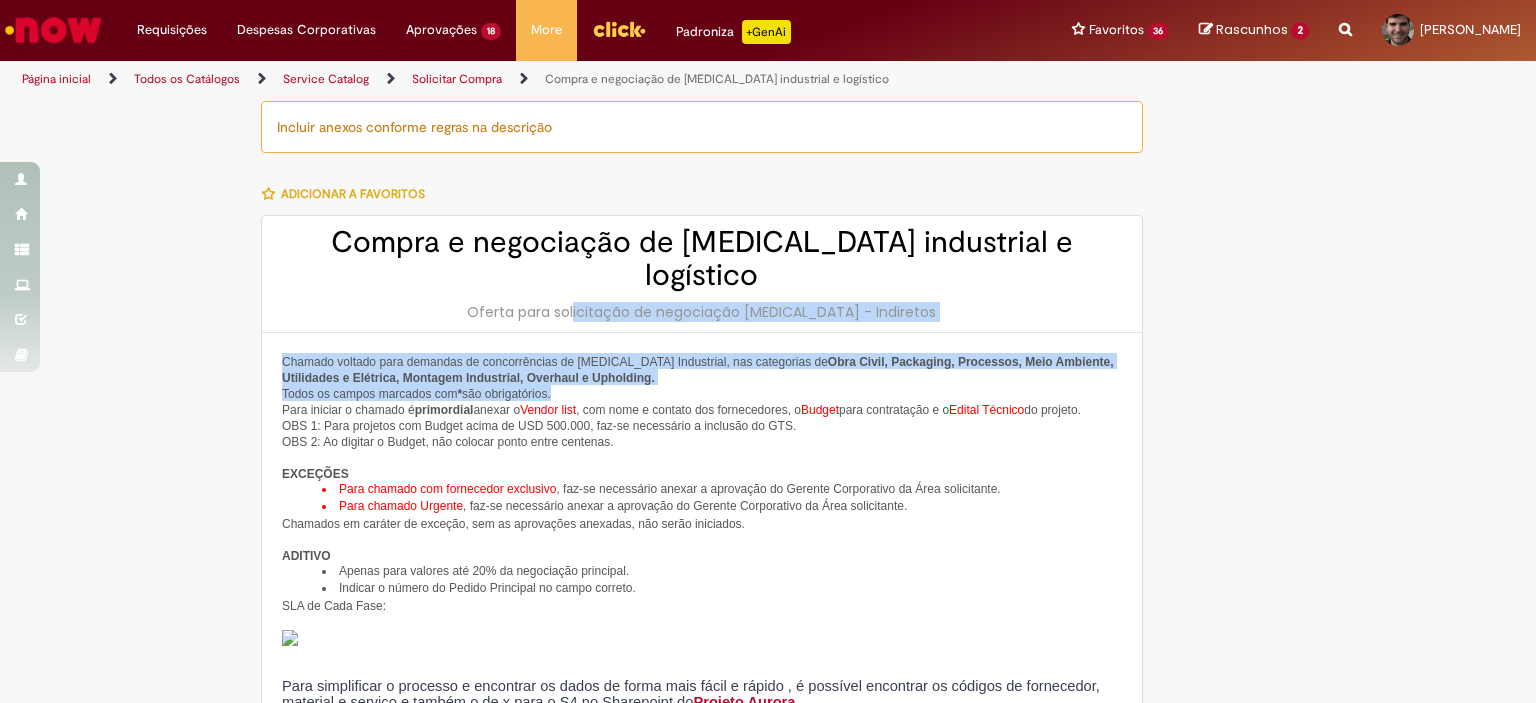 click on "Compra e negociação de [MEDICAL_DATA] industrial e logístico
Oferta para solicitação de negociação [MEDICAL_DATA] - Indiretos
Chamado voltado para demandas de concorrências de [MEDICAL_DATA] Industrial, nas categorias de  Obra Civil, Packaging, Processos, Meio Ambiente, Utilidades e Elétrica, Montagem Industrial, Overhaul e Upholding.
Todos os campos marcados com  *  são obrigatórios.
Para iniciar o chamado é  primordial  anexar o  Vendor list , com nome e contato dos fornecedores, o  Budget  para contratação e o  Edital Técnico  do projeto. OBS 1: Para projetos com Budget acima de USD 500.000, faz-se necessário a inclusão do GTS. OBS 2: Ao digitar o Budget, não colocar ponto entre centenas.
EXCEÇÕES
Para chamado com fornecedor exclusivo , faz-se necessário anexar a aprovação do Gerente Corporativo da Área solicitante.
Para chamado Urgente
ADITIVO
SLA de Cada Fase:" at bounding box center [702, 1080] 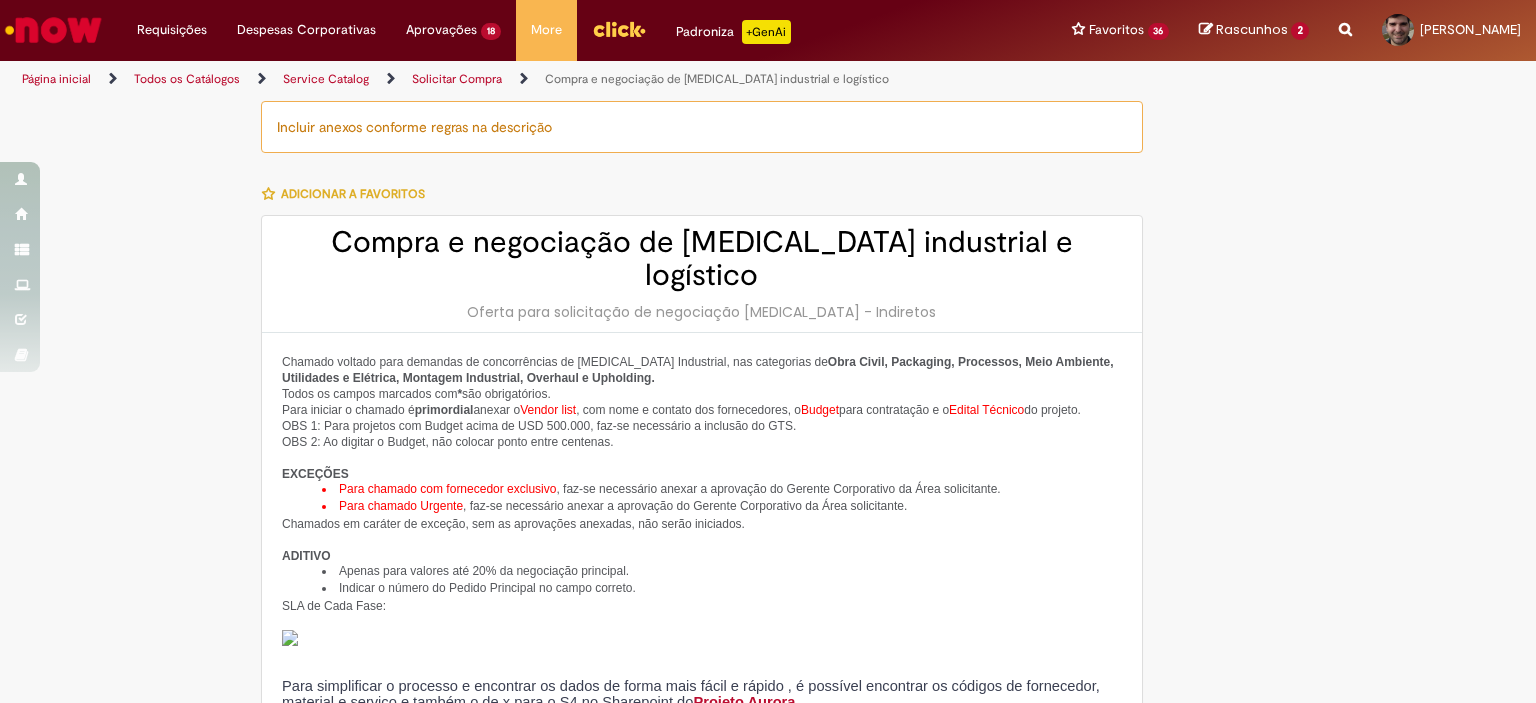 click on "Incluir anexos conforme regras na descrição
Adicionar a Favoritos
Compra e negociação de [MEDICAL_DATA] industrial e logístico
Oferta para solicitação de negociação [MEDICAL_DATA] - Indiretos
Chamado voltado para demandas de concorrências de [MEDICAL_DATA] Industrial, nas categorias de  Obra Civil, Packaging, Processos, Meio Ambiente, Utilidades e Elétrica, Montagem Industrial, Overhaul e Upholding.
Todos os campos marcados com  *  são obrigatórios.
Para iniciar o chamado é  primordial  anexar o  Vendor list , com nome e contato dos fornecedores, o  Budget  para contratação e o  Edital Técnico  do projeto. OBS 1: Para projetos com Budget acima de USD 500.000, faz-se necessário a inclusão do GTS. OBS 2: Ao digitar o Budget, não colocar ponto entre centenas.
EXCEÇÕES
Para chamado com fornecedor exclusivo
Para chamado Urgente
ADITIVO" at bounding box center (768, 1033) 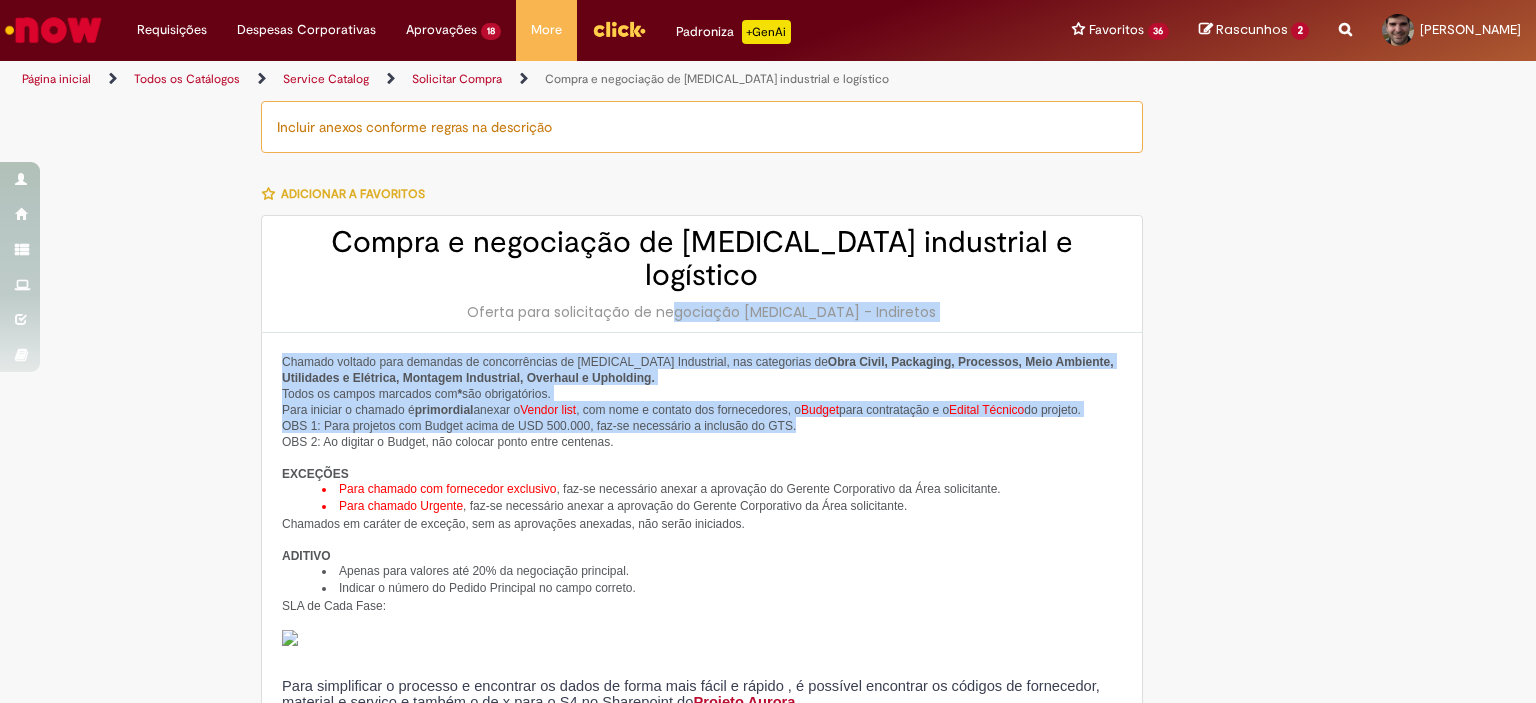 click on "Compra e negociação de [MEDICAL_DATA] industrial e logístico
Oferta para solicitação de negociação [MEDICAL_DATA] - Indiretos
Chamado voltado para demandas de concorrências de [MEDICAL_DATA] Industrial, nas categorias de  Obra Civil, Packaging, Processos, Meio Ambiente, Utilidades e Elétrica, Montagem Industrial, Overhaul e Upholding.
Todos os campos marcados com  *  são obrigatórios.
Para iniciar o chamado é  primordial  anexar o  Vendor list , com nome e contato dos fornecedores, o  Budget  para contratação e o  Edital Técnico  do projeto. OBS 1: Para projetos com Budget acima de USD 500.000, faz-se necessário a inclusão do GTS. OBS 2: Ao digitar o Budget, não colocar ponto entre centenas.
EXCEÇÕES
Para chamado com fornecedor exclusivo , faz-se necessário anexar a aprovação do Gerente Corporativo da Área solicitante.
Para chamado Urgente
ADITIVO
SLA de Cada Fase:" at bounding box center [702, 1080] 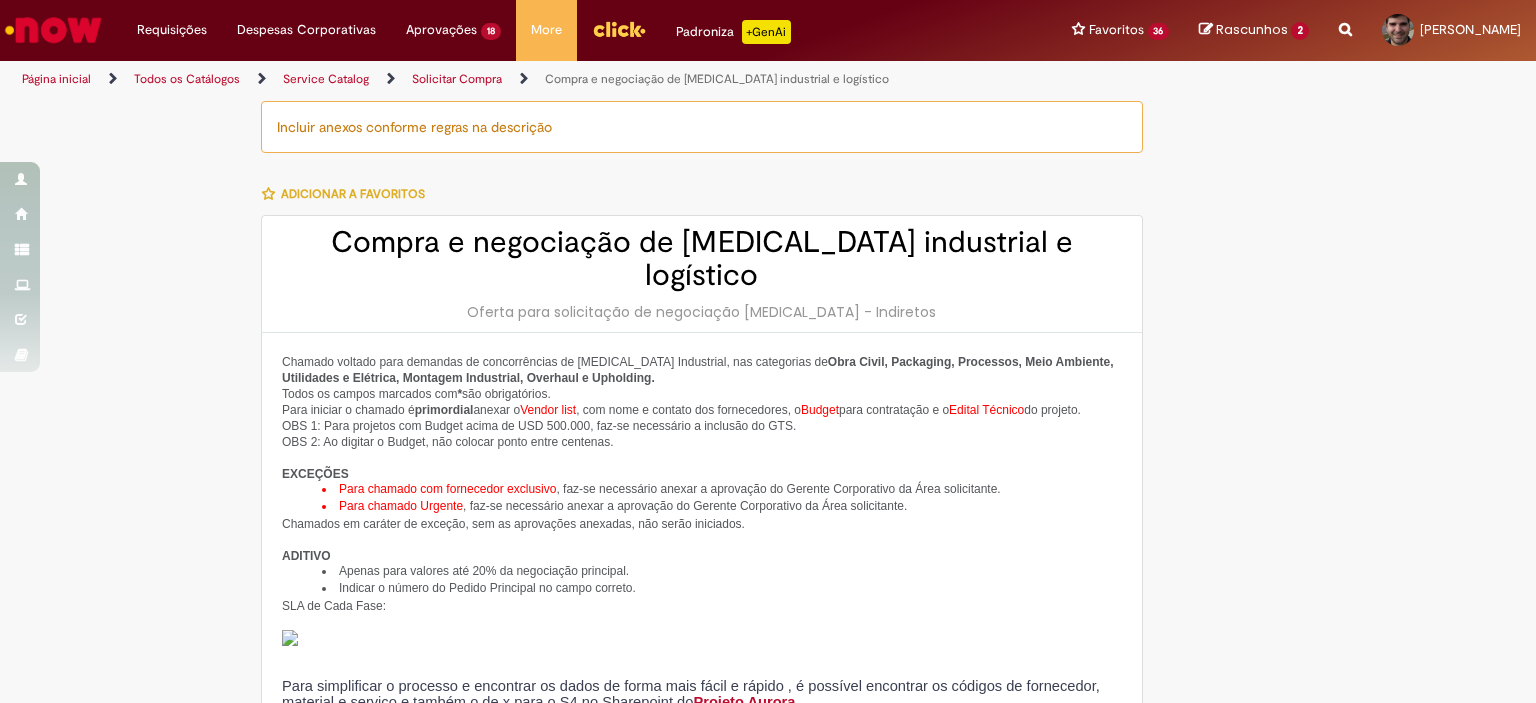 click on "Incluir anexos conforme regras na descrição
Adicionar a Favoritos
Compra e negociação de [MEDICAL_DATA] industrial e logístico
Oferta para solicitação de negociação [MEDICAL_DATA] - Indiretos
Chamado voltado para demandas de concorrências de [MEDICAL_DATA] Industrial, nas categorias de  Obra Civil, Packaging, Processos, Meio Ambiente, Utilidades e Elétrica, Montagem Industrial, Overhaul e Upholding.
Todos os campos marcados com  *  são obrigatórios.
Para iniciar o chamado é  primordial  anexar o  Vendor list , com nome e contato dos fornecedores, o  Budget  para contratação e o  Edital Técnico  do projeto. OBS 1: Para projetos com Budget acima de USD 500.000, faz-se necessário a inclusão do GTS. OBS 2: Ao digitar o Budget, não colocar ponto entre centenas.
EXCEÇÕES
Para chamado com fornecedor exclusivo
Para chamado Urgente
ADITIVO" at bounding box center (768, 1033) 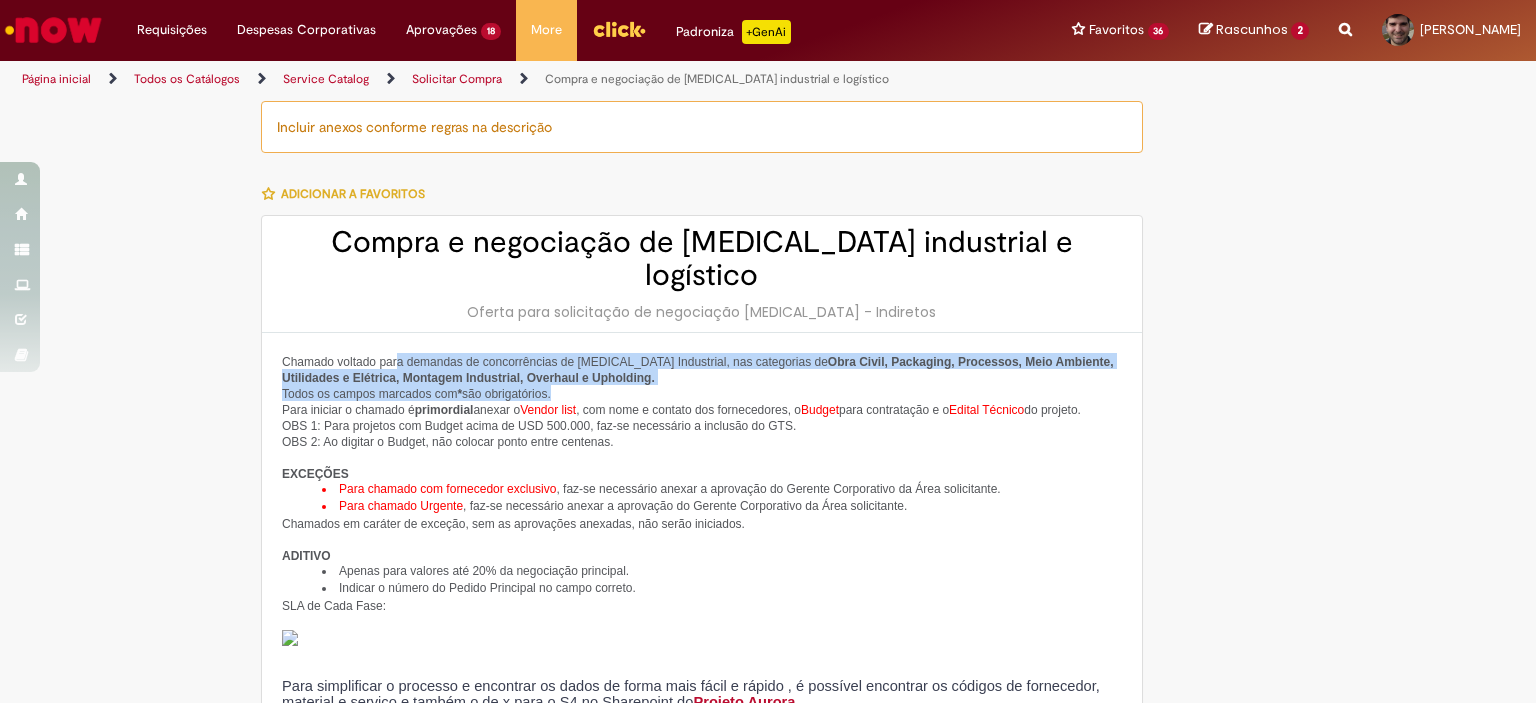 click on "Chamado voltado para demandas de concorrências de [MEDICAL_DATA] Industrial, nas categorias de  Obra Civil, Packaging, Processos, Meio Ambiente, Utilidades e Elétrica, Montagem Industrial, Overhaul e Upholding.
Todos os campos marcados com  *  são obrigatórios.
Para iniciar o chamado é  primordial  anexar o  Vendor list , com nome e contato dos fornecedores, o  Budget  para contratação e o  Edital Técnico  do projeto. OBS 1: Para projetos com Budget acima de USD 500.000, faz-se necessário a inclusão do GTS. OBS 2: Ao digitar o Budget, não colocar ponto entre centenas.
EXCEÇÕES
Para chamado com fornecedor exclusivo , faz-se necessário anexar a aprovação do Gerente Corporativo da Área solicitante.
Para chamado Urgente , faz-se necessário anexar a aprovação do Gerente Corporativo da Área solicitante.
Chamados em caráter de exceção, sem as aprovações anexadas, não serão iniciados.
ADITIVO
Apenas para valores até 20% da negociação principal." at bounding box center (702, 532) 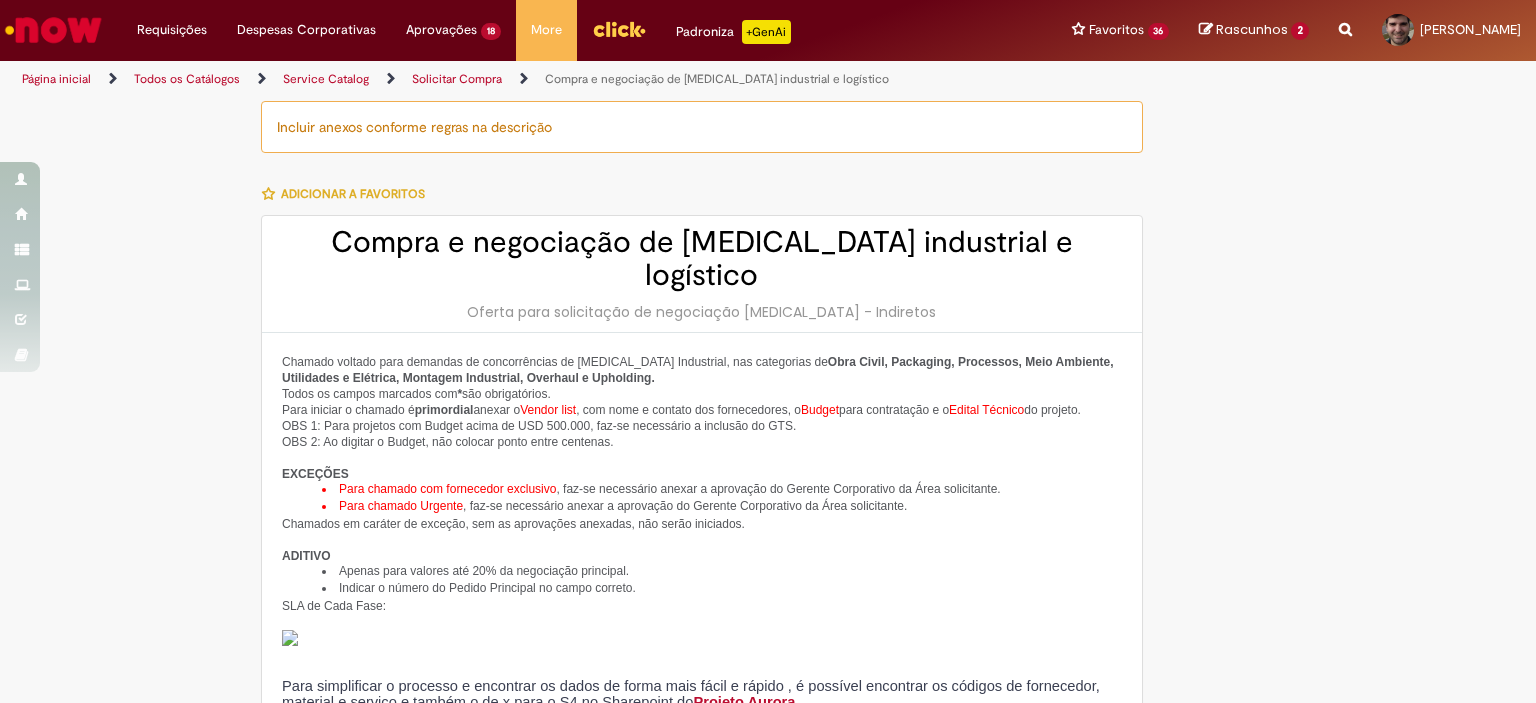 click on "do projeto. OBS 1: Para projetos com Budget acima de USD 500.000, faz-se necessário a inclusão do GTS. OBS 2: Ao digitar o Budget, não colocar ponto entre centenas." at bounding box center [681, 426] 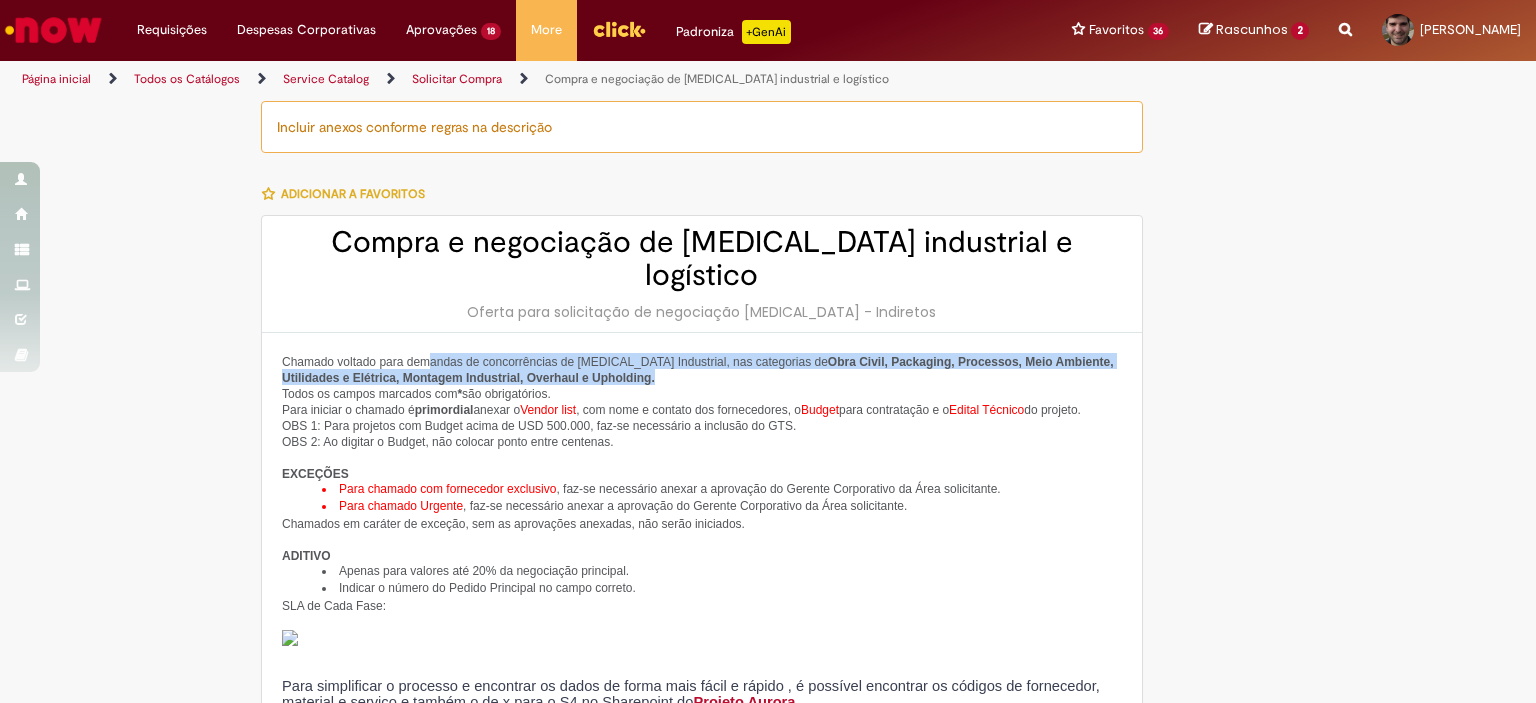 click on "Chamado voltado para demandas de concorrências de [MEDICAL_DATA] Industrial, nas categorias de  Obra Civil, Packaging, Processos, Meio Ambiente, Utilidades e Elétrica, Montagem Industrial, Overhaul e Upholding.
Todos os campos marcados com  *  são obrigatórios.
Para iniciar o chamado é  primordial  anexar o  Vendor list , com nome e contato dos fornecedores, o  Budget  para contratação e o  Edital Técnico  do projeto. OBS 1: Para projetos com Budget acima de USD 500.000, faz-se necessário a inclusão do GTS. OBS 2: Ao digitar o Budget, não colocar ponto entre centenas.
EXCEÇÕES
Para chamado com fornecedor exclusivo , faz-se necessário anexar a aprovação do Gerente Corporativo da Área solicitante.
Para chamado Urgente , faz-se necessário anexar a aprovação do Gerente Corporativo da Área solicitante.
Chamados em caráter de exceção, sem as aprovações anexadas, não serão iniciados.
ADITIVO
Apenas para valores até 20% da negociação principal." at bounding box center [702, 532] 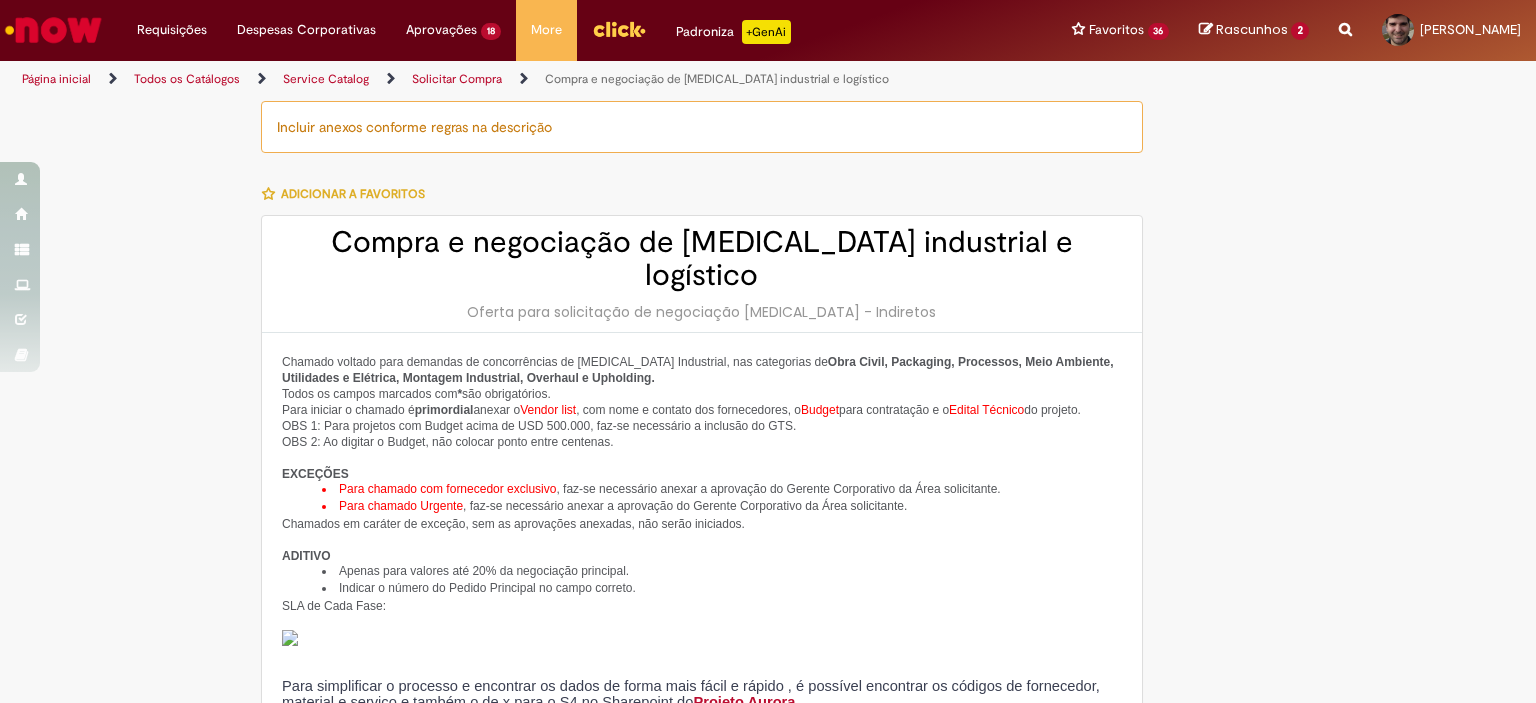 click on "Budget" at bounding box center (820, 410) 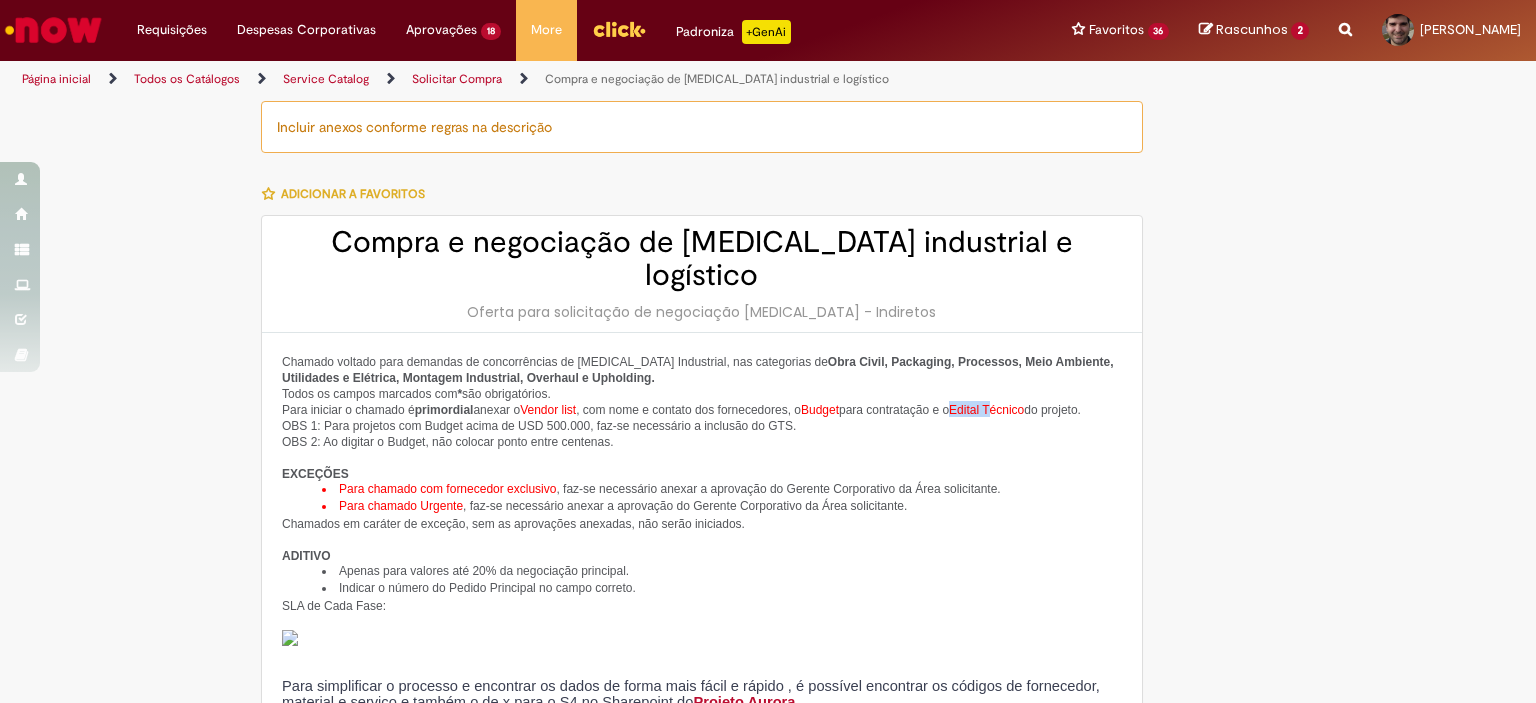 click on "Edital Técnico" at bounding box center (986, 410) 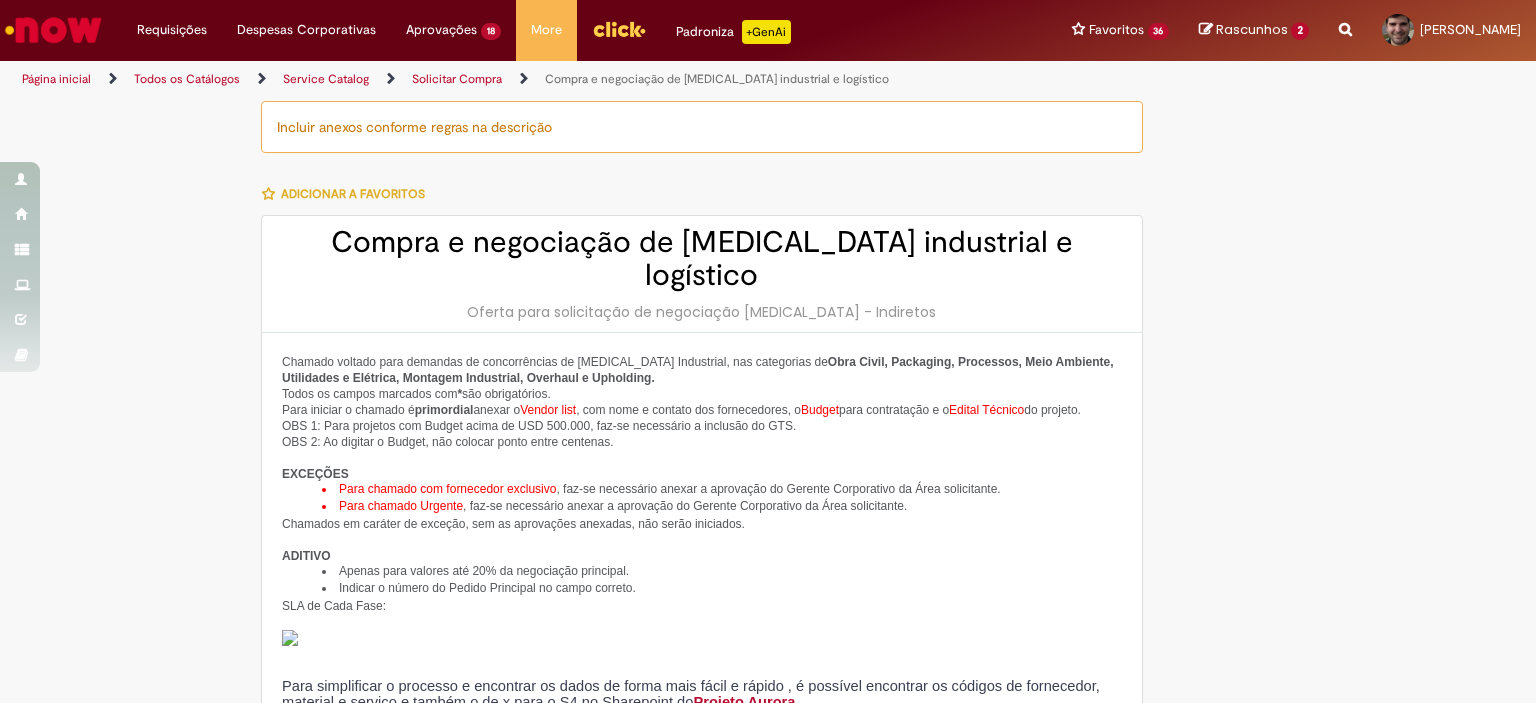 click on "Edital Técnico" at bounding box center (986, 410) 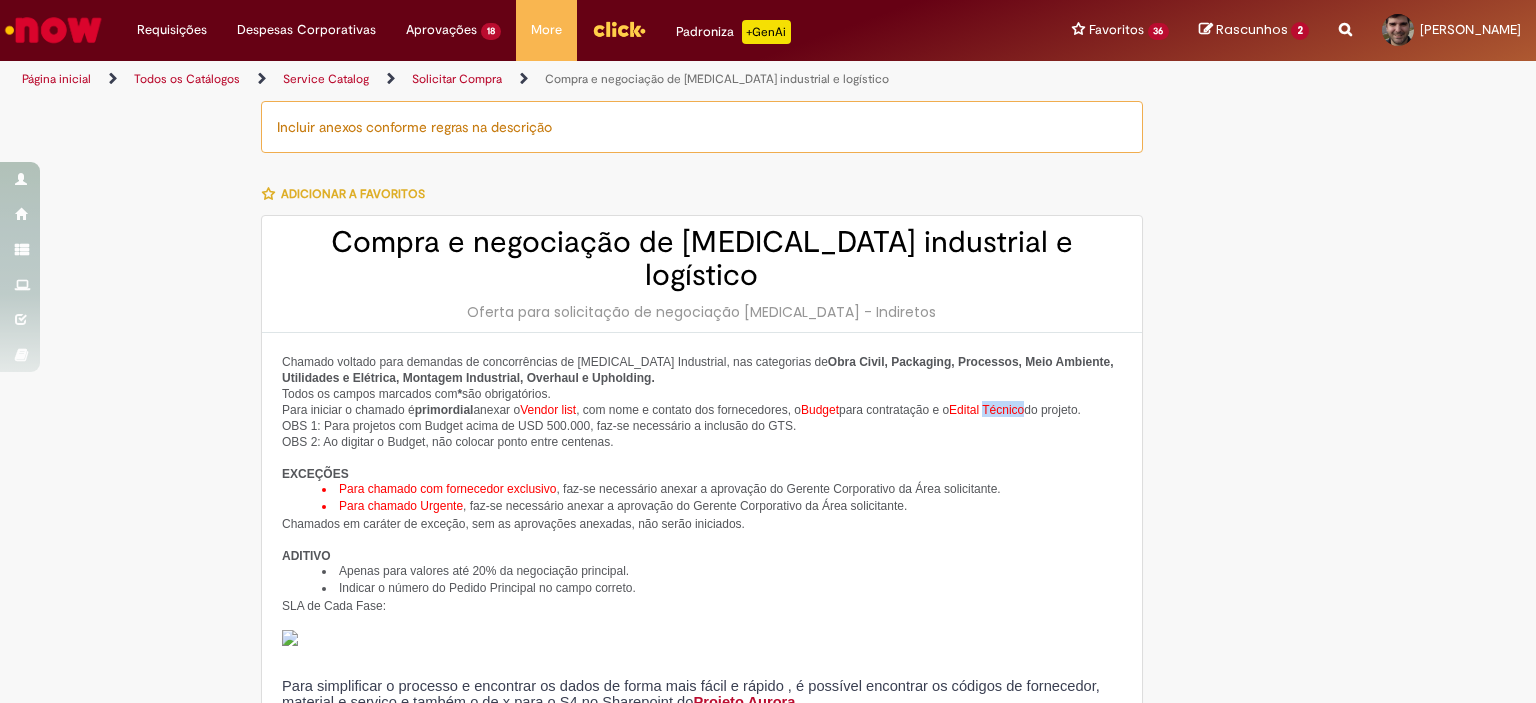 click on "Edital Técnico" at bounding box center [986, 410] 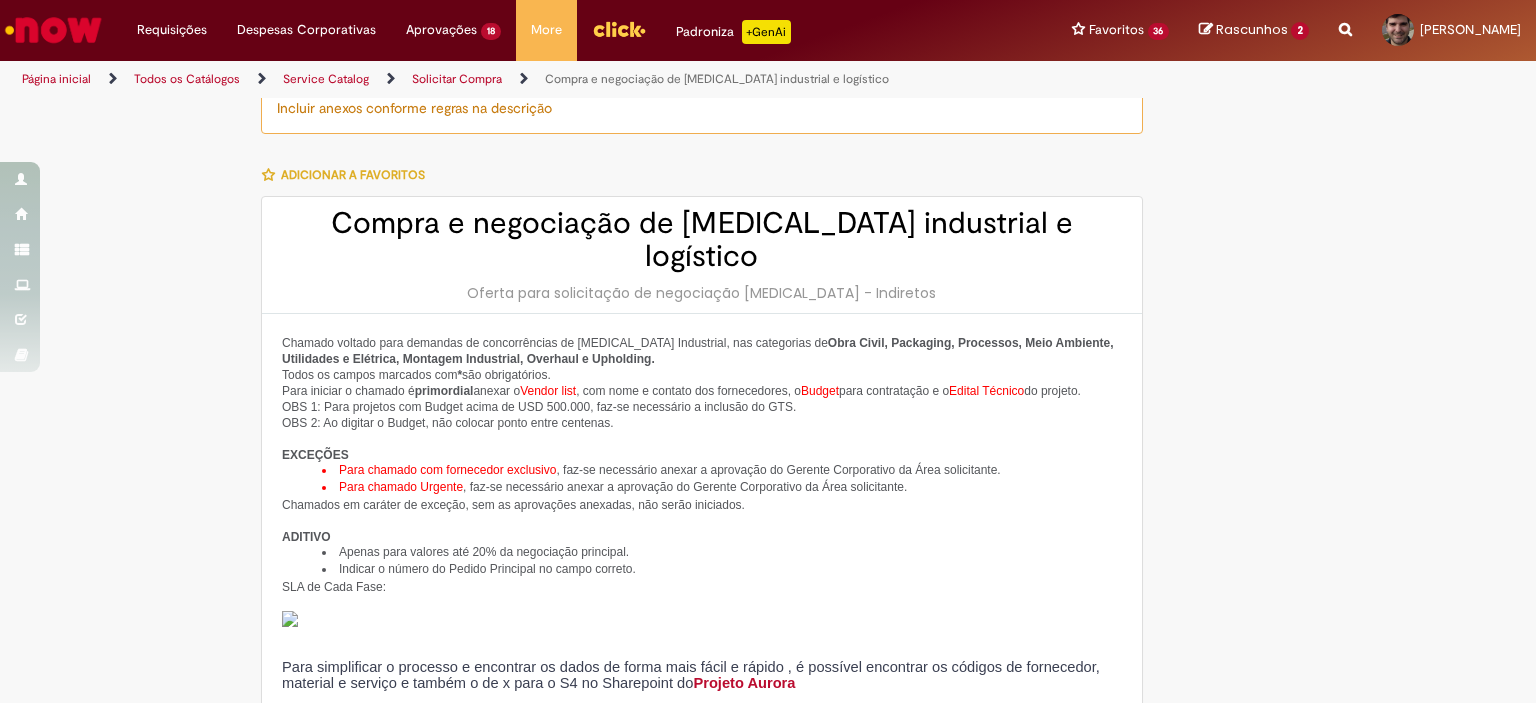 scroll, scrollTop: 0, scrollLeft: 0, axis: both 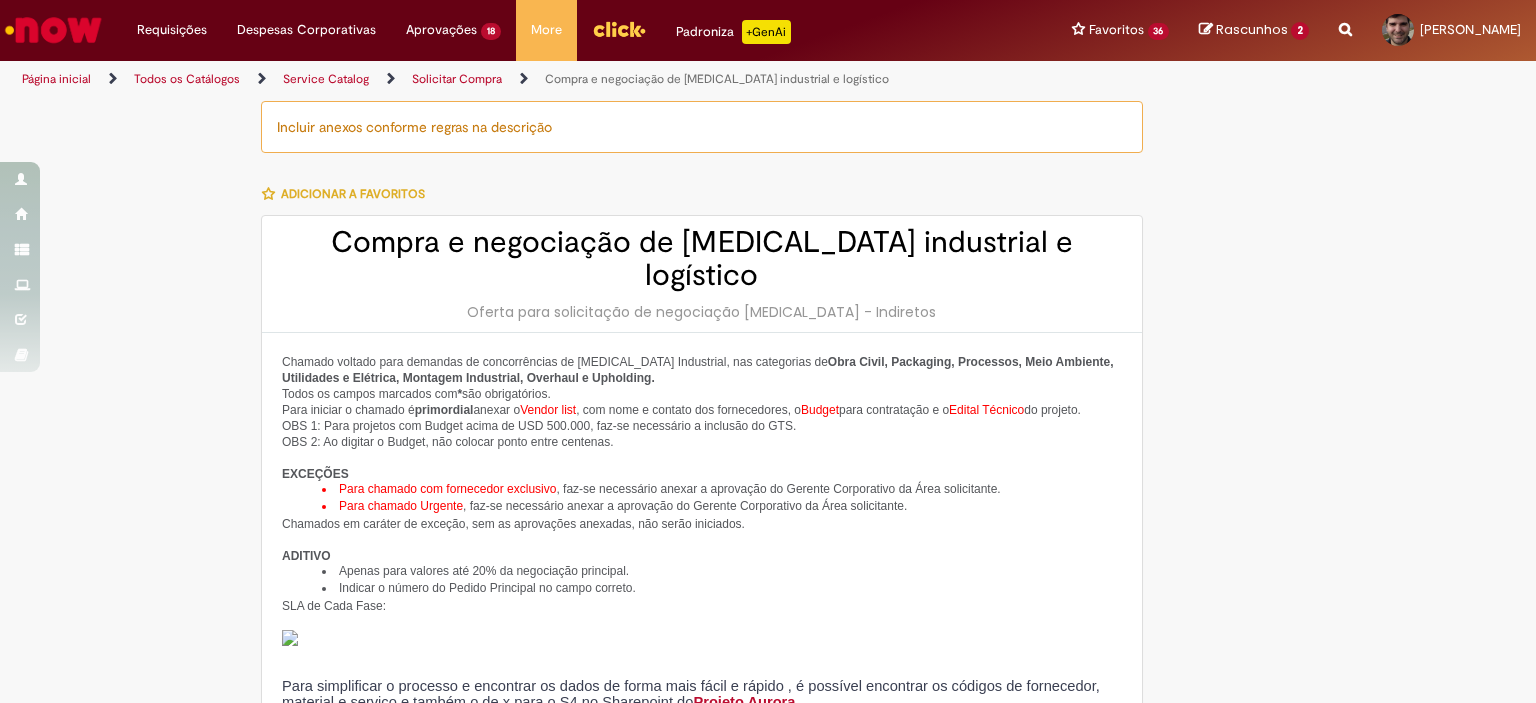 click on "Incluir anexos conforme regras na descrição" at bounding box center [702, 127] 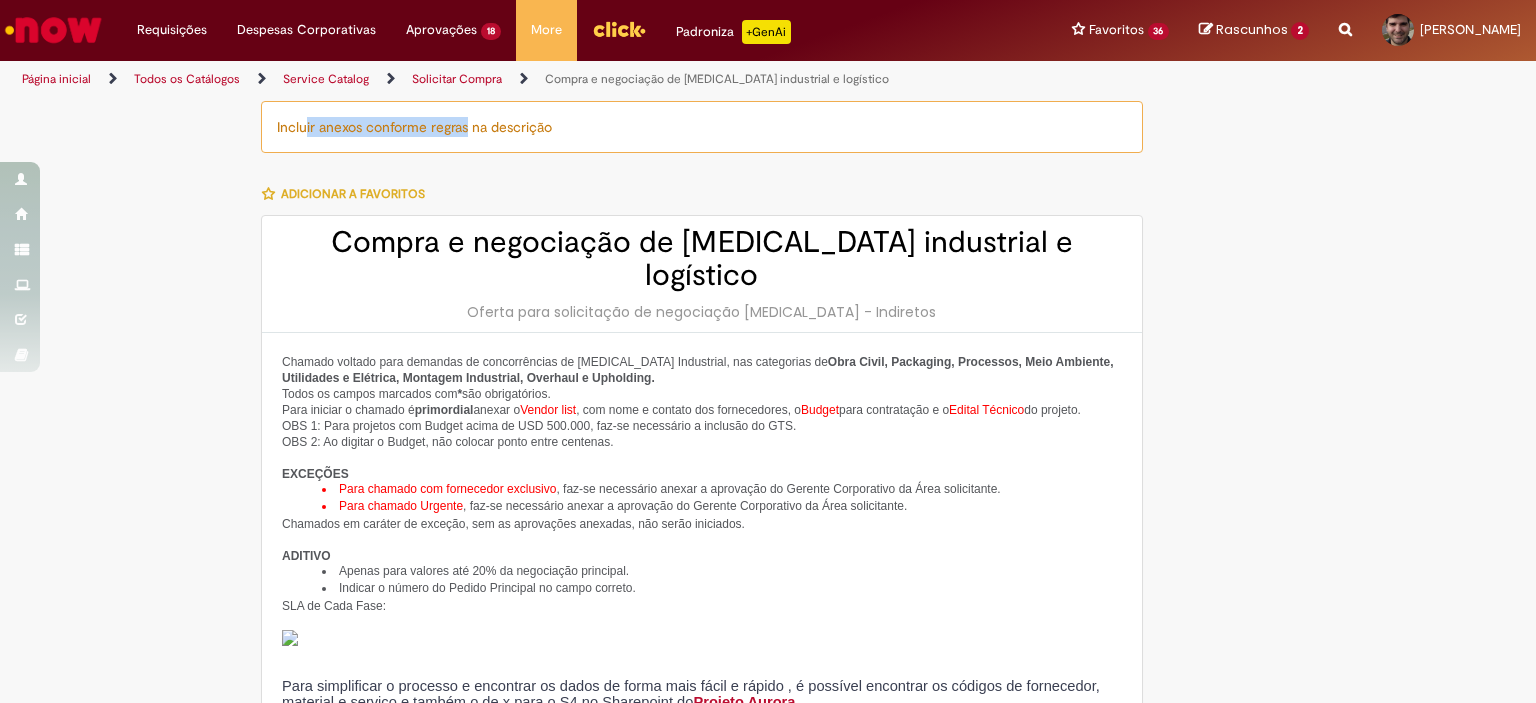 click on "Incluir anexos conforme regras na descrição
Adicionar a Favoritos
Compra e negociação de [MEDICAL_DATA] industrial e logístico
Oferta para solicitação de negociação [MEDICAL_DATA] - Indiretos
Chamado voltado para demandas de concorrências de [MEDICAL_DATA] Industrial, nas categorias de  Obra Civil, Packaging, Processos, Meio Ambiente, Utilidades e Elétrica, Montagem Industrial, Overhaul e Upholding.
Todos os campos marcados com  *  são obrigatórios.
Para iniciar o chamado é  primordial  anexar o  Vendor list , com nome e contato dos fornecedores, o  Budget  para contratação e o  Edital Técnico  do projeto. OBS 1: Para projetos com Budget acima de USD 500.000, faz-se necessário a inclusão do GTS. OBS 2: Ao digitar o Budget, não colocar ponto entre centenas.
EXCEÇÕES
Para chamado com fornecedor exclusivo
Para chamado Urgente
ADITIVO" at bounding box center (670, 1033) 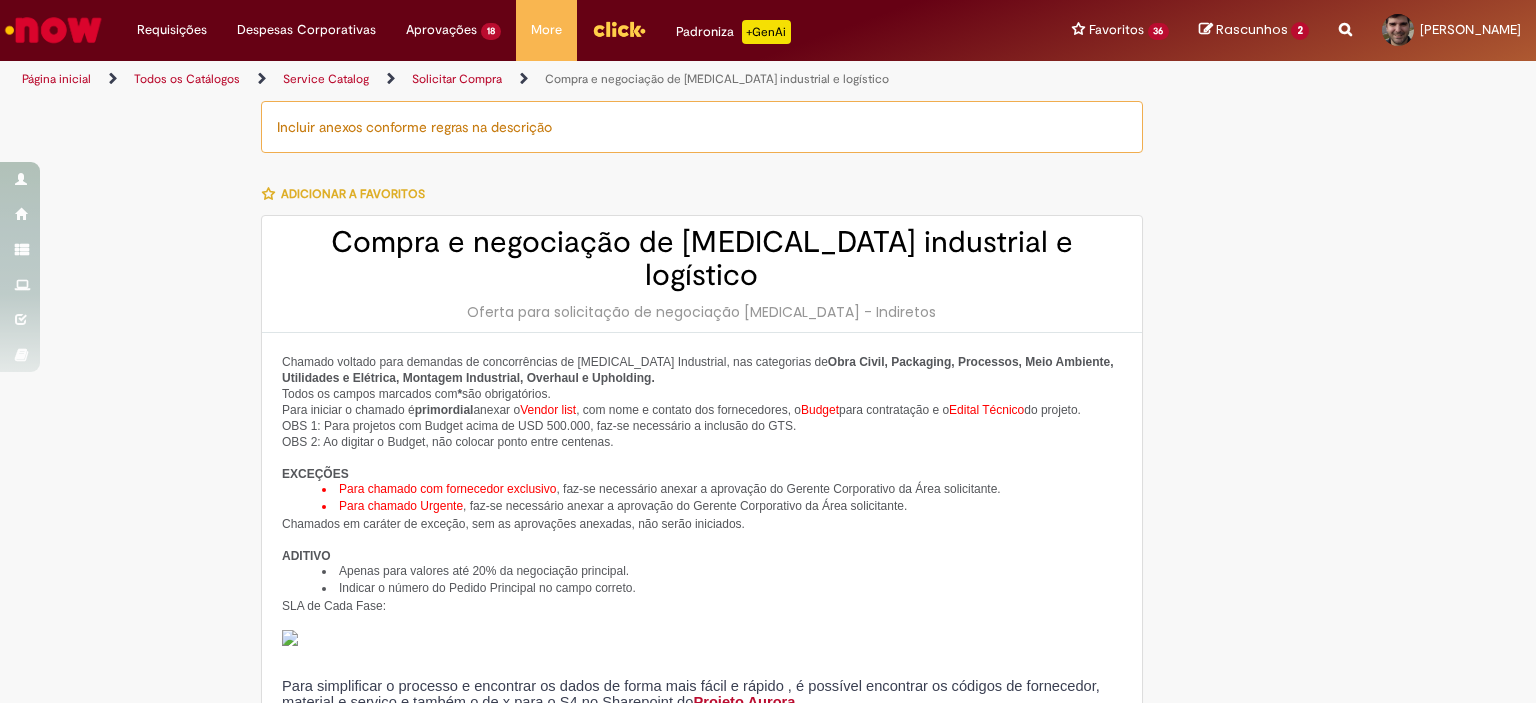 click on "Incluir anexos conforme regras na descrição" at bounding box center (702, 127) 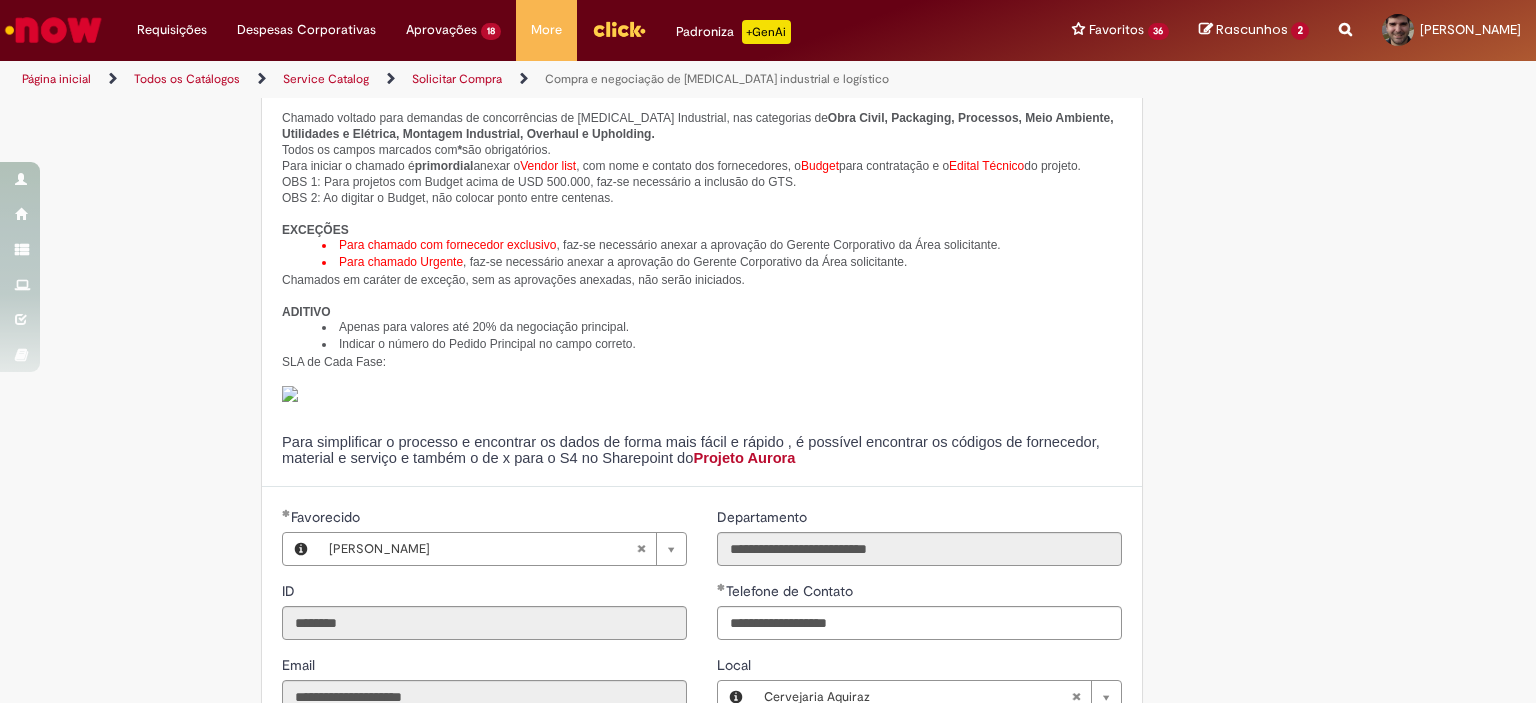 scroll, scrollTop: 0, scrollLeft: 0, axis: both 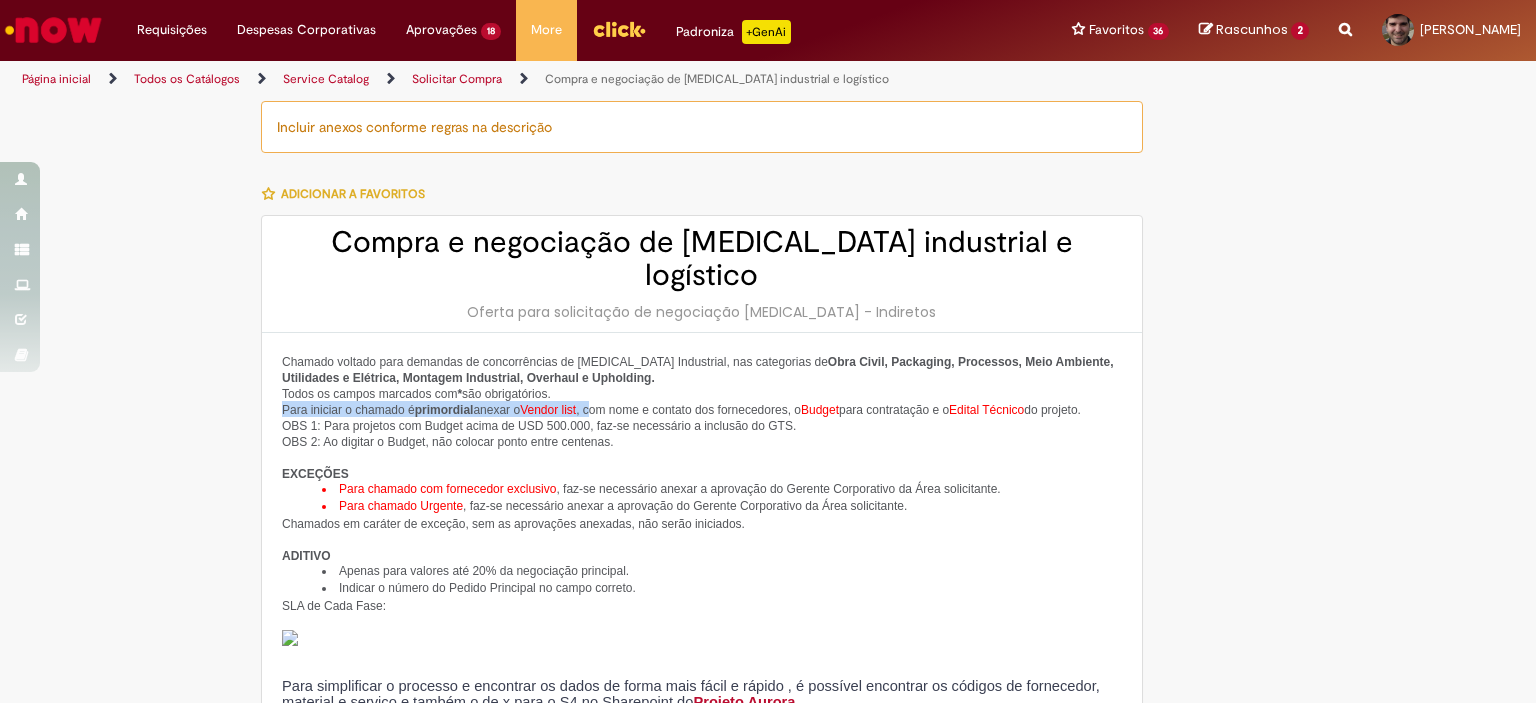 click on "Chamado voltado para demandas de concorrências de [MEDICAL_DATA] Industrial, nas categorias de  Obra Civil, Packaging, Processos, Meio Ambiente, Utilidades e Elétrica, Montagem Industrial, Overhaul e Upholding.
Todos os campos marcados com  *  são obrigatórios.
Para iniciar o chamado é  primordial  anexar o  Vendor list , com nome e contato dos fornecedores, o  Budget  para contratação e o  Edital Técnico  do projeto. OBS 1: Para projetos com Budget acima de USD 500.000, faz-se necessário a inclusão do GTS. OBS 2: Ao digitar o Budget, não colocar ponto entre centenas.
EXCEÇÕES
Para chamado com fornecedor exclusivo , faz-se necessário anexar a aprovação do Gerente Corporativo da Área solicitante.
Para chamado Urgente , faz-se necessário anexar a aprovação do Gerente Corporativo da Área solicitante.
Chamados em caráter de exceção, sem as aprovações anexadas, não serão iniciados.
ADITIVO
Apenas para valores até 20% da negociação principal." at bounding box center (702, 532) 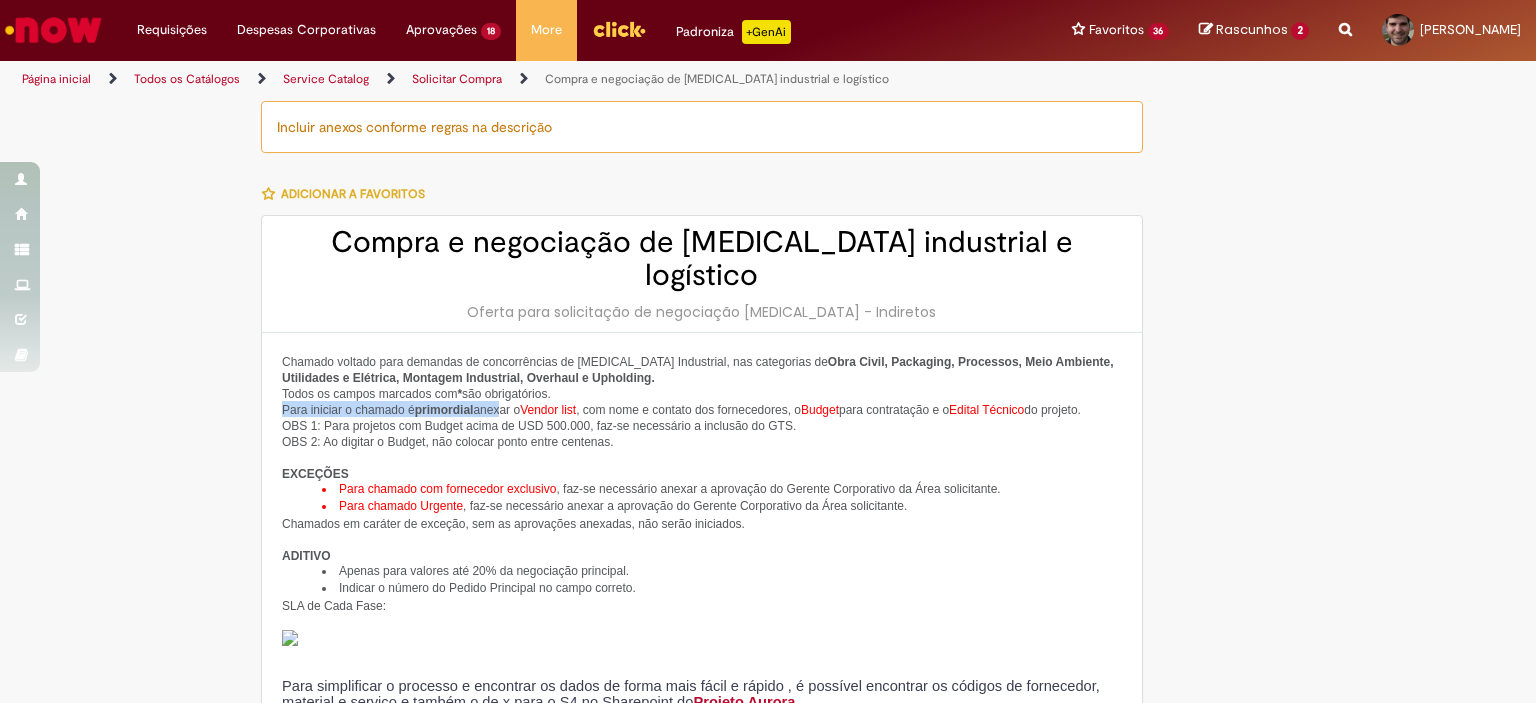 click on "primordial" at bounding box center [444, 410] 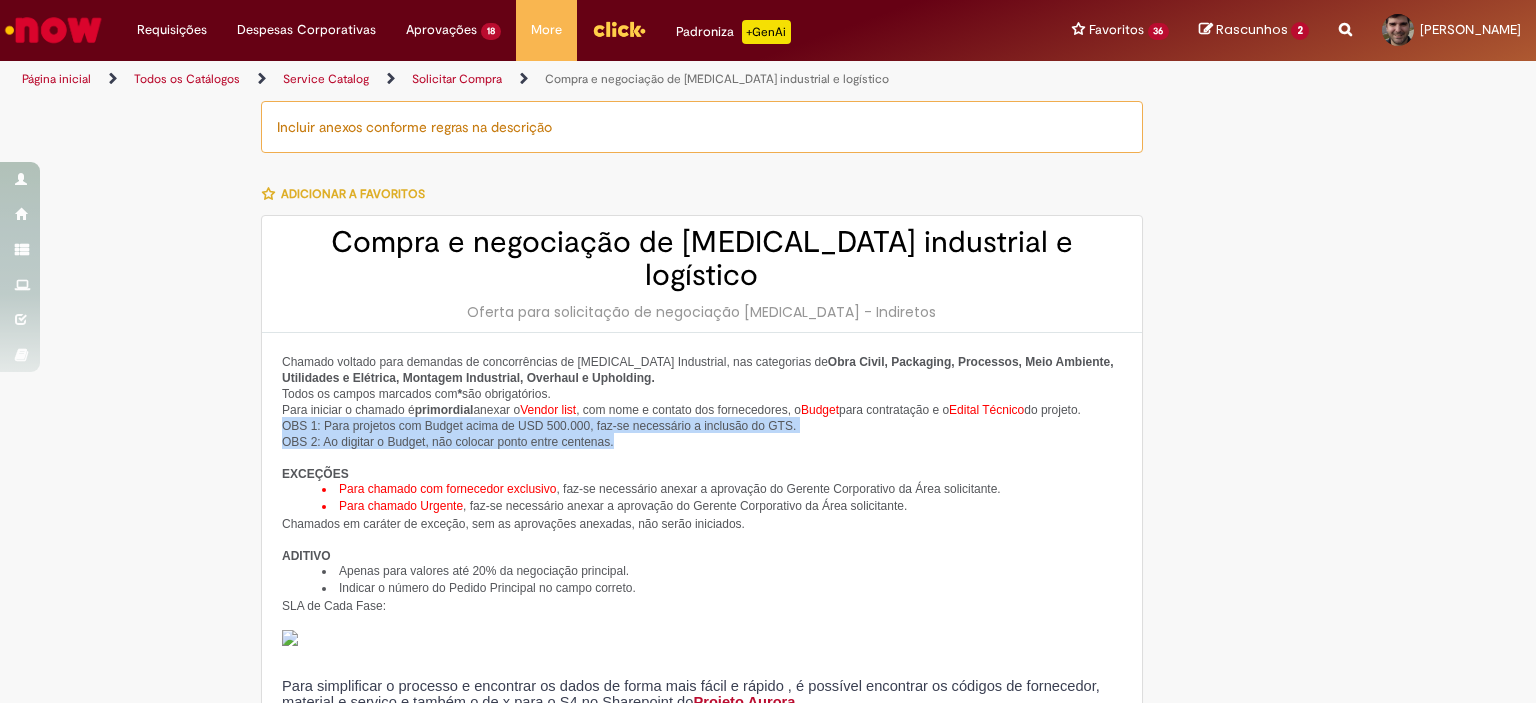 click on "Para iniciar o chamado é  primordial  anexar o  Vendor list , com nome e contato dos fornecedores, o  Budget  para contratação e o  Edital Técnico  do projeto. OBS 1: Para projetos com Budget acima de USD 500.000, faz-se necessário a inclusão do GTS. OBS 2: Ao digitar o Budget, não colocar ponto entre centenas." at bounding box center [702, 425] 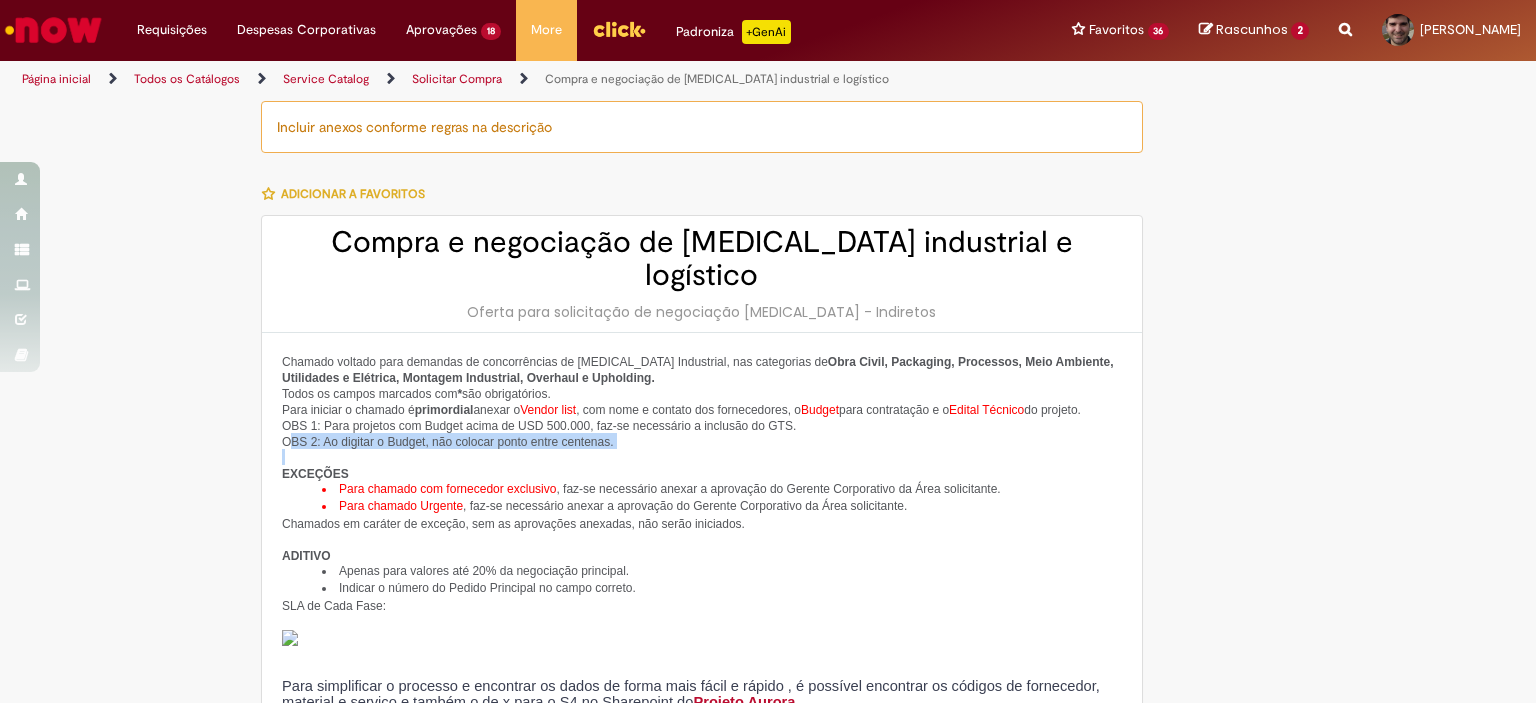 click on "Chamado voltado para demandas de concorrências de [MEDICAL_DATA] Industrial, nas categorias de  Obra Civil, Packaging, Processos, Meio Ambiente, Utilidades e Elétrica, Montagem Industrial, Overhaul e Upholding.
Todos os campos marcados com  *  são obrigatórios.
Para iniciar o chamado é  primordial  anexar o  Vendor list , com nome e contato dos fornecedores, o  Budget  para contratação e o  Edital Técnico  do projeto. OBS 1: Para projetos com Budget acima de USD 500.000, faz-se necessário a inclusão do GTS. OBS 2: Ao digitar o Budget, não colocar ponto entre centenas.
EXCEÇÕES
Para chamado com fornecedor exclusivo , faz-se necessário anexar a aprovação do Gerente Corporativo da Área solicitante.
Para chamado Urgente , faz-se necessário anexar a aprovação do Gerente Corporativo da Área solicitante.
Chamados em caráter de exceção, sem as aprovações anexadas, não serão iniciados.
ADITIVO
Apenas para valores até 20% da negociação principal." at bounding box center [702, 532] 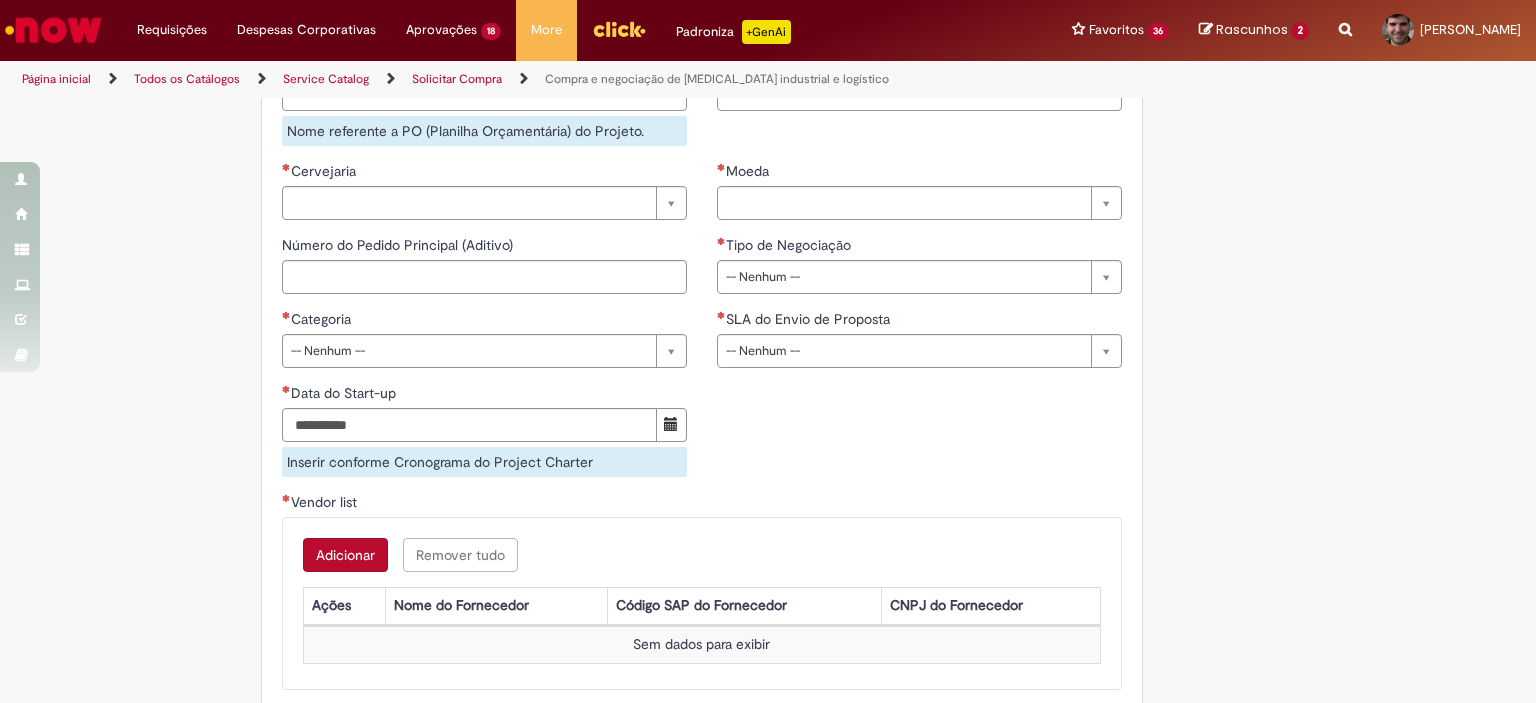 scroll, scrollTop: 956, scrollLeft: 0, axis: vertical 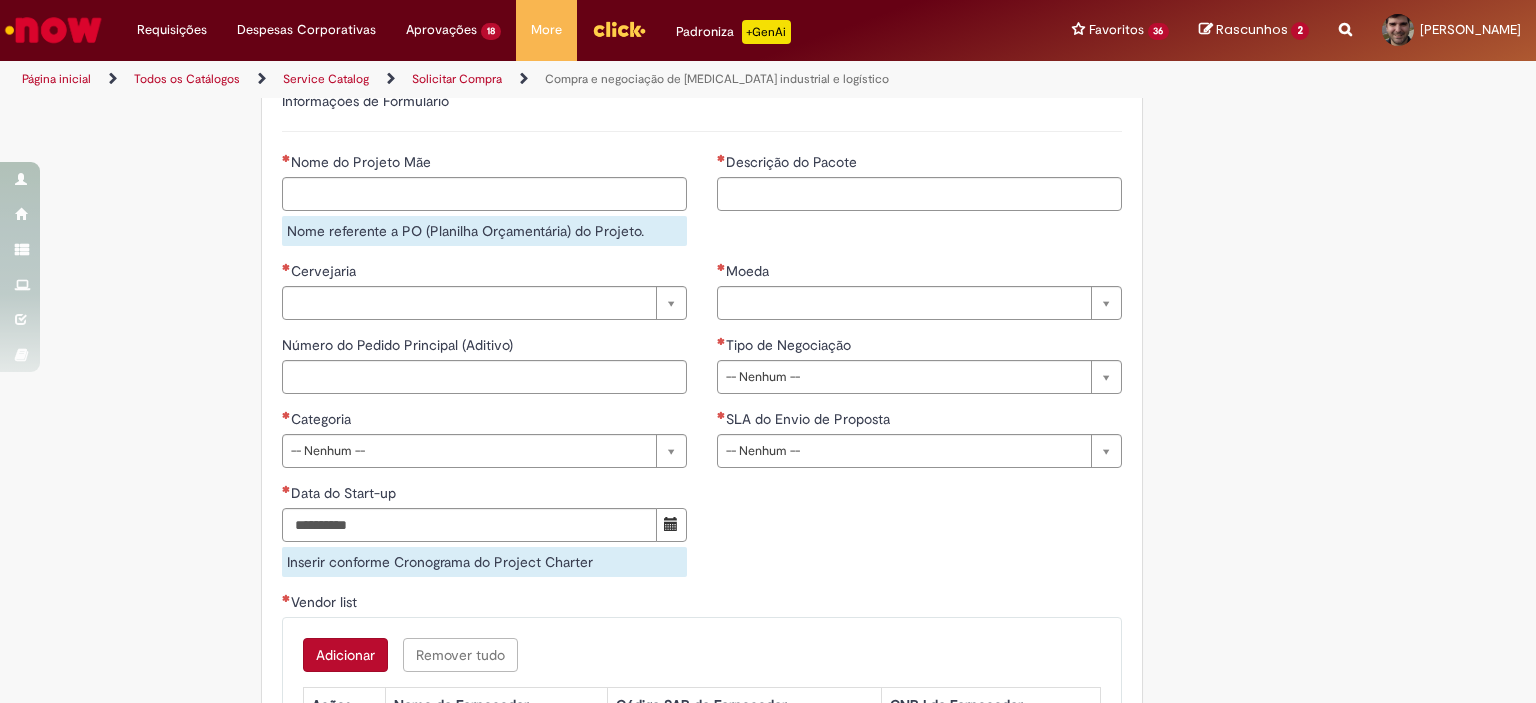 click on "SLA do Envio de Proposta" at bounding box center (919, 421) 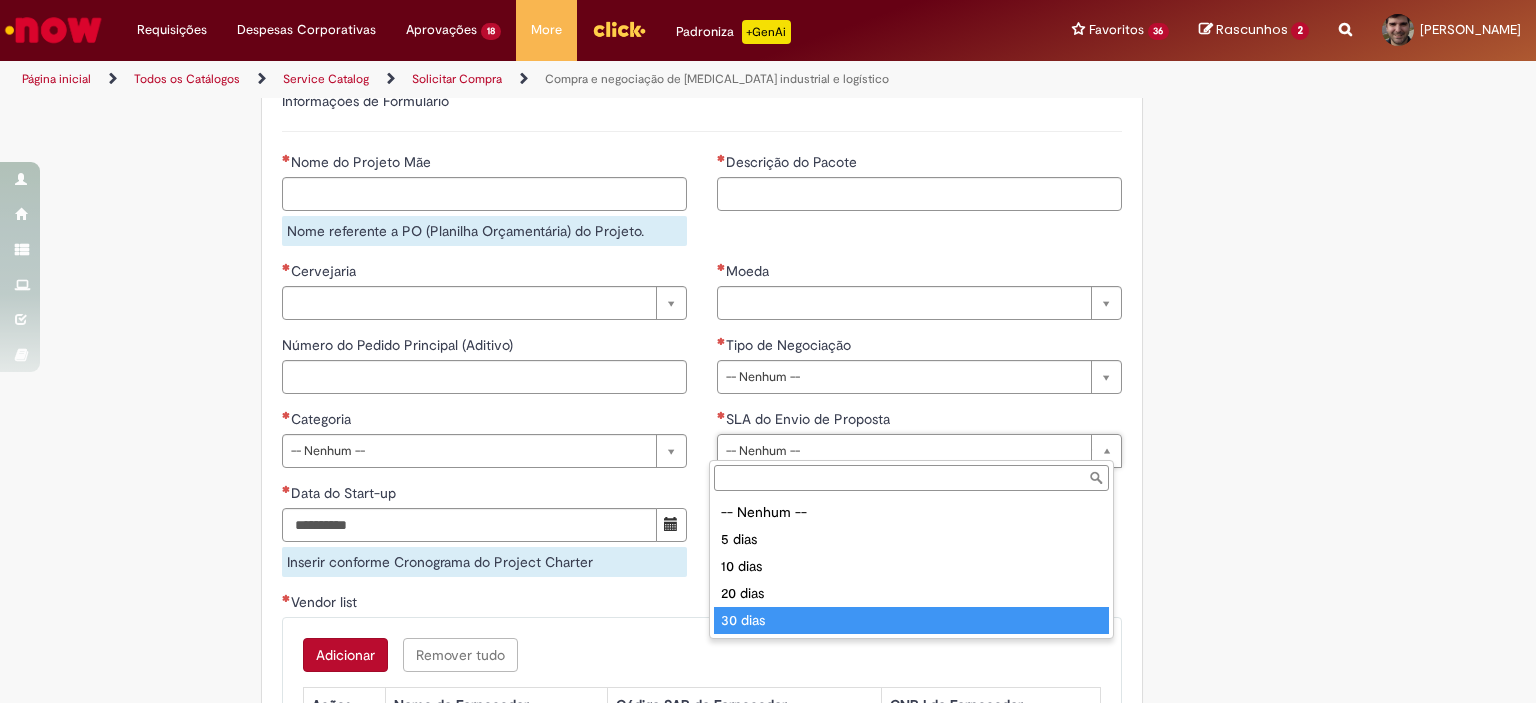 type on "*******" 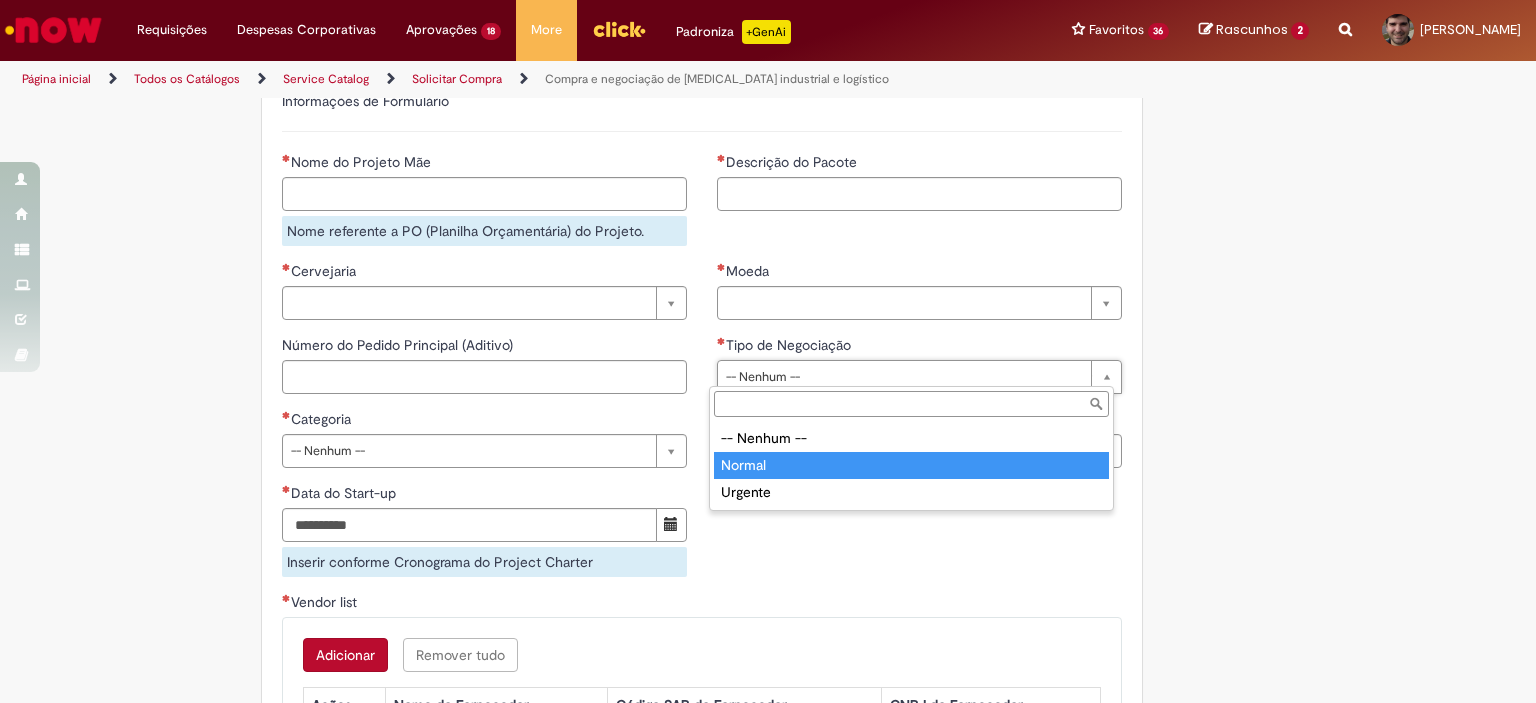 type on "******" 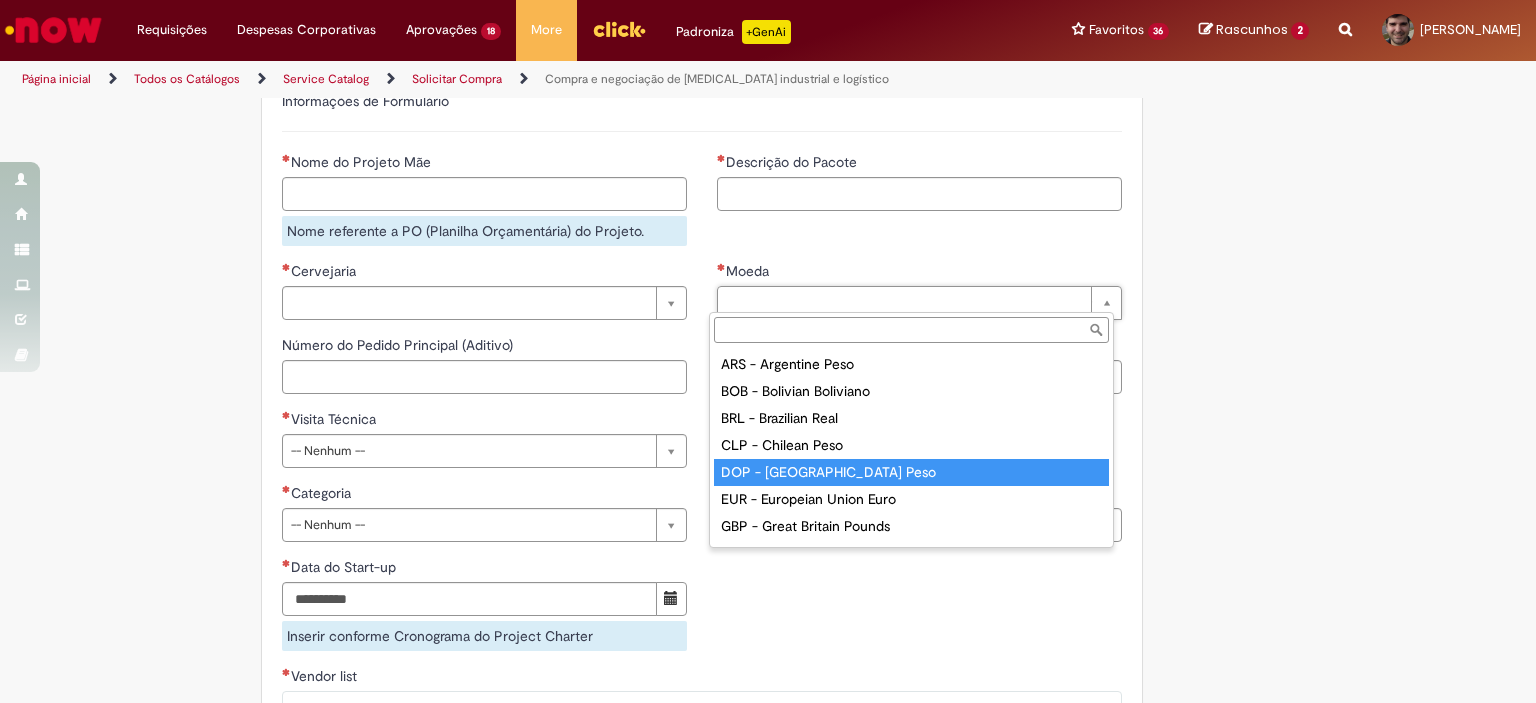 type on "*" 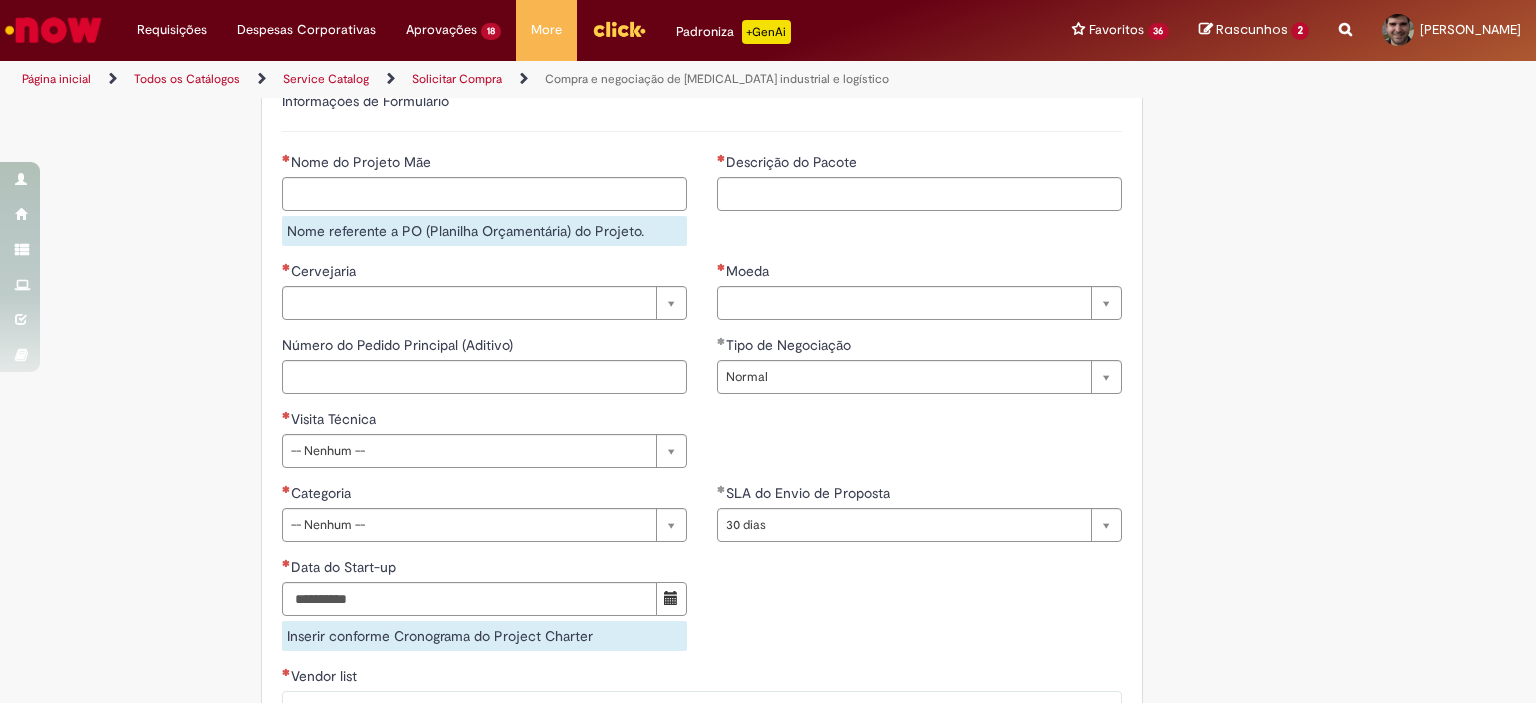 click on "Moeda          Pesquisar usando lista     Valor da demanda em dólar" at bounding box center [919, 298] 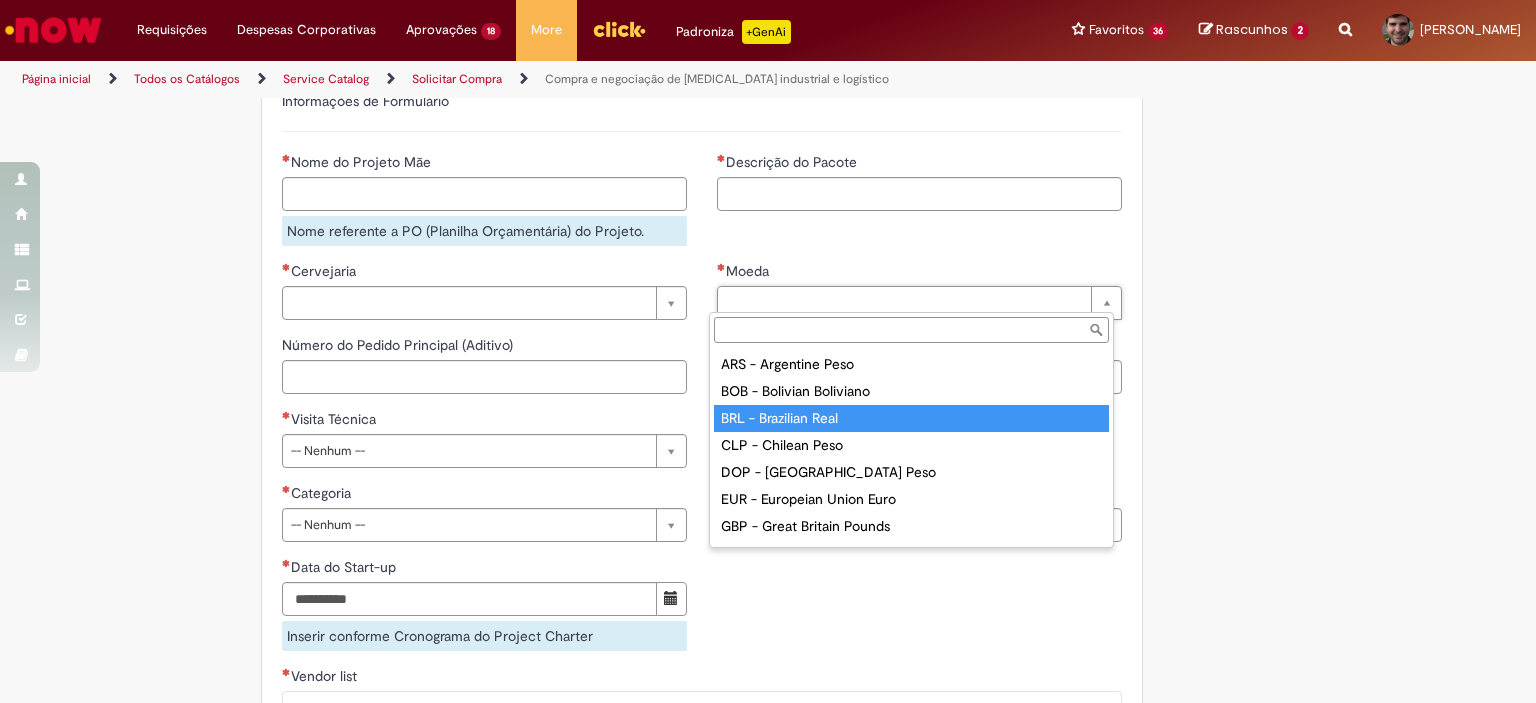 type on "**********" 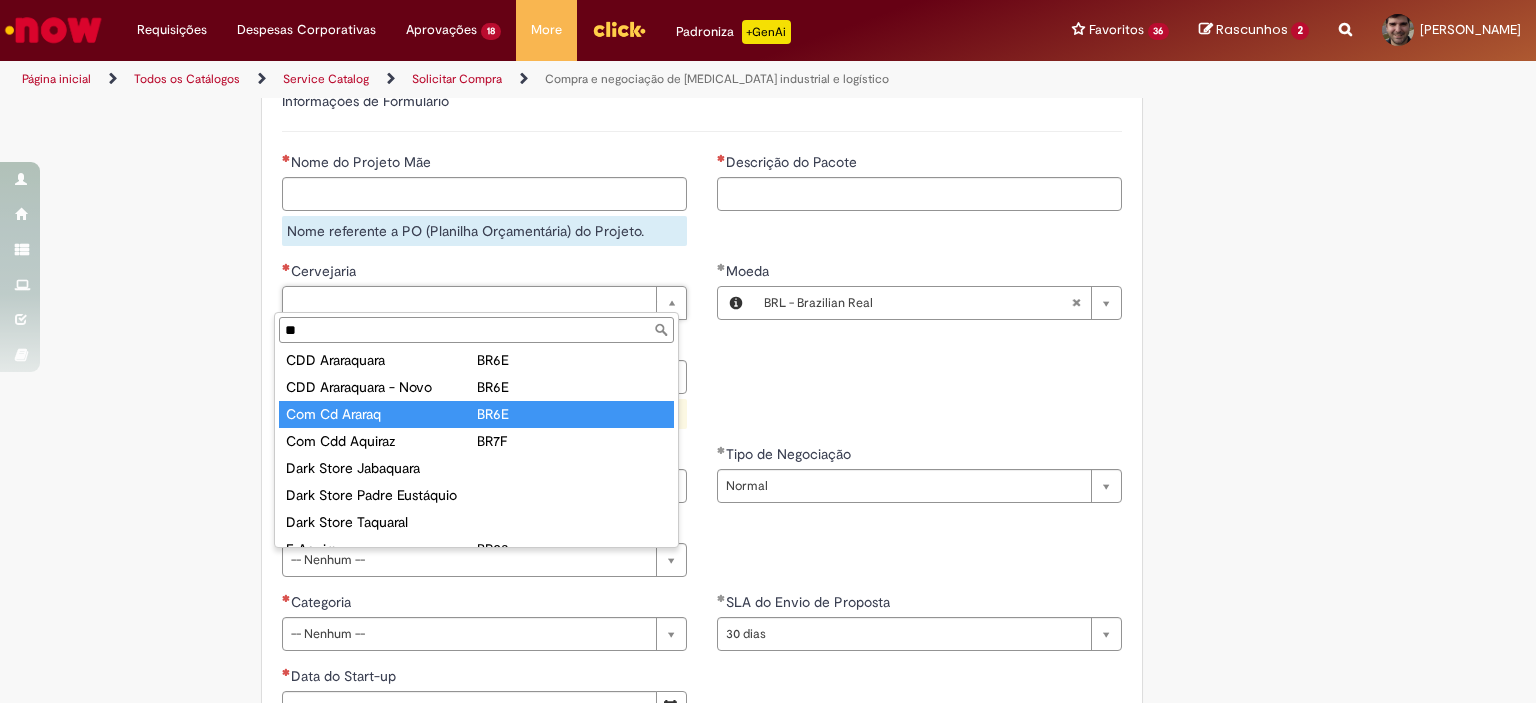 scroll, scrollTop: 78, scrollLeft: 0, axis: vertical 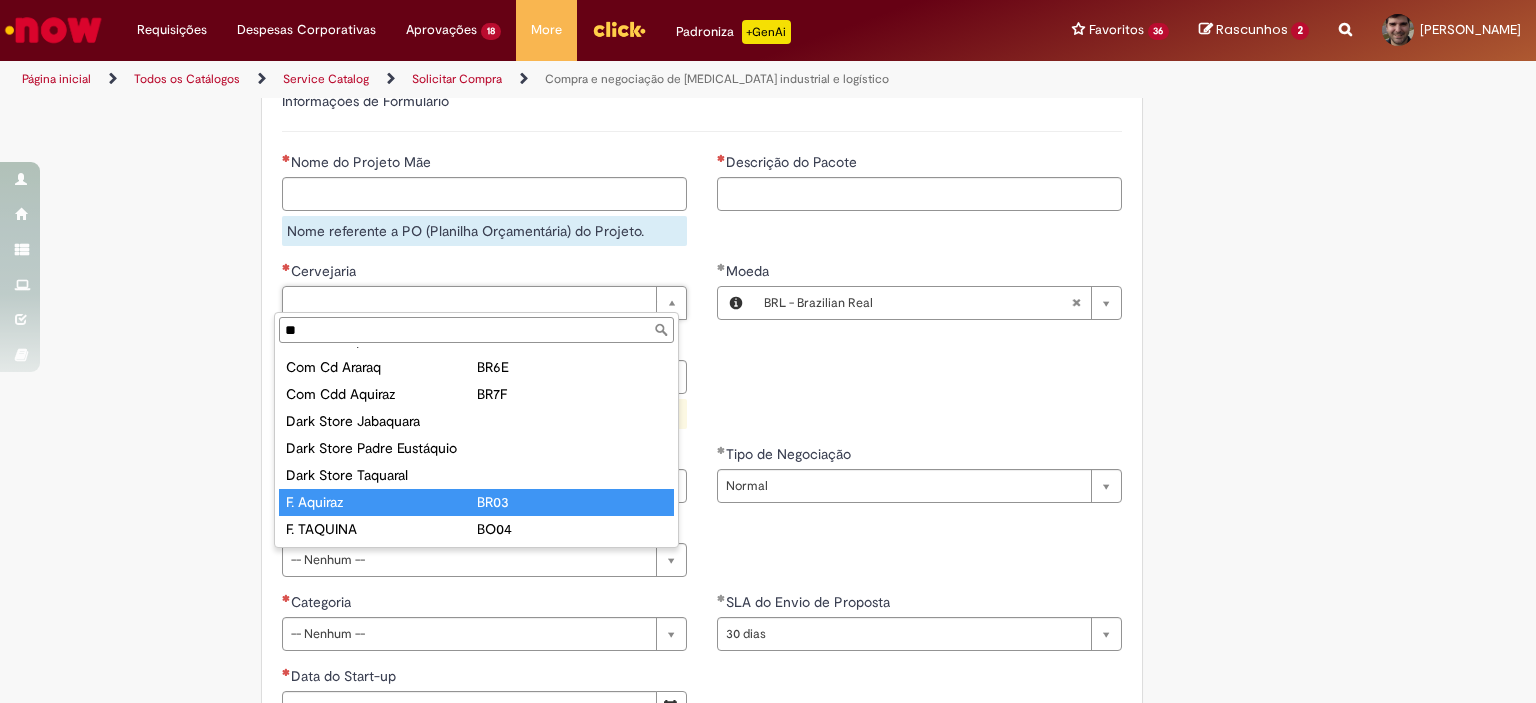 type on "**" 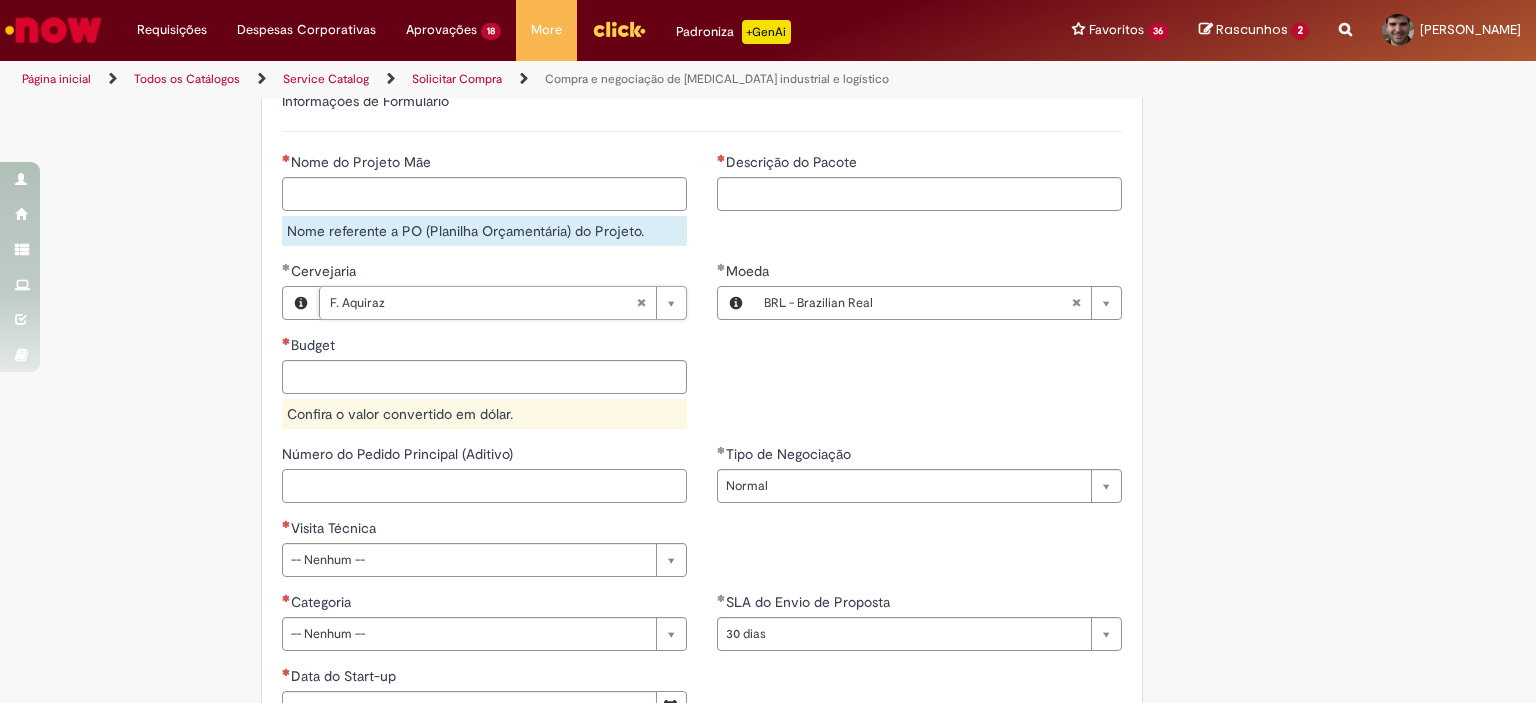 click on "Número do Pedido Principal (Aditivo)" at bounding box center (484, 486) 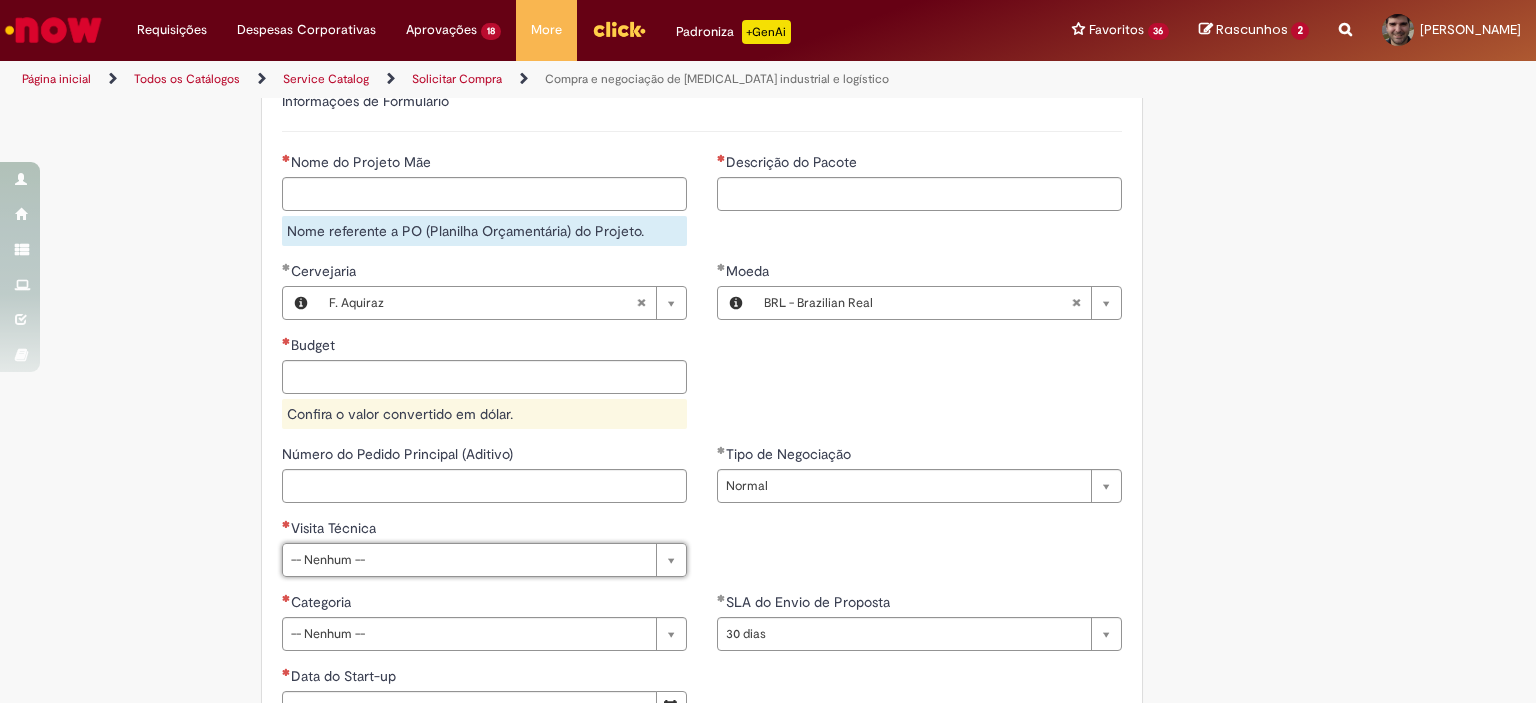 click on "Tire dúvidas com LupiAssist    +GenAI
Oi! Eu sou LupiAssist, uma Inteligência Artificial Generativa em constante aprendizado   Meu conteúdo é monitorado para trazer uma melhor experiência
Dúvidas comuns:
Só mais um instante, estou consultando nossas bases de conhecimento  e escrevendo a melhor resposta pra você!
Title
Lorem ipsum dolor sit amet    Fazer uma nova pergunta
Gerei esta resposta utilizando IA Generativa em conjunto com os nossos padrões. Em caso de divergência, os documentos oficiais prevalecerão.
Saiba mais em:
Ou ligue para:
E aí, te ajudei?
Sim, obrigado!" at bounding box center [768, 169] 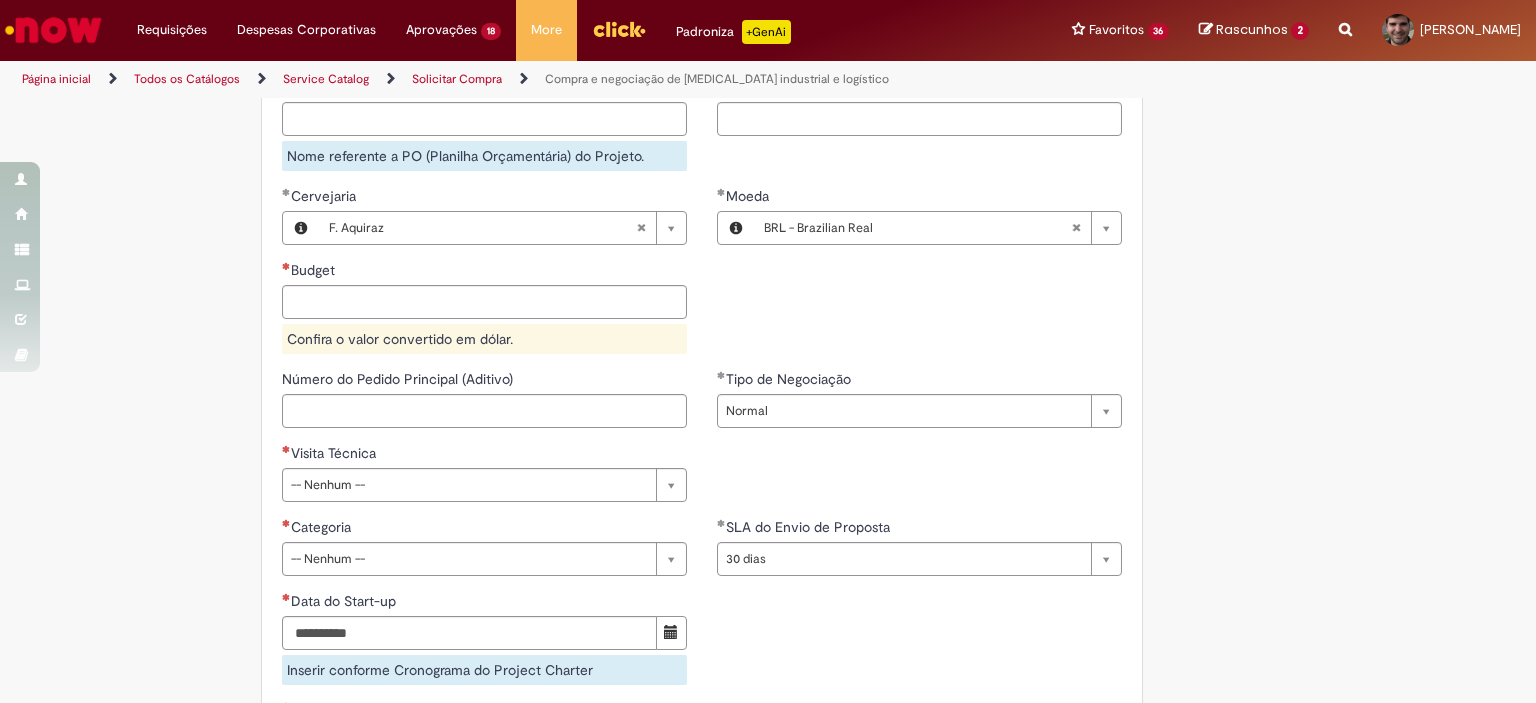 scroll, scrollTop: 1156, scrollLeft: 0, axis: vertical 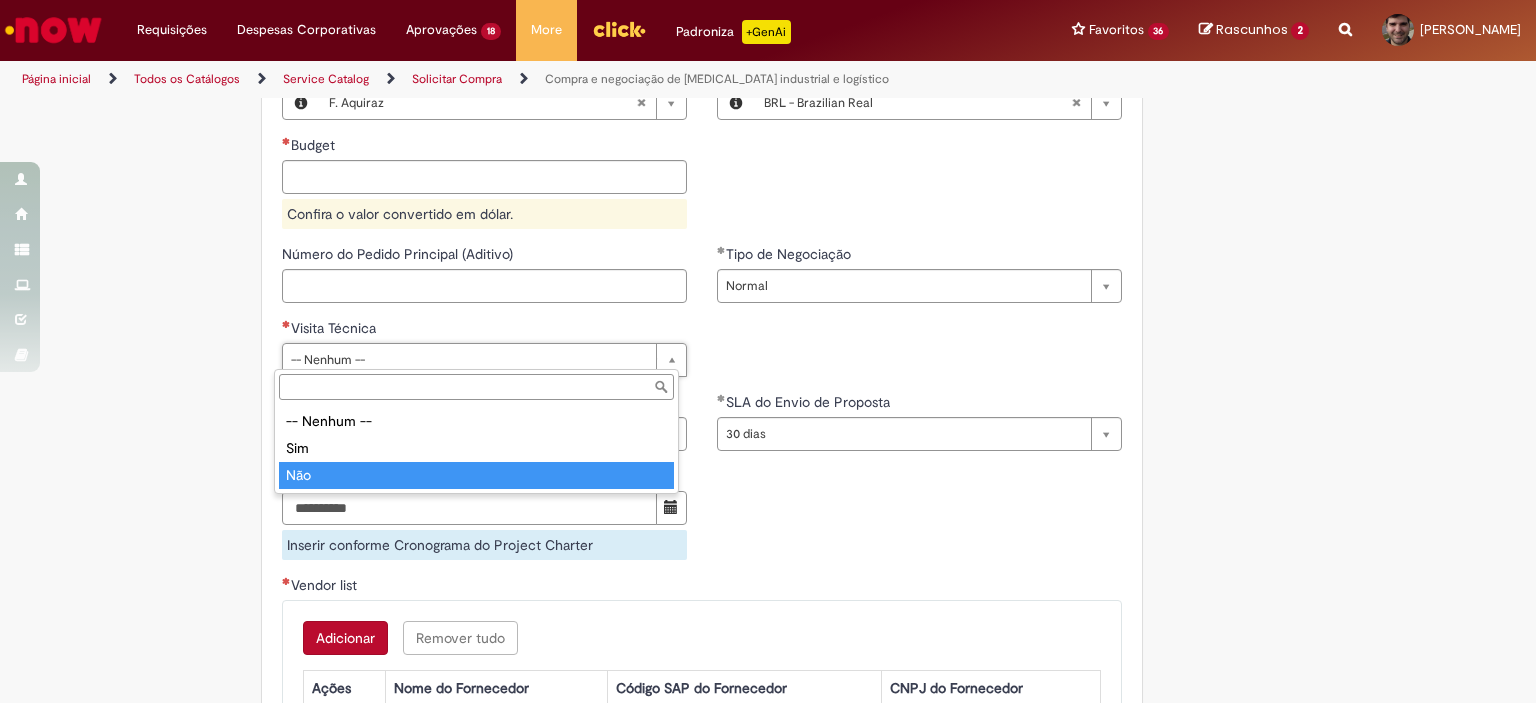 type on "***" 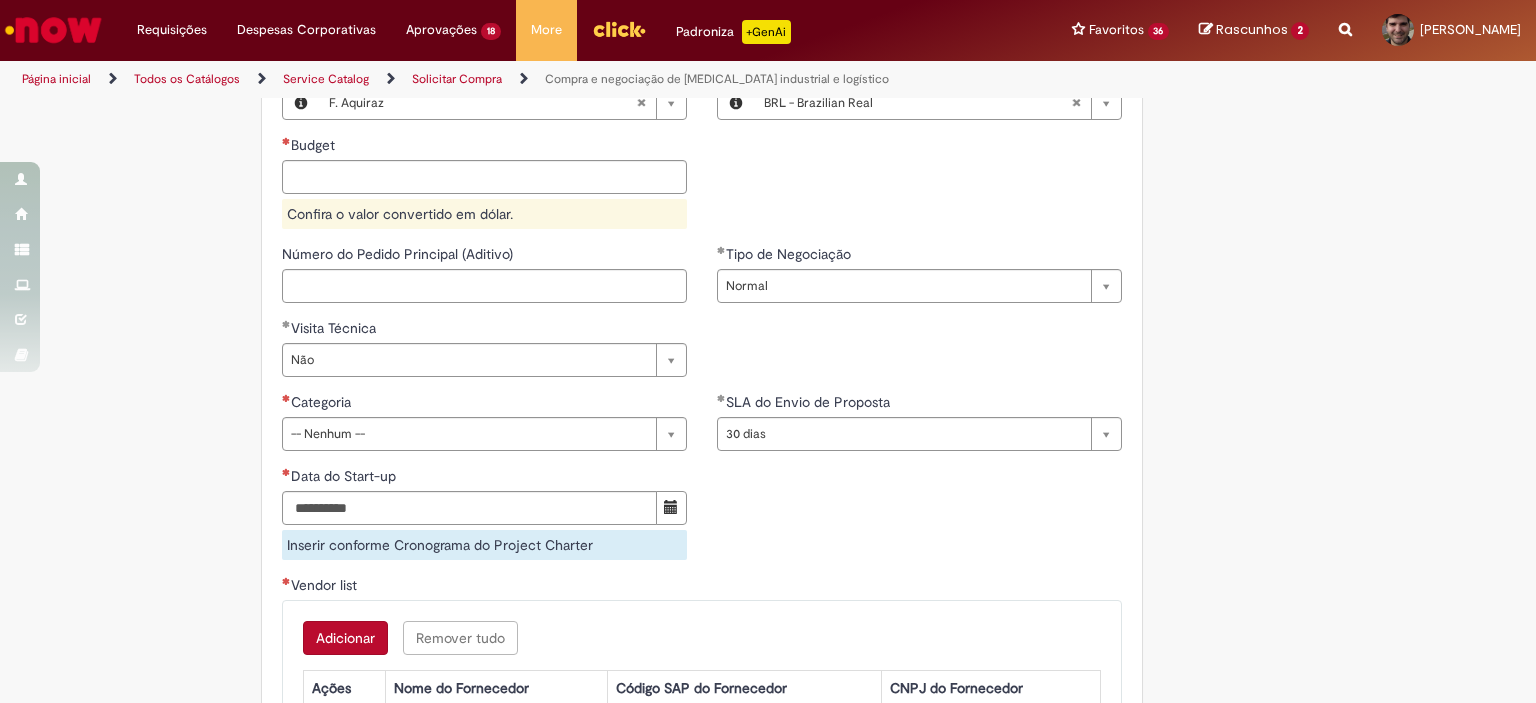 click on "Categoria" at bounding box center [484, 404] 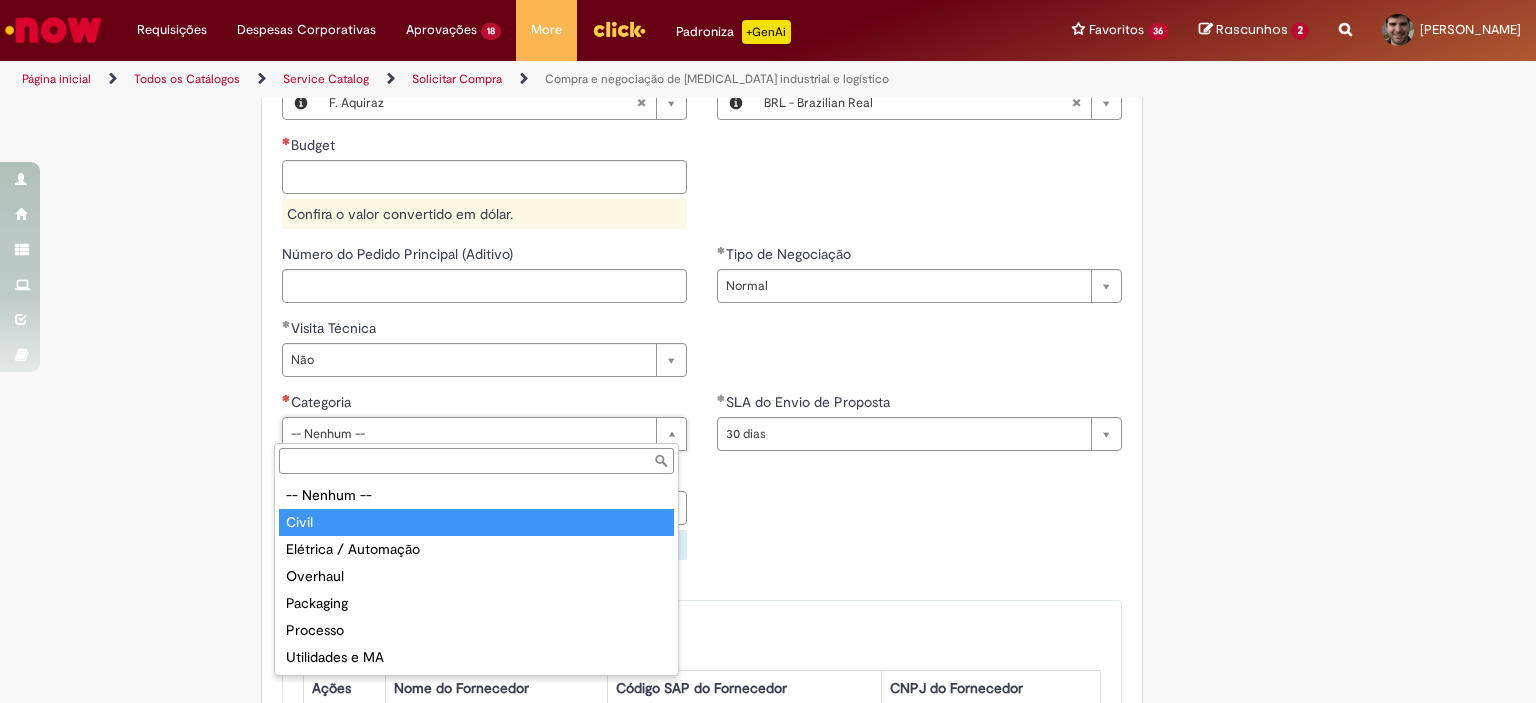 type on "*****" 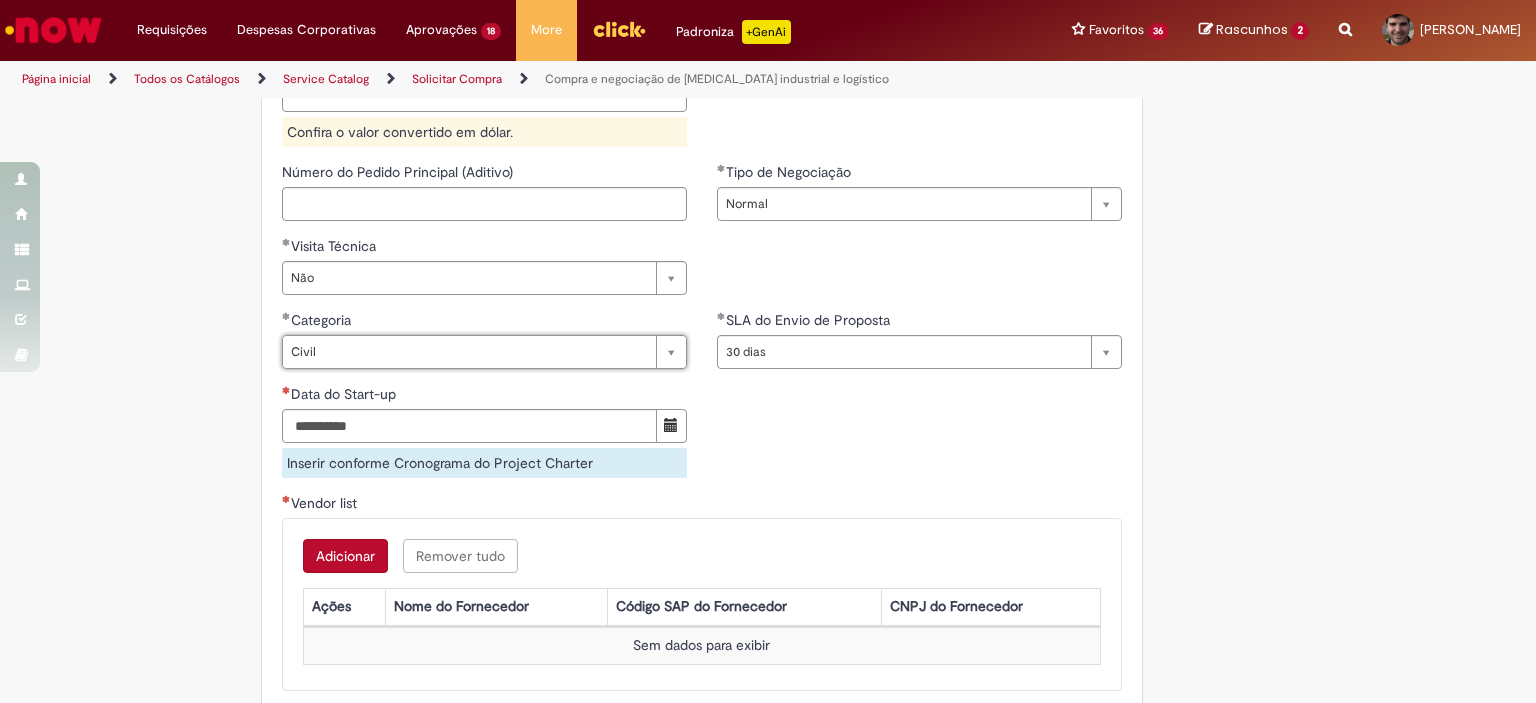 scroll, scrollTop: 1356, scrollLeft: 0, axis: vertical 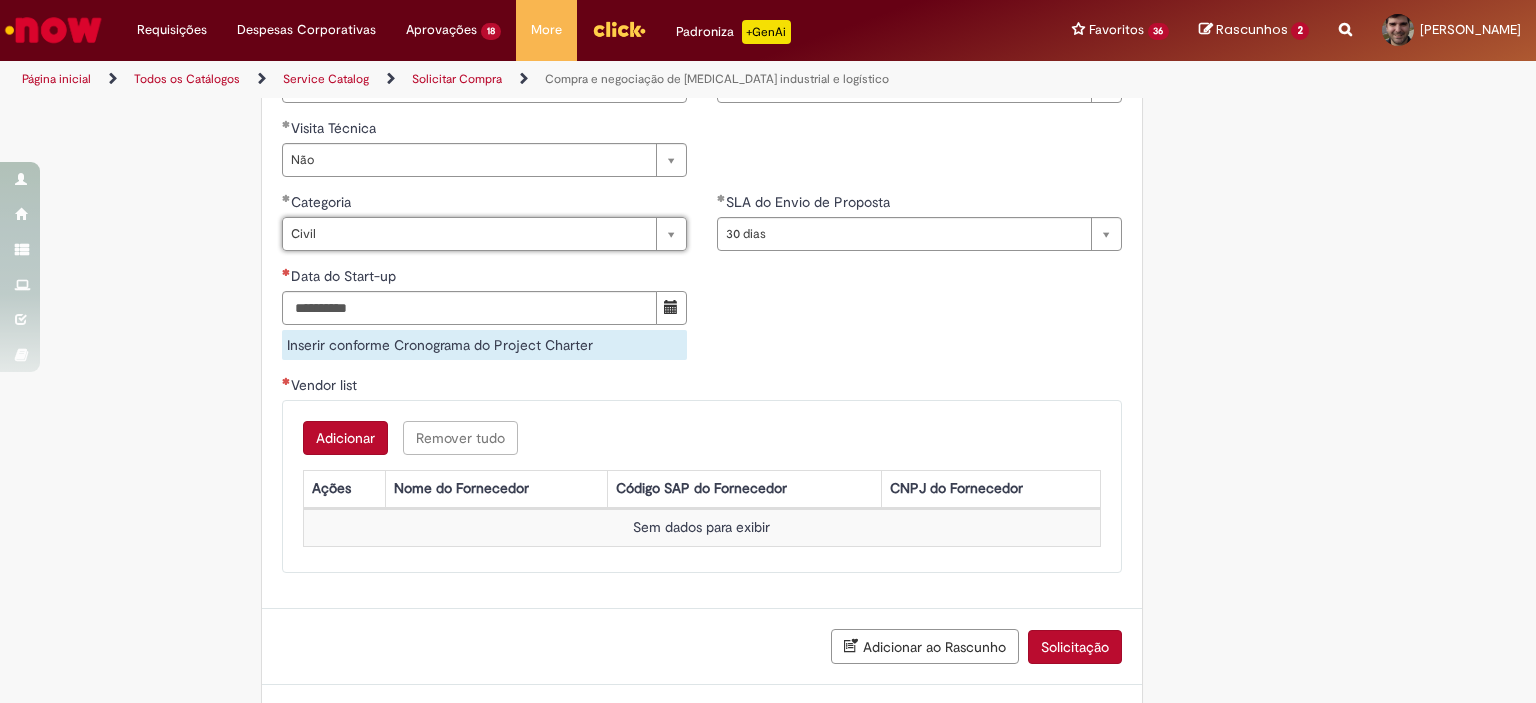 click on "Tire dúvidas com LupiAssist    +GenAI
Oi! Eu sou LupiAssist, uma Inteligência Artificial Generativa em constante aprendizado   Meu conteúdo é monitorado para trazer uma melhor experiência
Dúvidas comuns:
Só mais um instante, estou consultando nossas bases de conhecimento  e escrevendo a melhor resposta pra você!
Title
Lorem ipsum dolor sit amet    Fazer uma nova pergunta
Gerei esta resposta utilizando IA Generativa em conjunto com os nossos padrões. Em caso de divergência, os documentos oficiais prevalecerão.
Saiba mais em:
Ou ligue para:
E aí, te ajudei?
Sim, obrigado!" at bounding box center [768, -231] 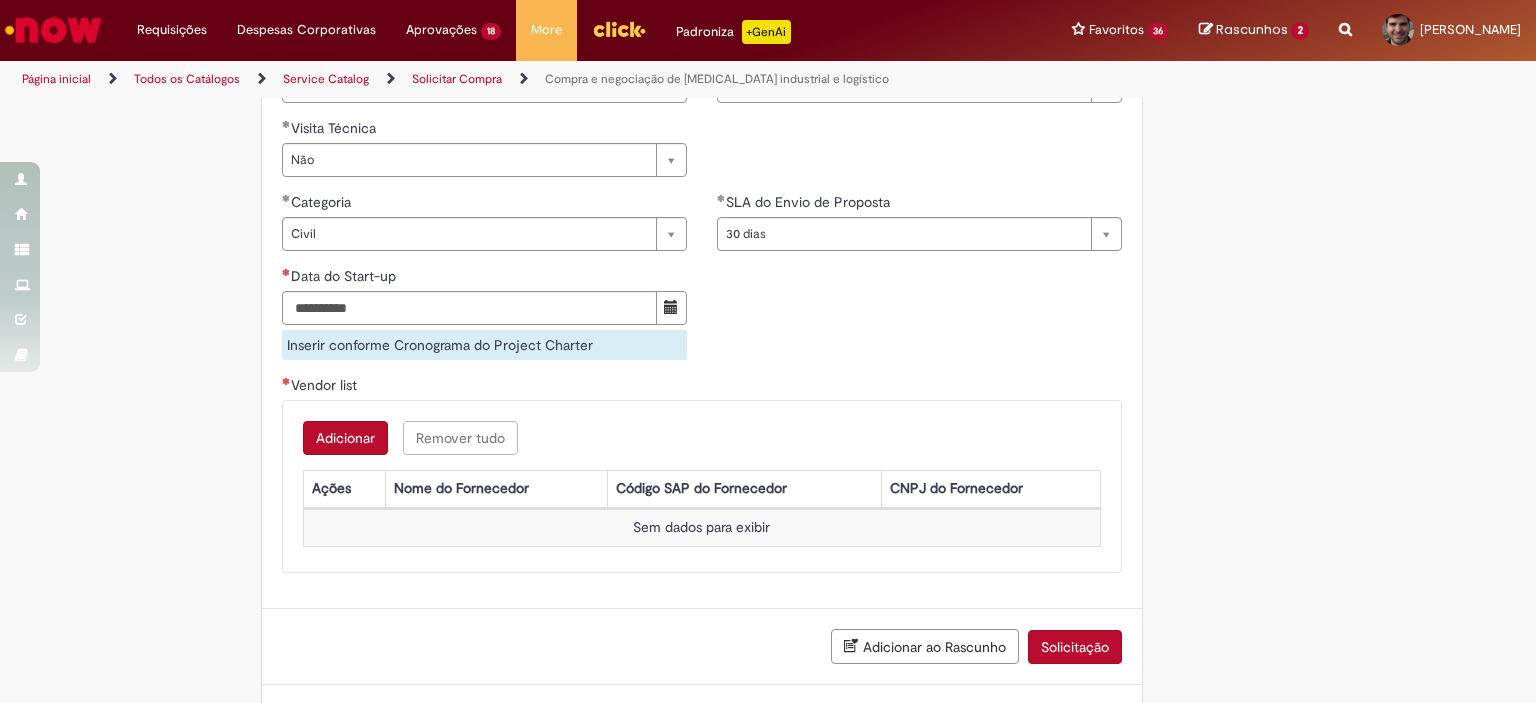 click on "Adicionar" at bounding box center [345, 438] 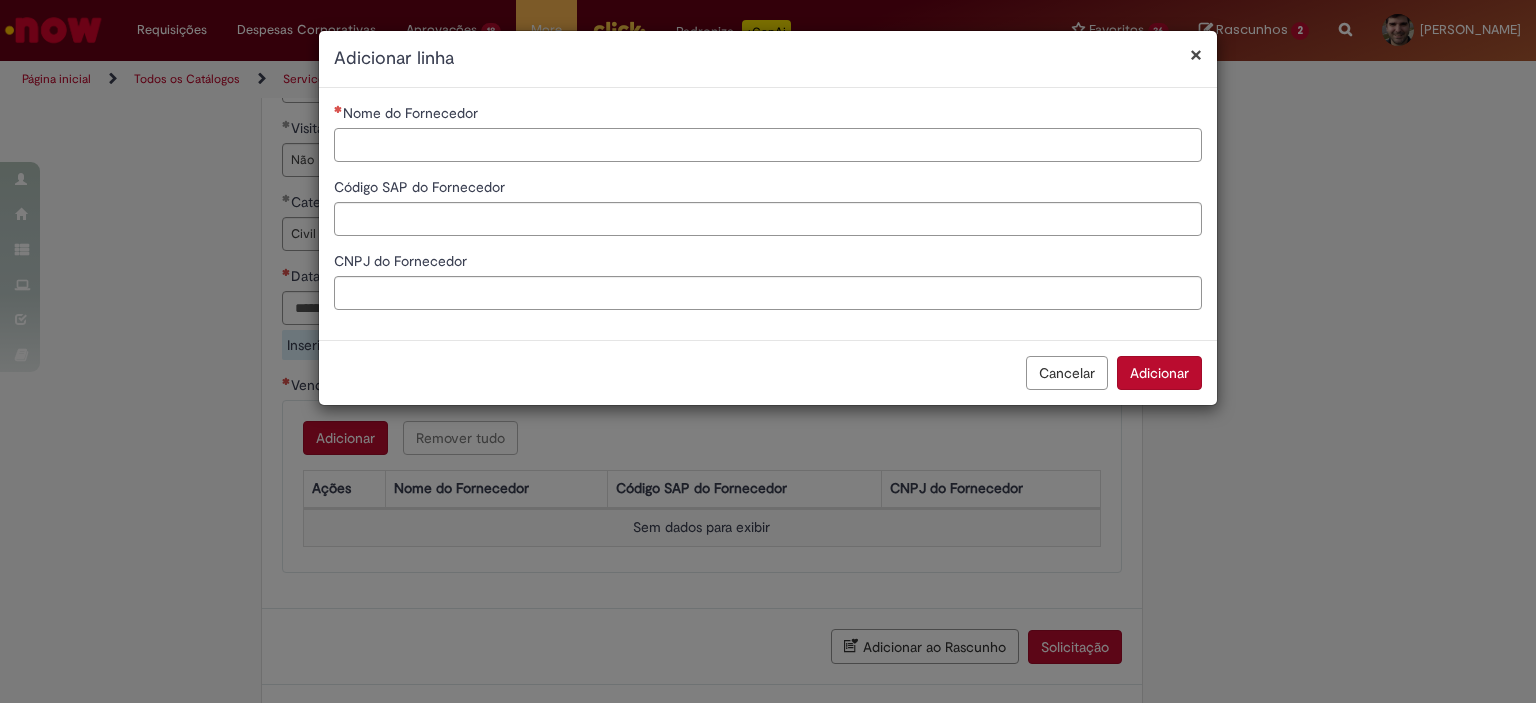 click on "Nome do Fornecedor" at bounding box center [768, 145] 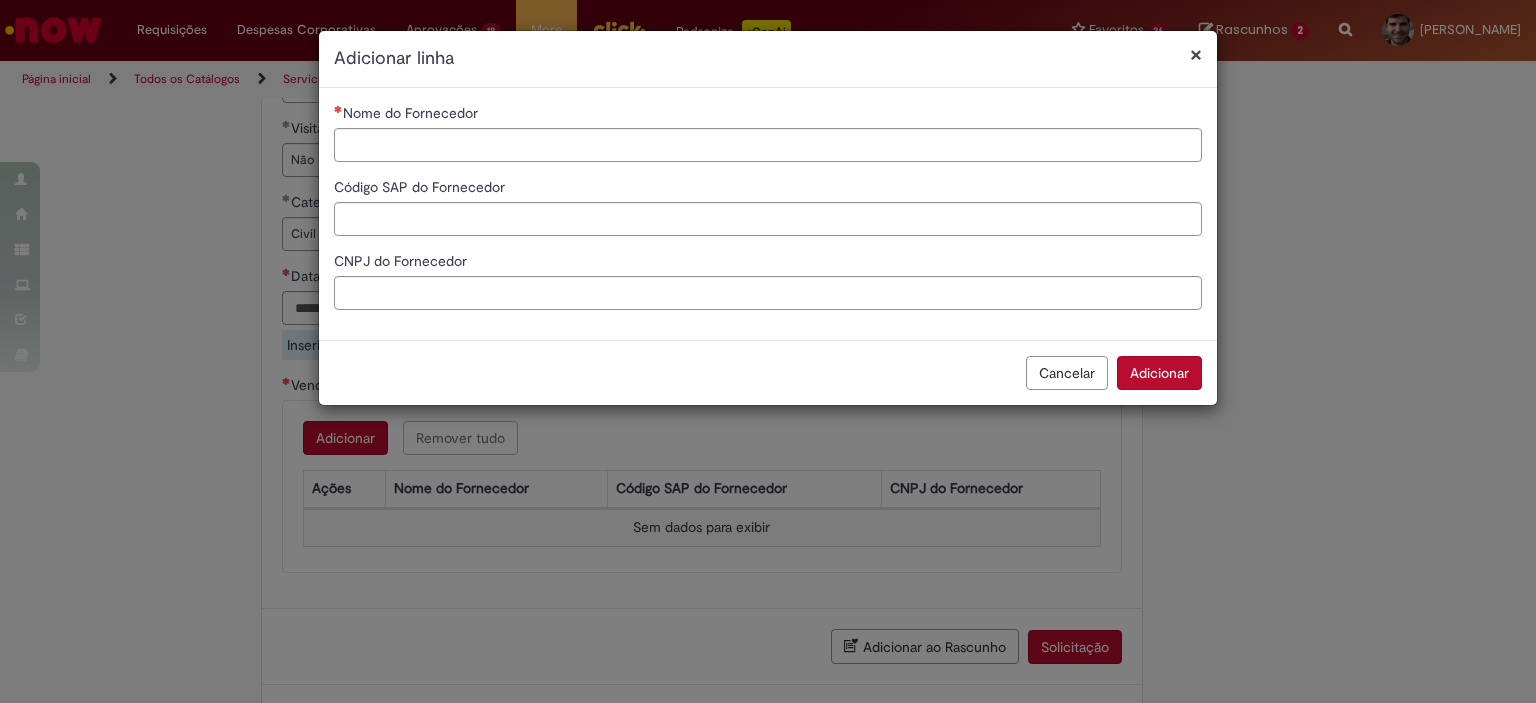 click on "×
Adicionar linha
Nome do Fornecedor Código SAP do Fornecedor CNPJ do Fornecedor
Cancelar   Adicionar" at bounding box center (768, 351) 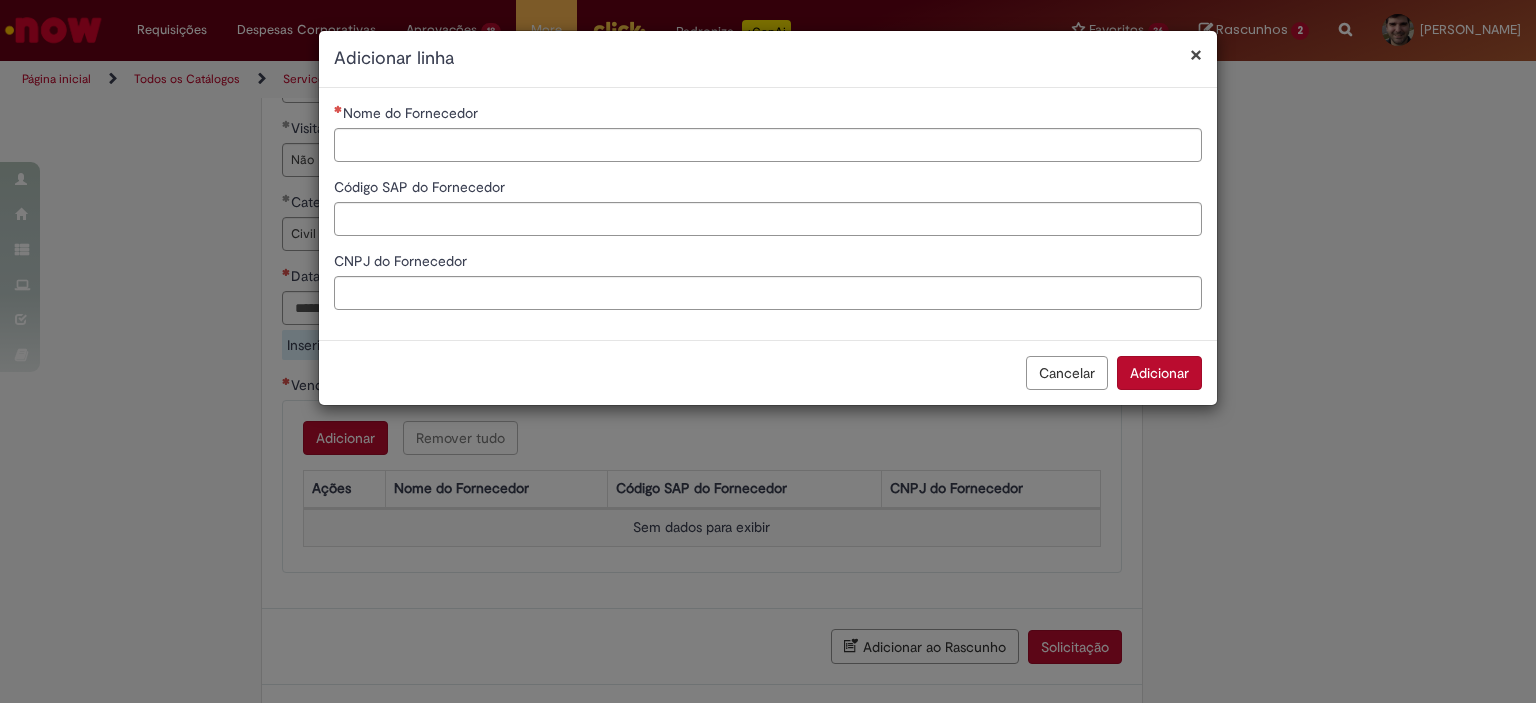 click on "Adicionar" at bounding box center [1159, 373] 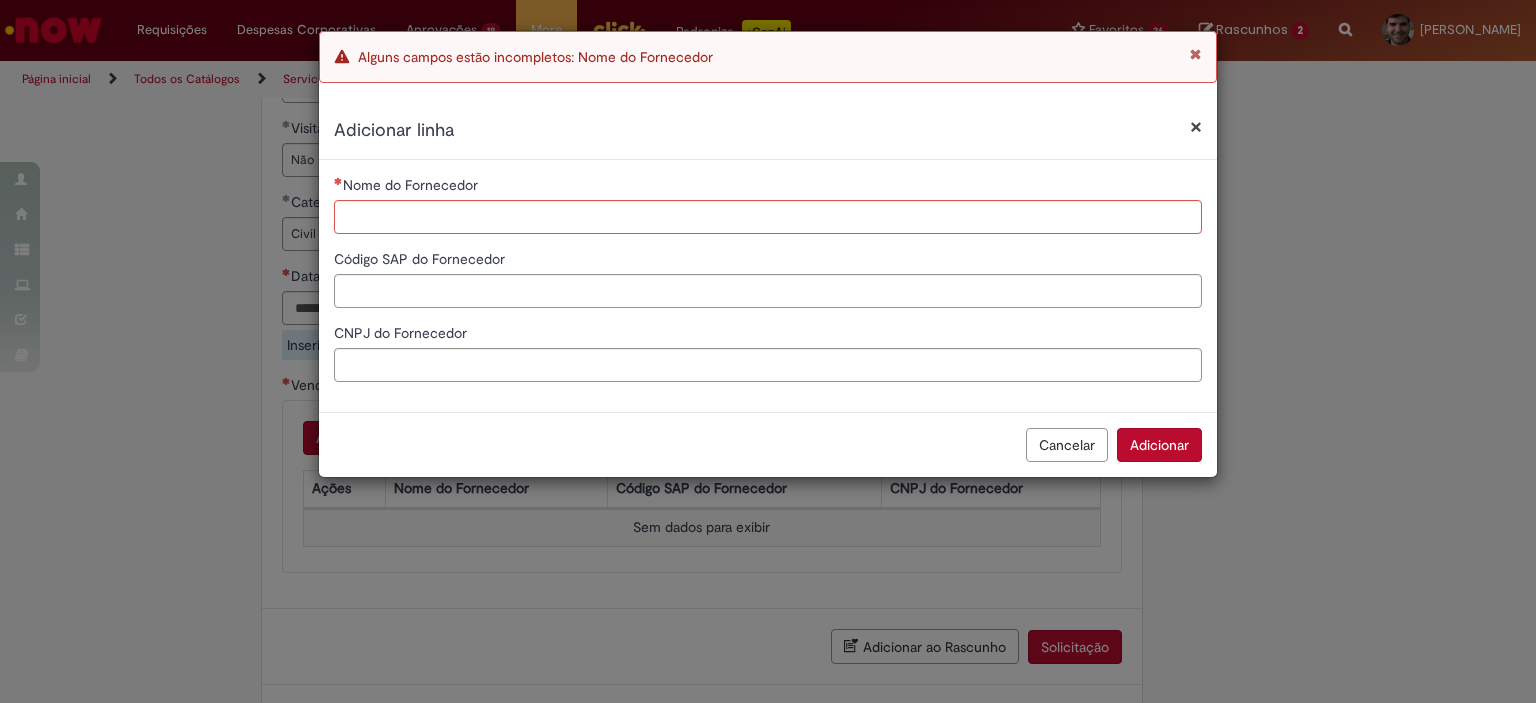 click on "Cancelar" at bounding box center [1067, 445] 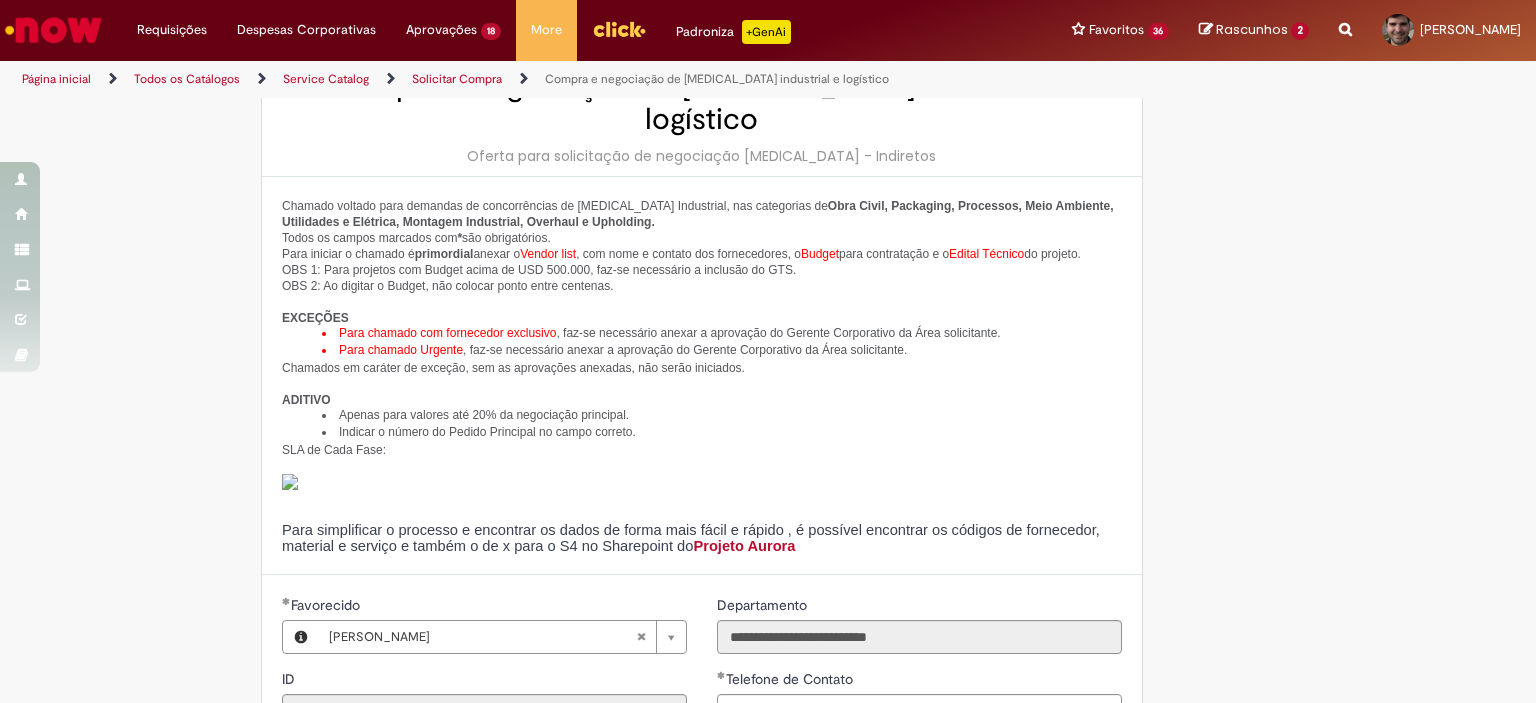 scroll, scrollTop: 0, scrollLeft: 0, axis: both 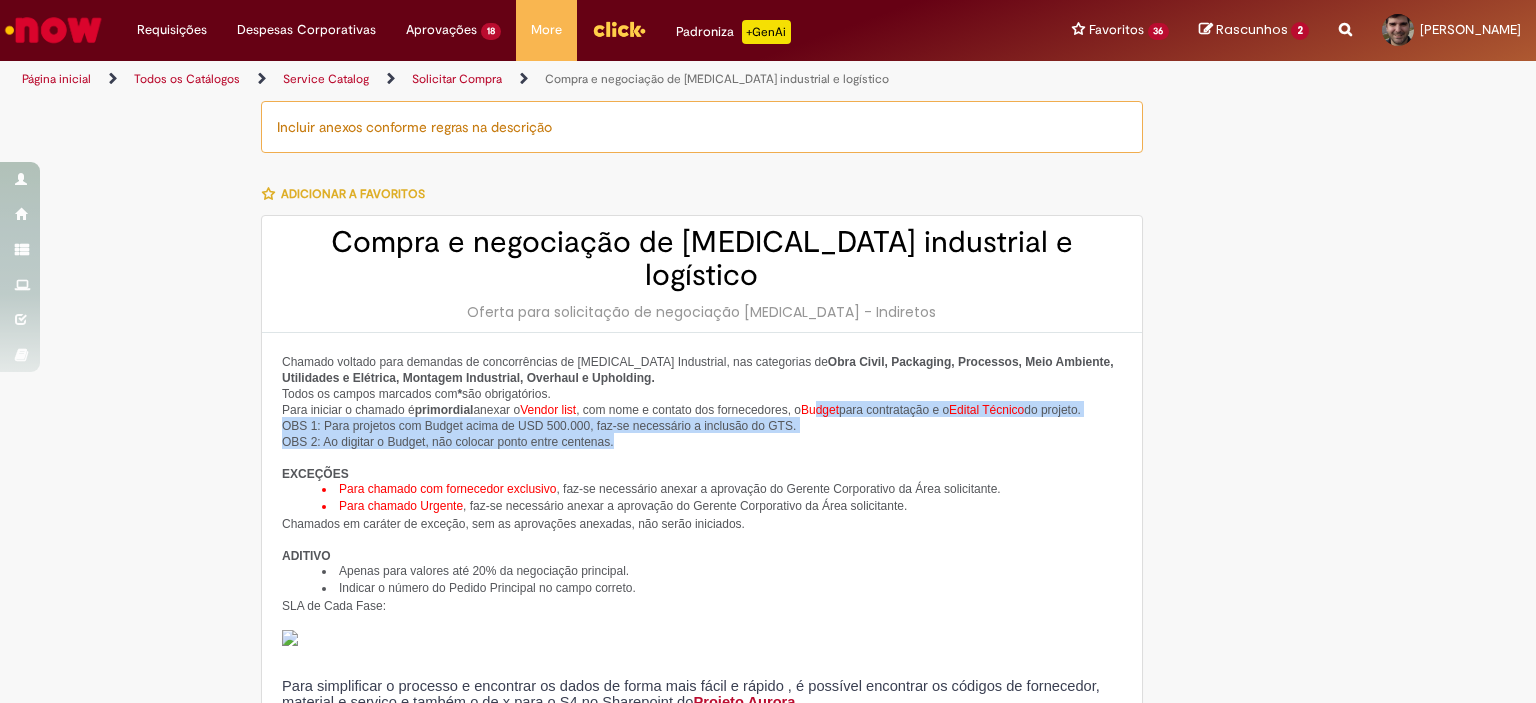 drag, startPoint x: 813, startPoint y: 375, endPoint x: 993, endPoint y: 427, distance: 187.36061 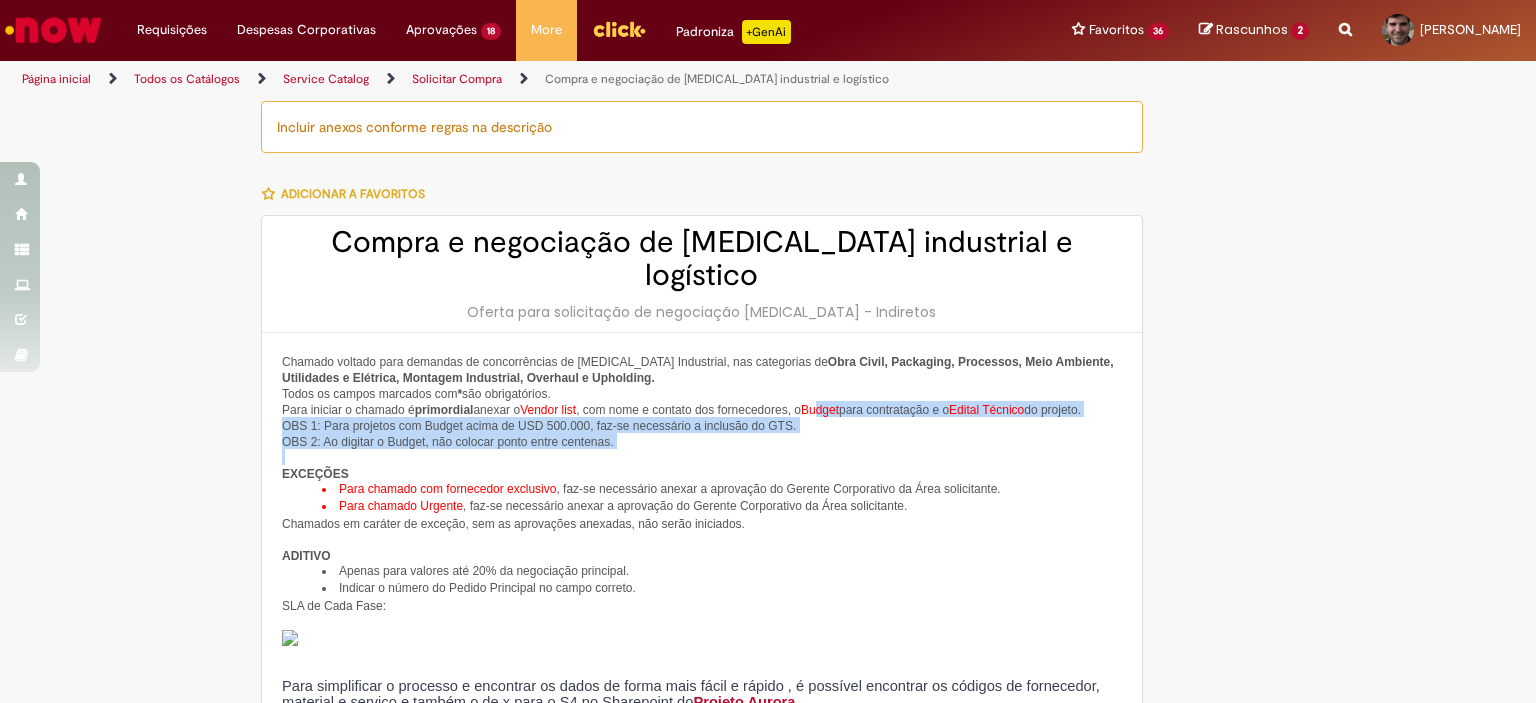 click at bounding box center (702, 457) 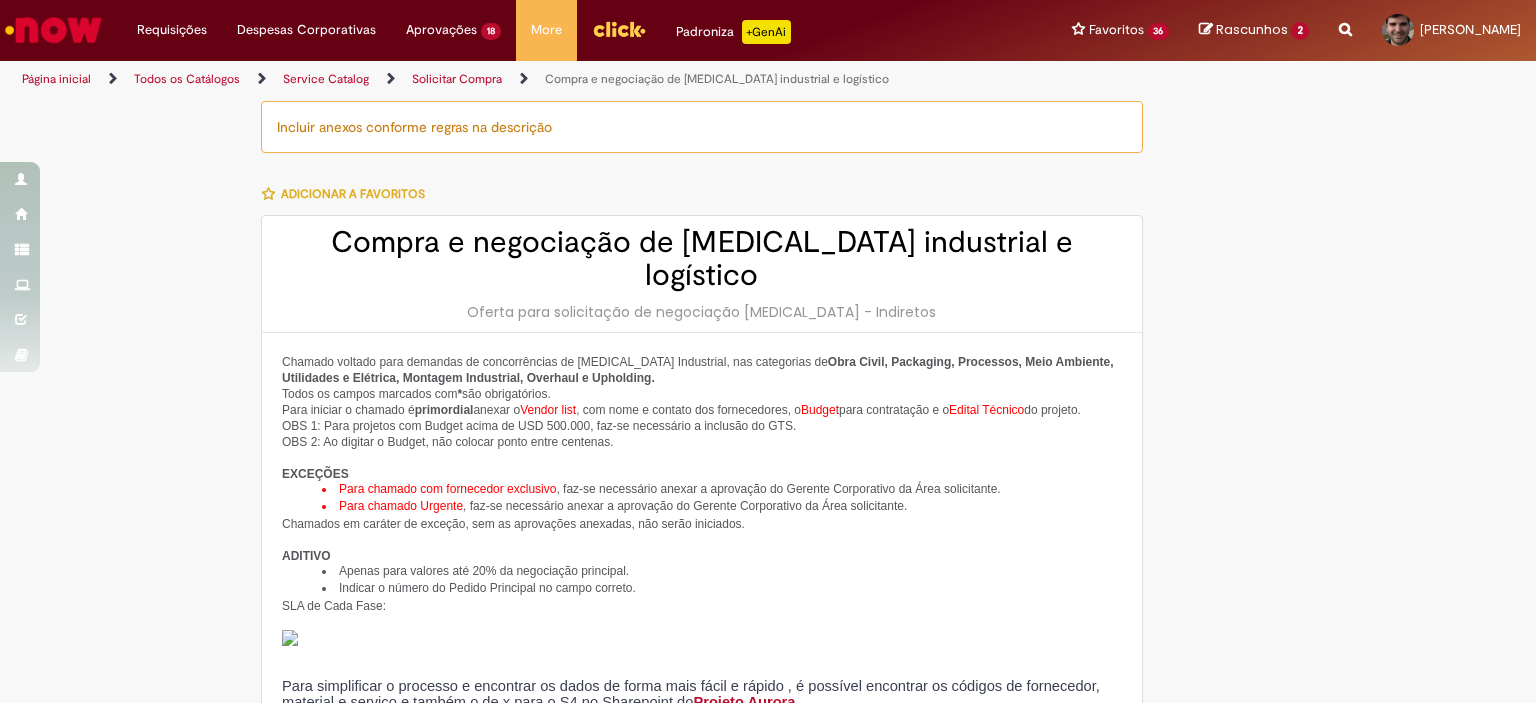 click on "Para iniciar o chamado é  primordial  anexar o  Vendor list , com nome e contato dos fornecedores, o  Budget  para contratação e o  Edital Técnico  do projeto. OBS 1: Para projetos com Budget acima de USD 500.000, faz-se necessário a inclusão do GTS. OBS 2: Ao digitar o Budget, não colocar ponto entre centenas." at bounding box center (702, 425) 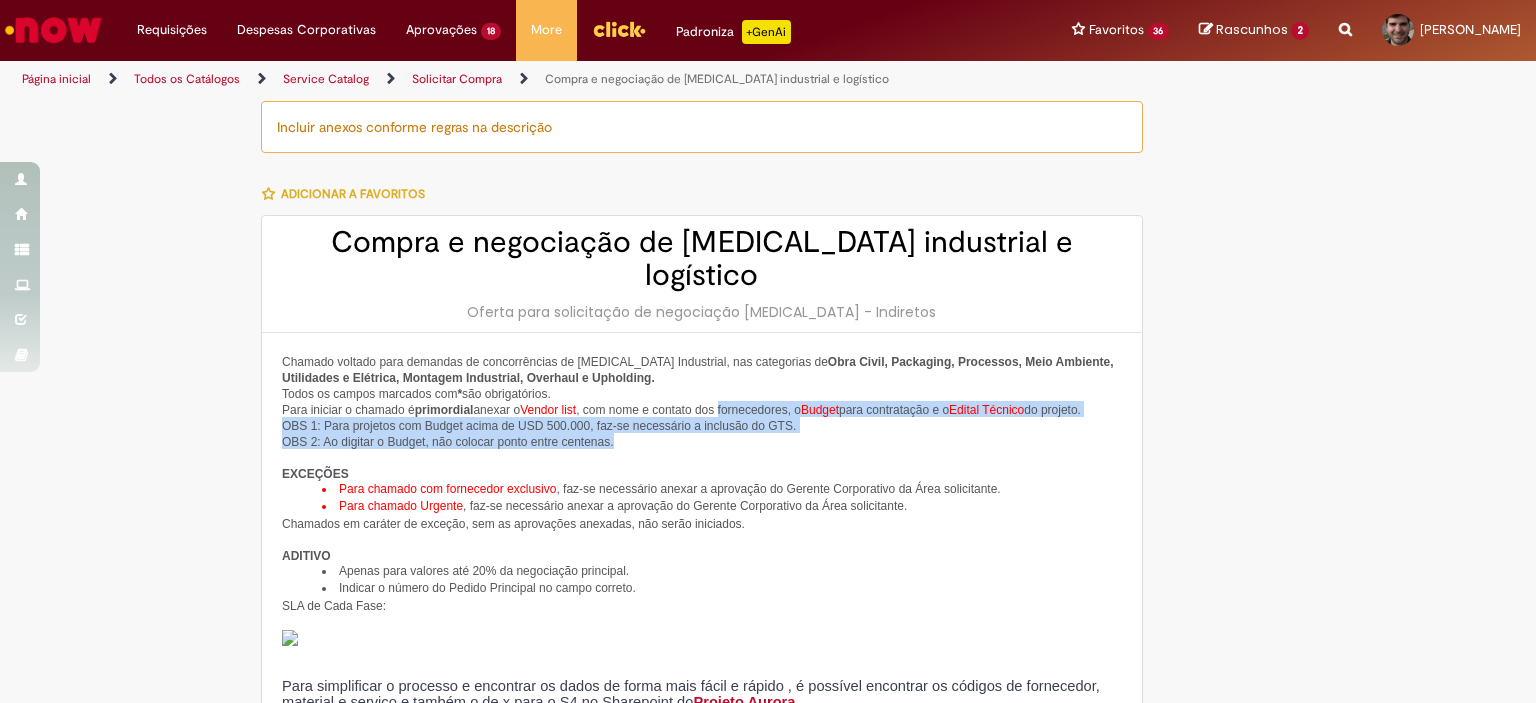 drag, startPoint x: 756, startPoint y: 399, endPoint x: 927, endPoint y: 453, distance: 179.32373 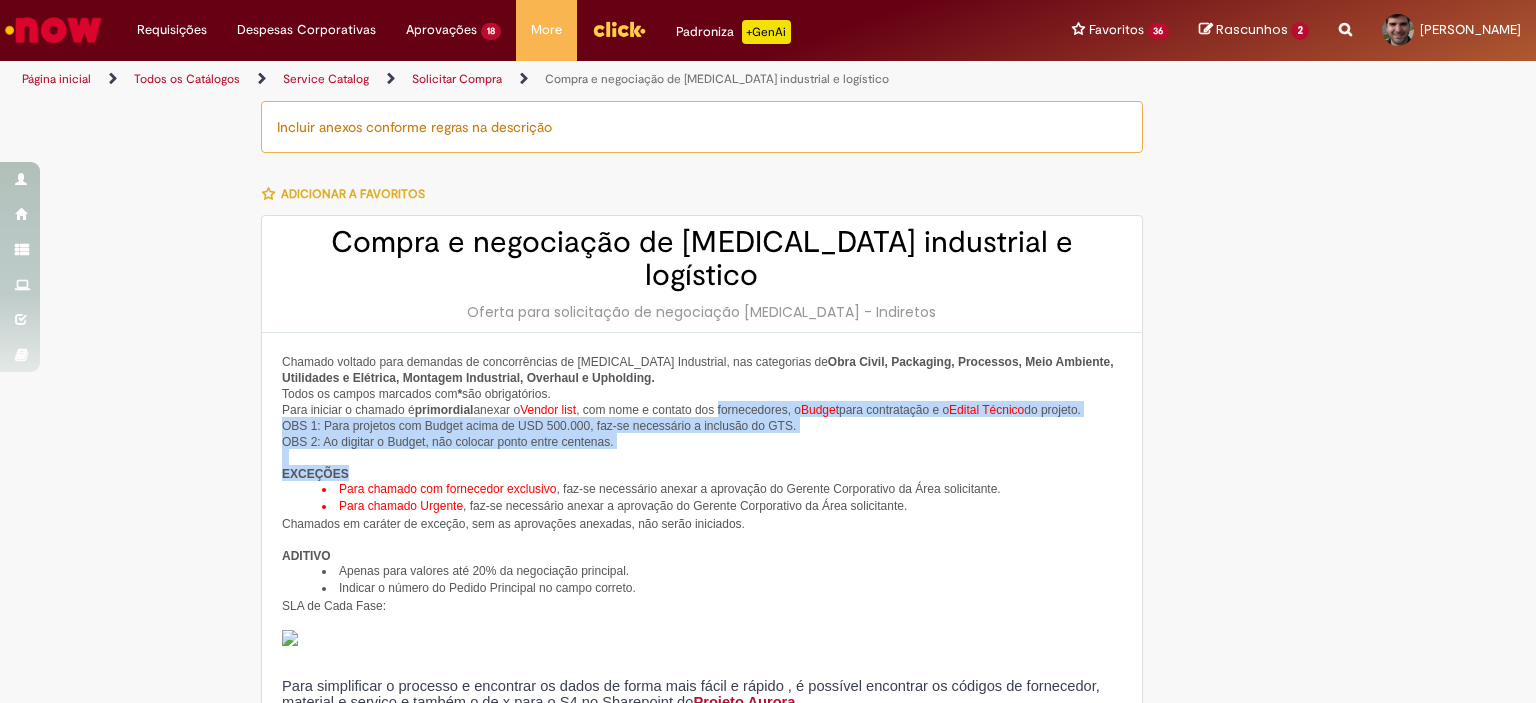 click on "EXCEÇÕES" at bounding box center (702, 473) 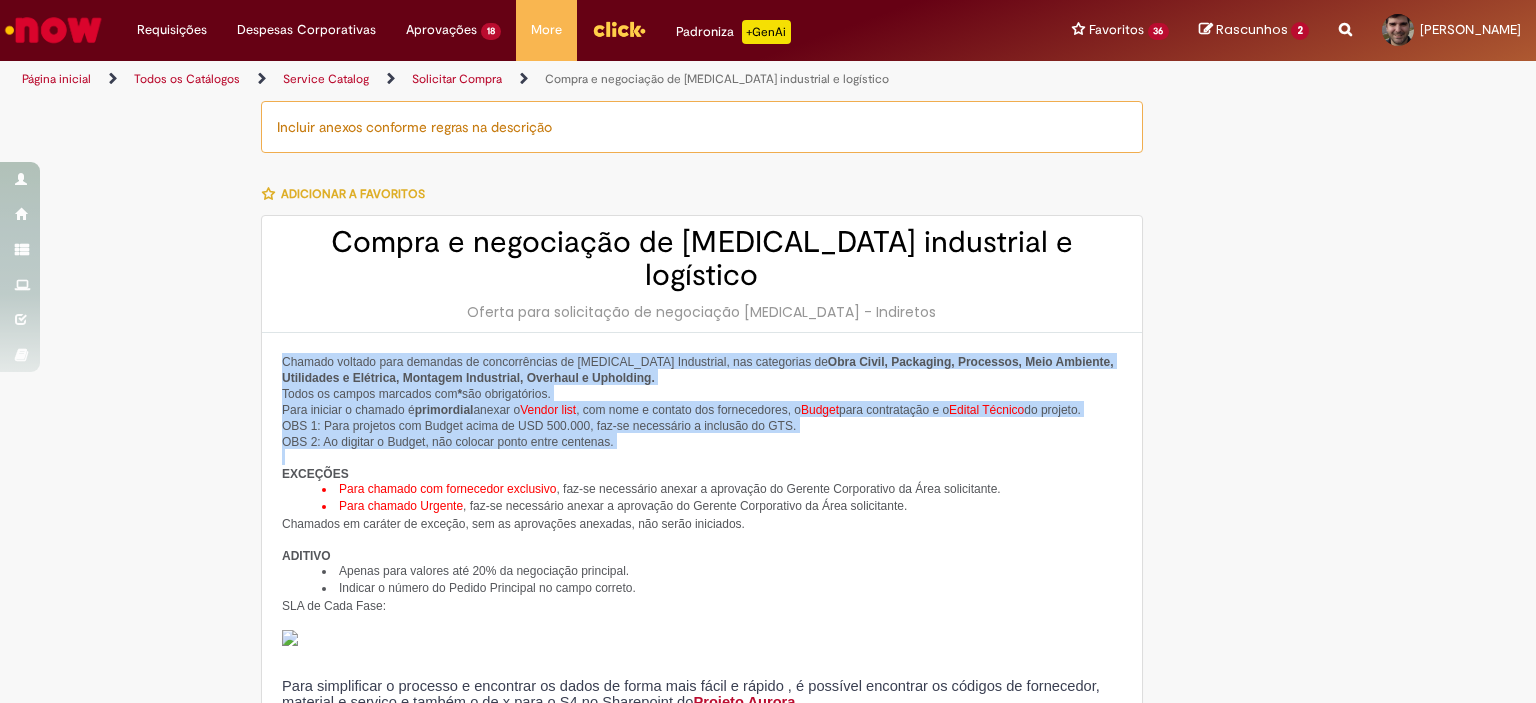 drag, startPoint x: 276, startPoint y: 325, endPoint x: 760, endPoint y: 450, distance: 499.88098 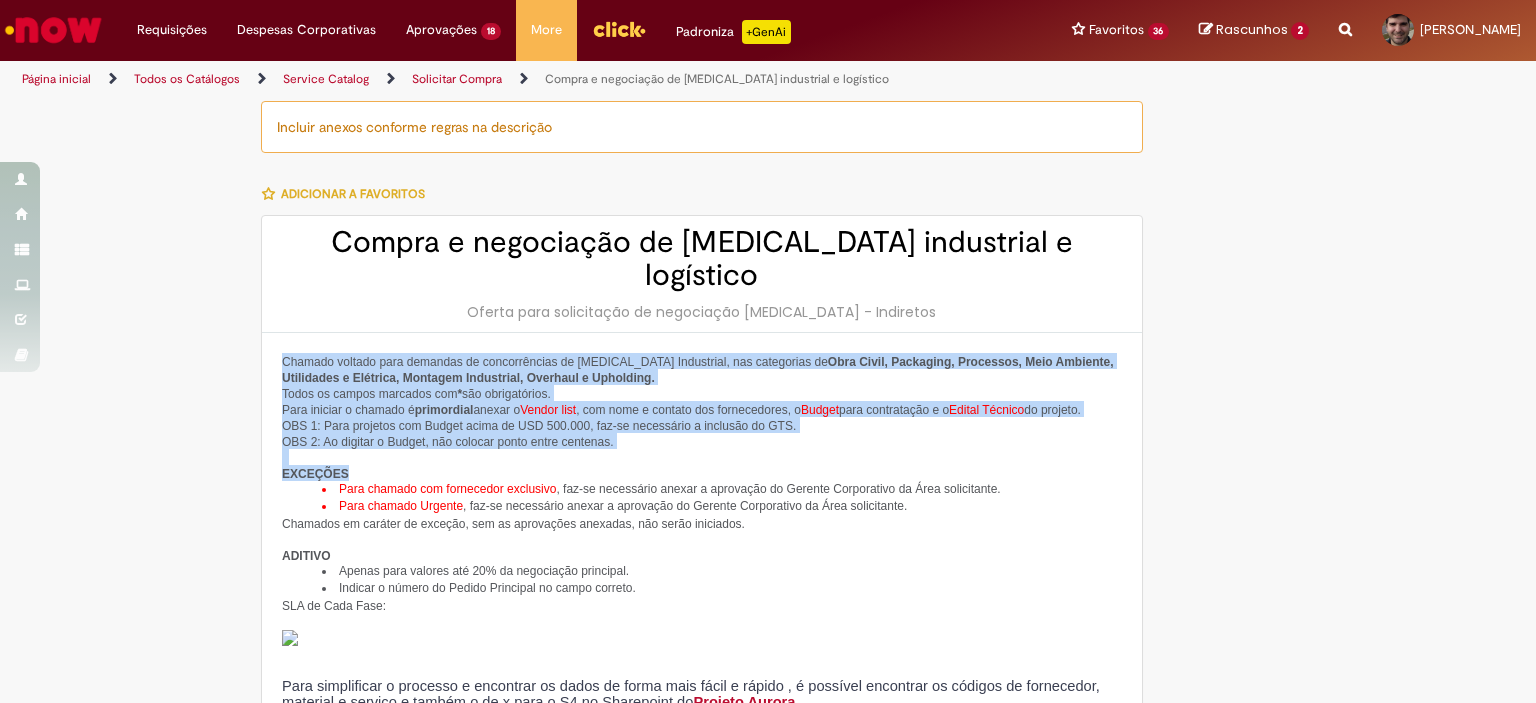 click on "EXCEÇÕES" at bounding box center (702, 473) 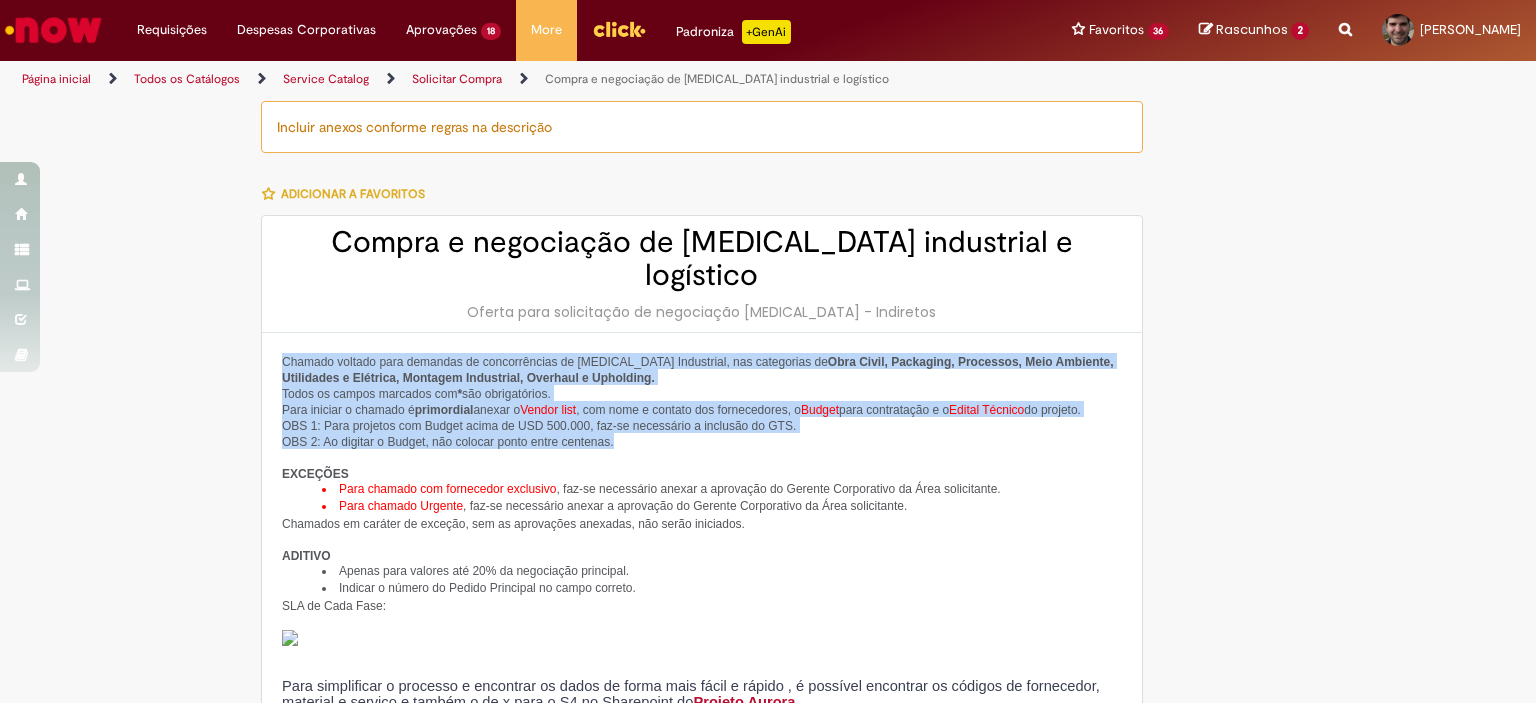 drag, startPoint x: 708, startPoint y: 414, endPoint x: 204, endPoint y: 305, distance: 515.65204 